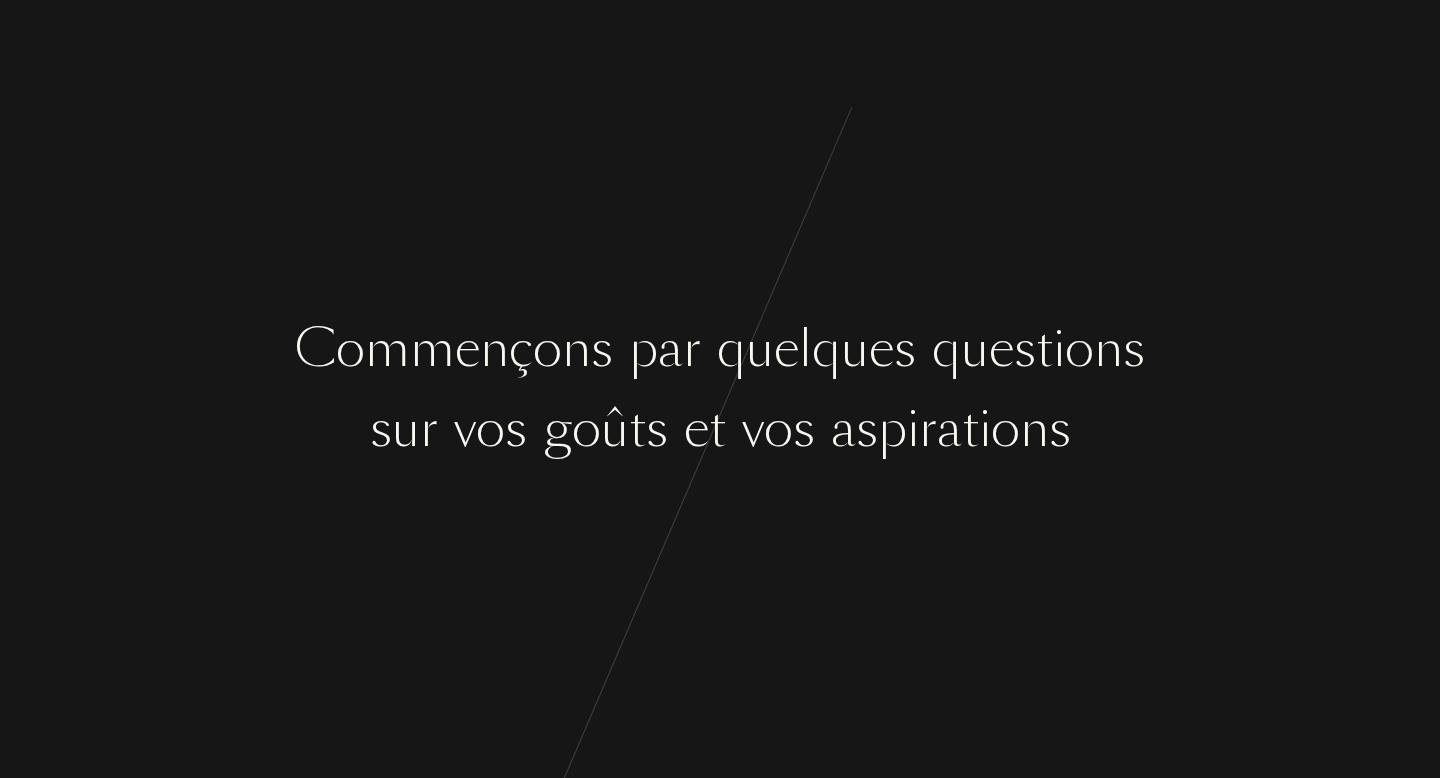 scroll, scrollTop: 0, scrollLeft: 0, axis: both 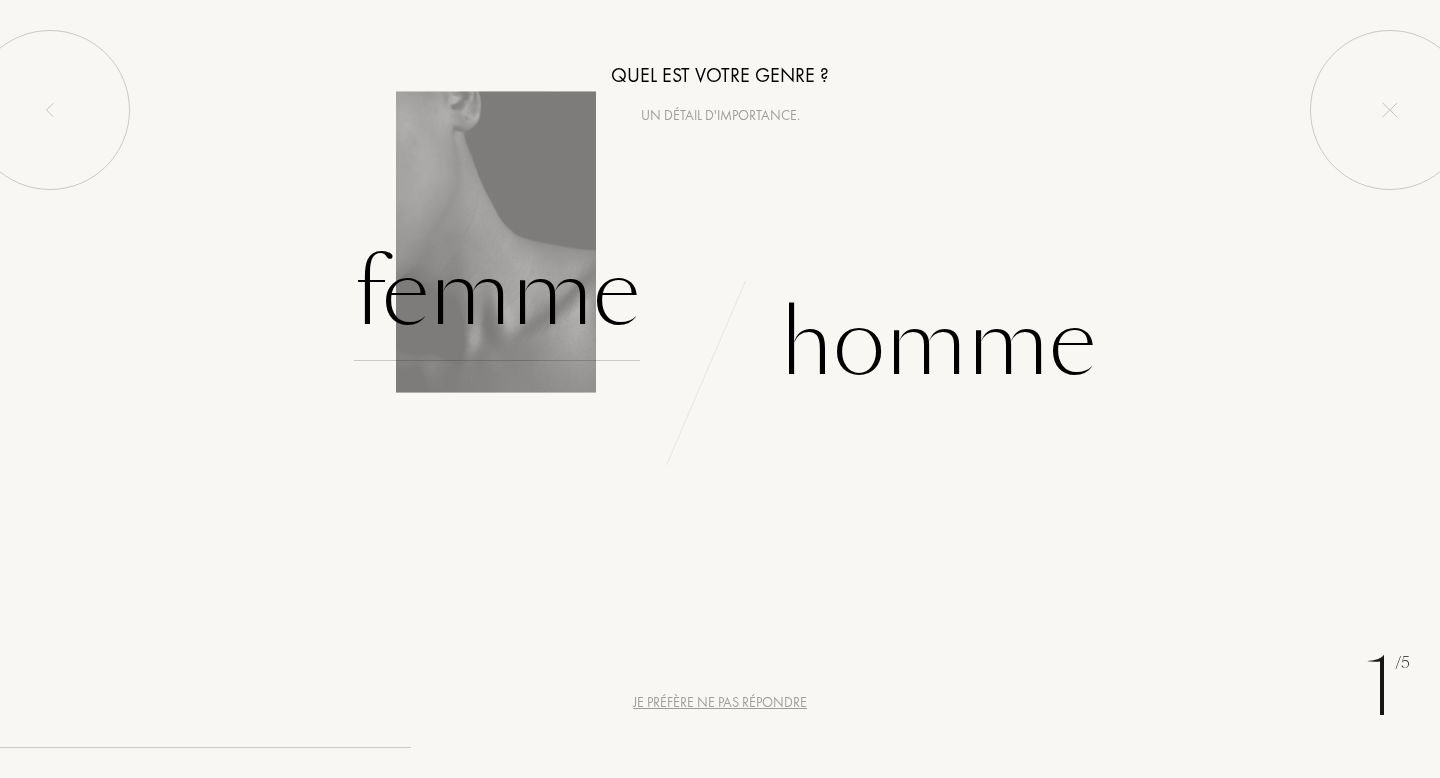 click on "Femme" at bounding box center (497, 293) 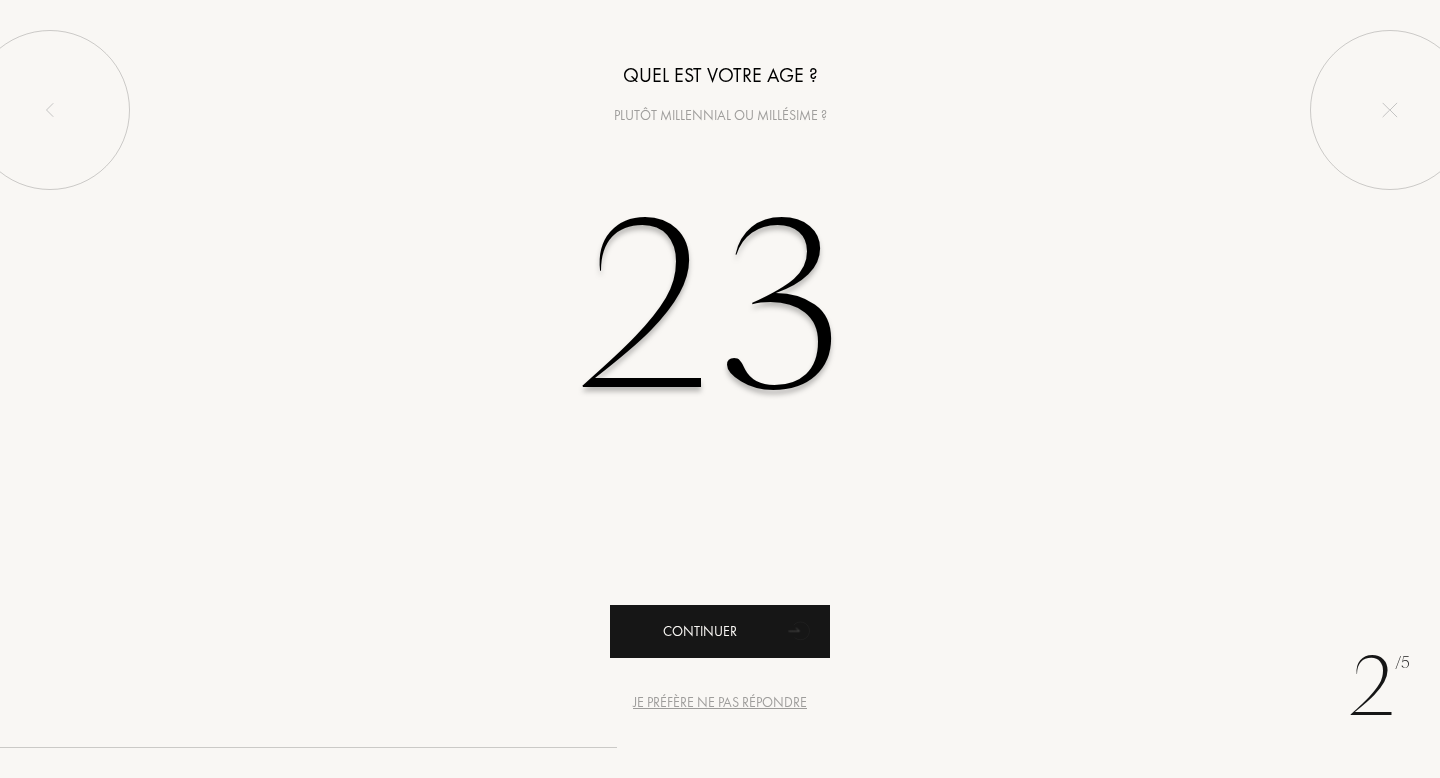 type on "23" 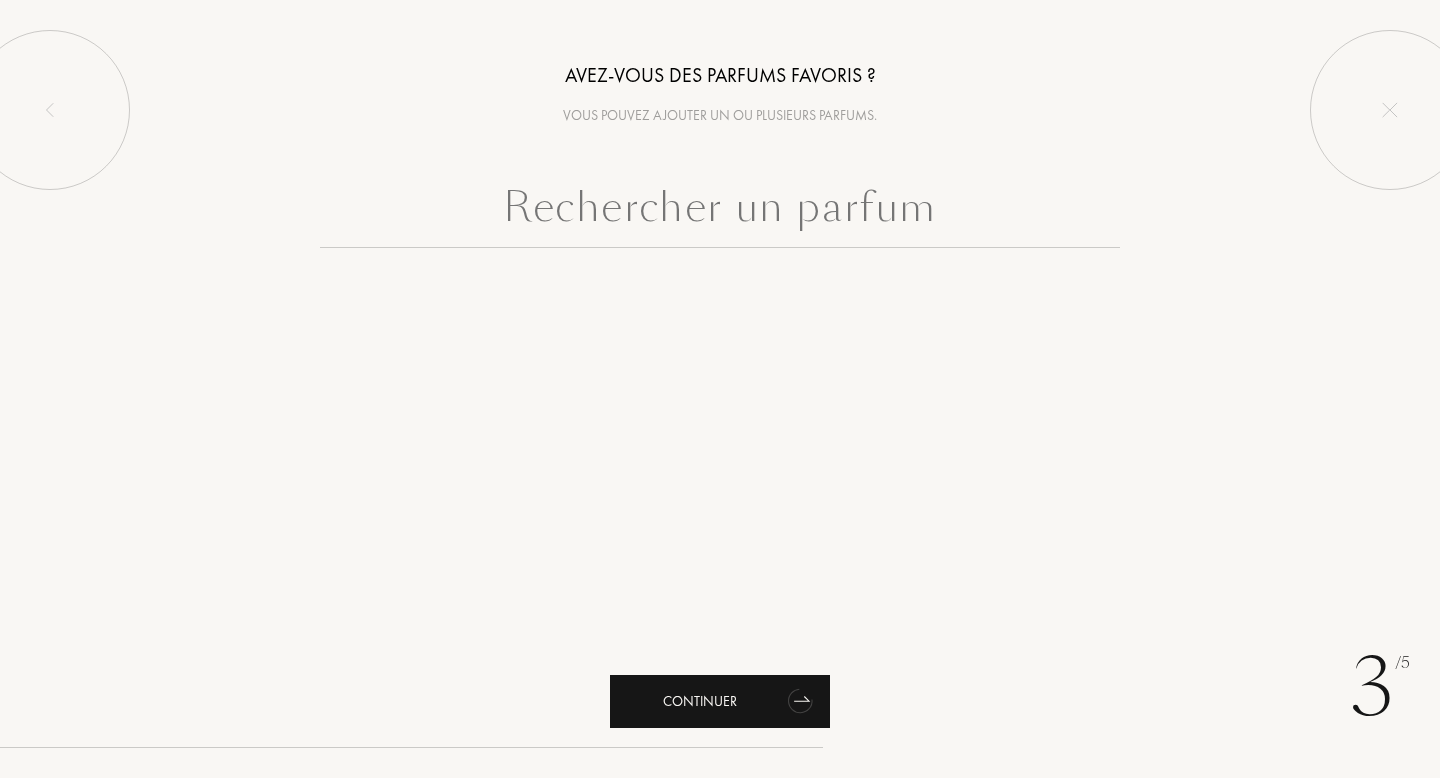click on "Continuer" at bounding box center (720, 701) 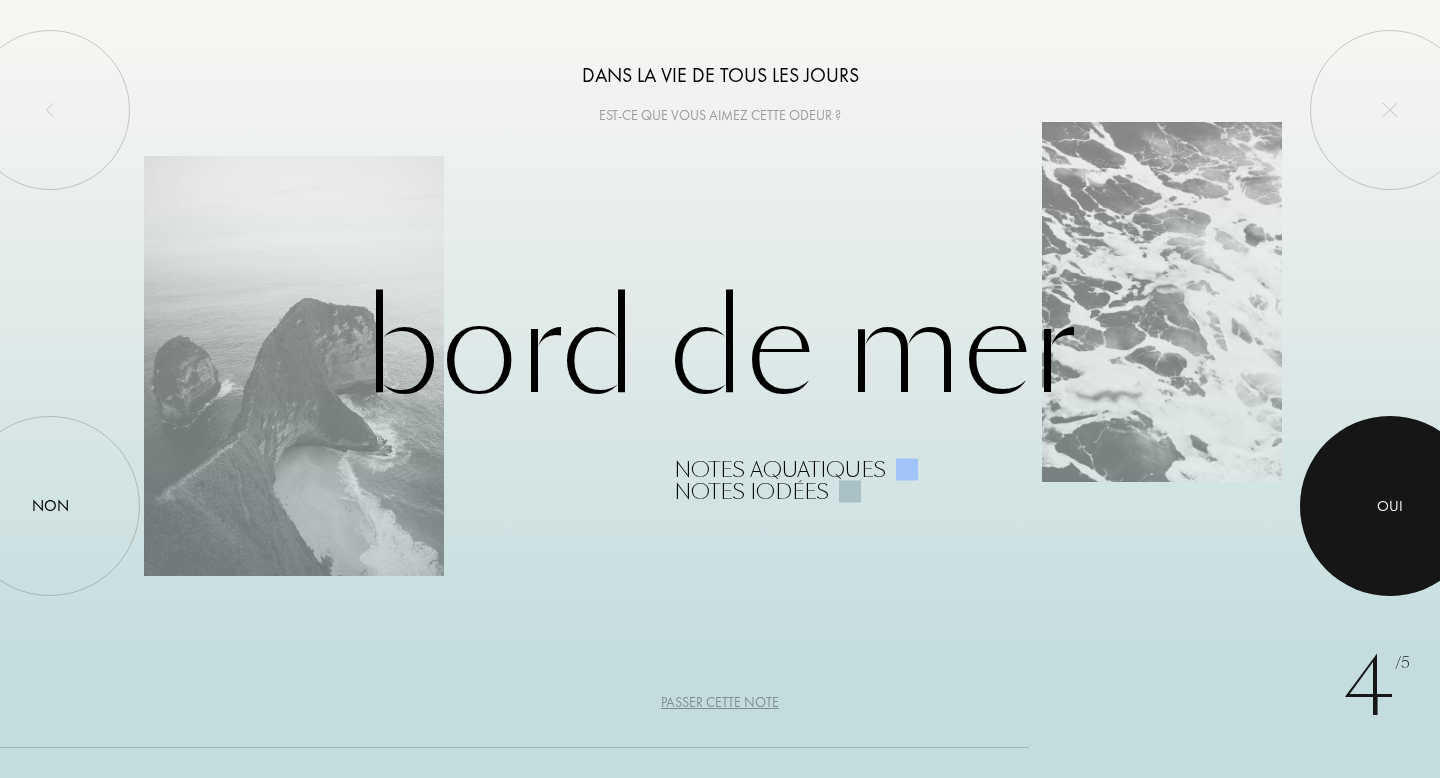 click at bounding box center [1390, 506] 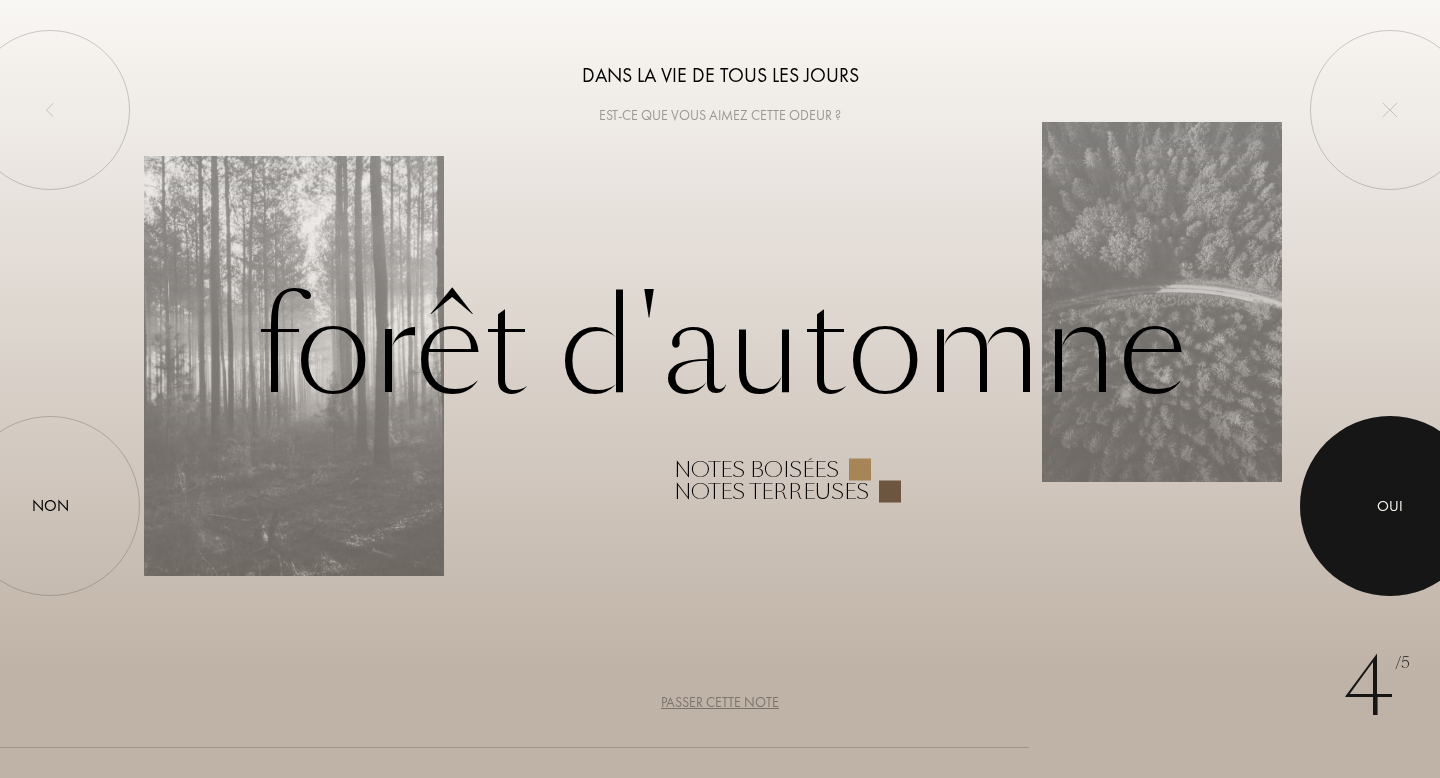 click at bounding box center [1390, 506] 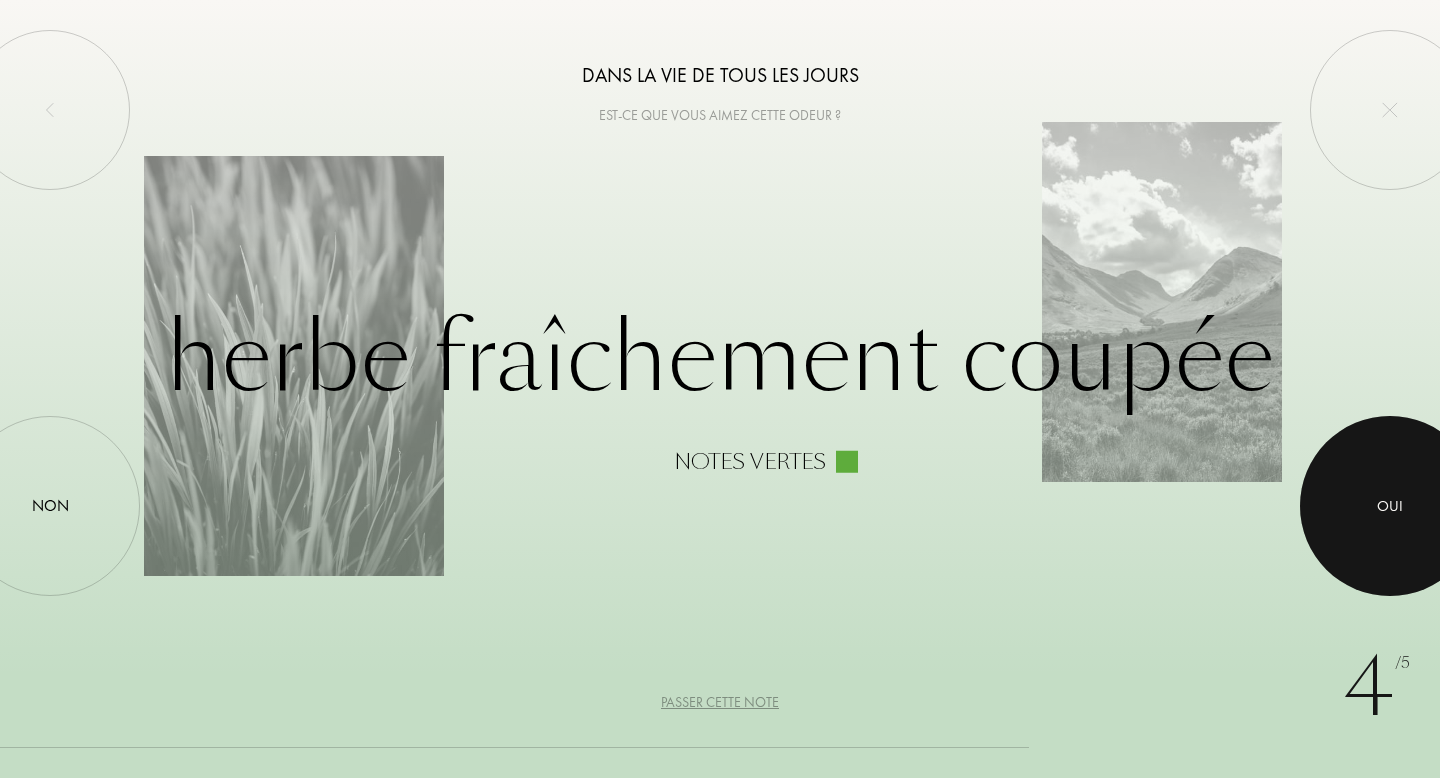 click at bounding box center [1390, 506] 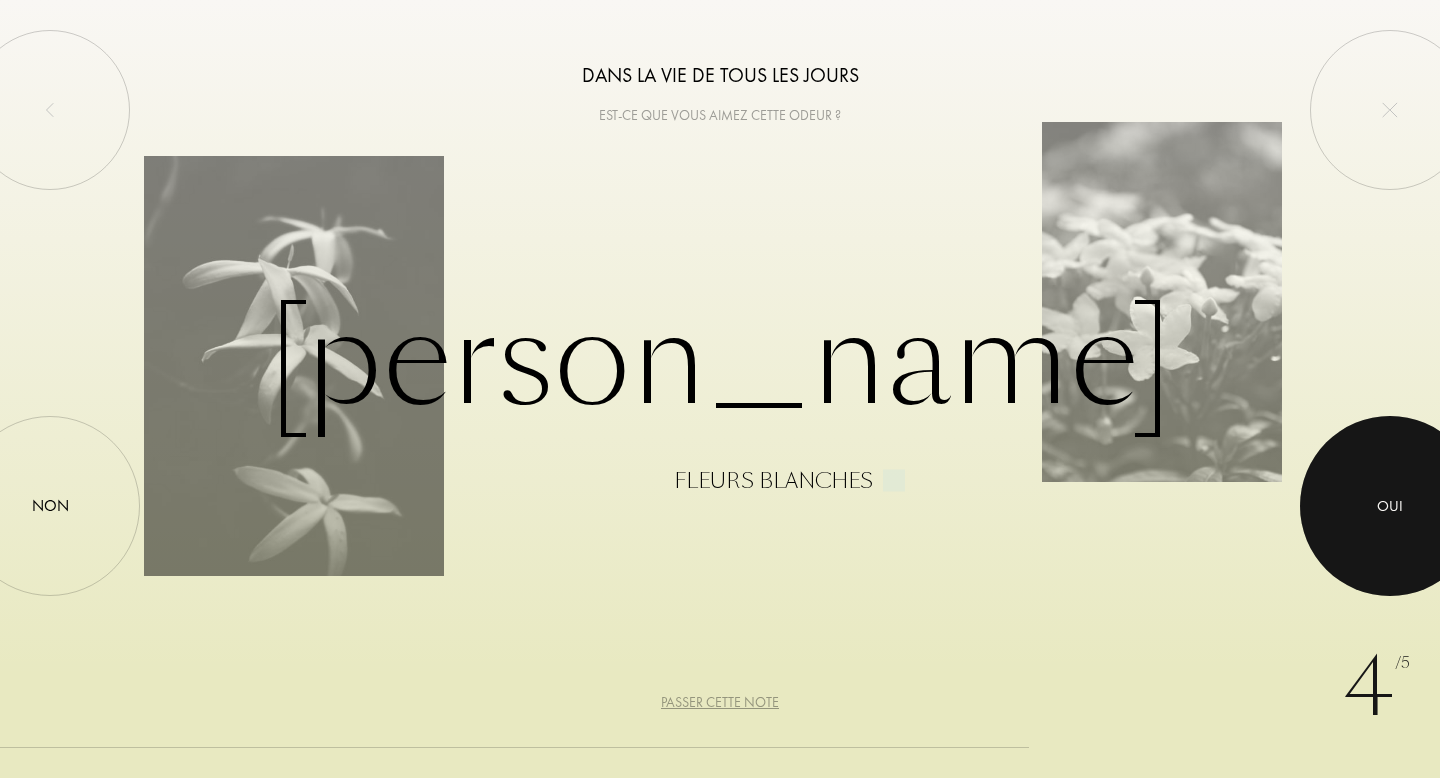 click at bounding box center [1390, 506] 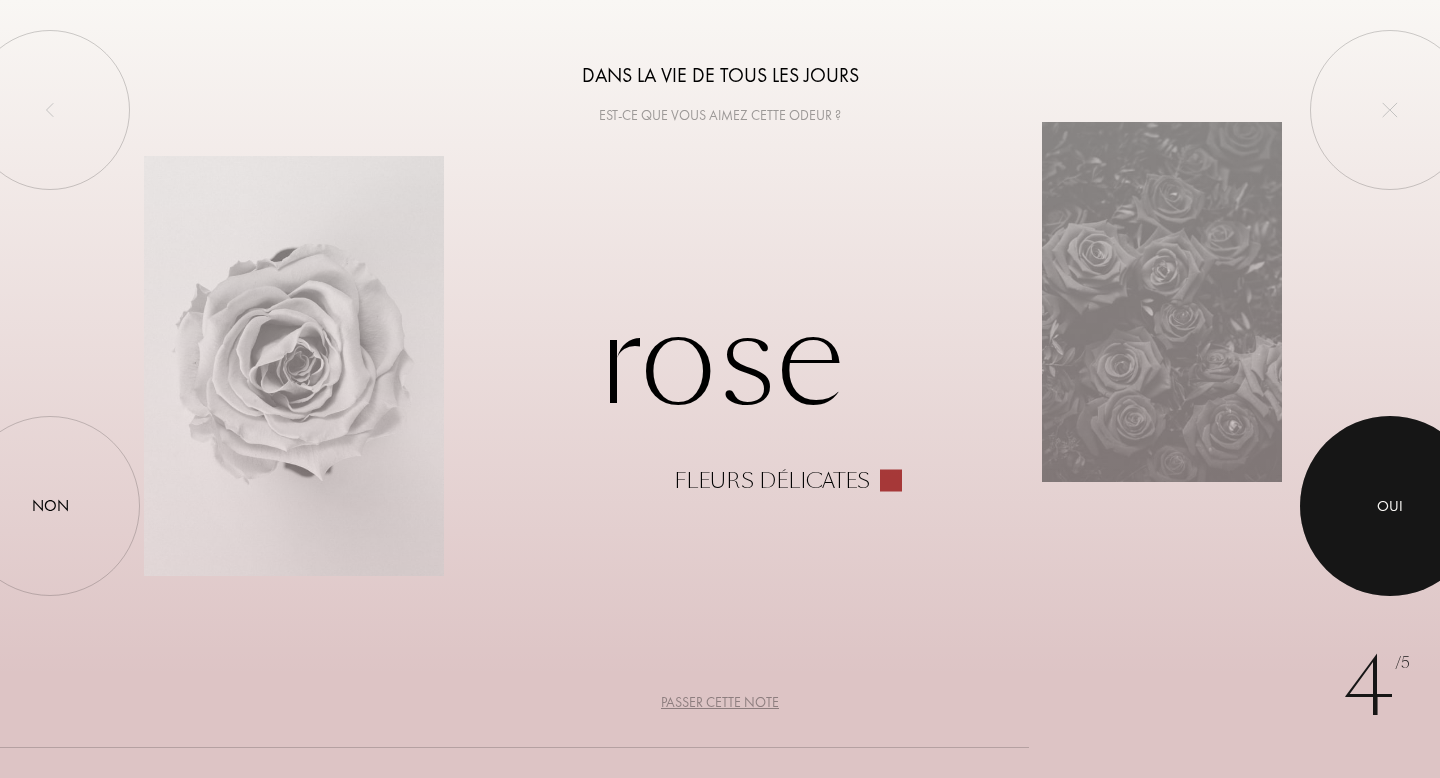 click at bounding box center [1390, 506] 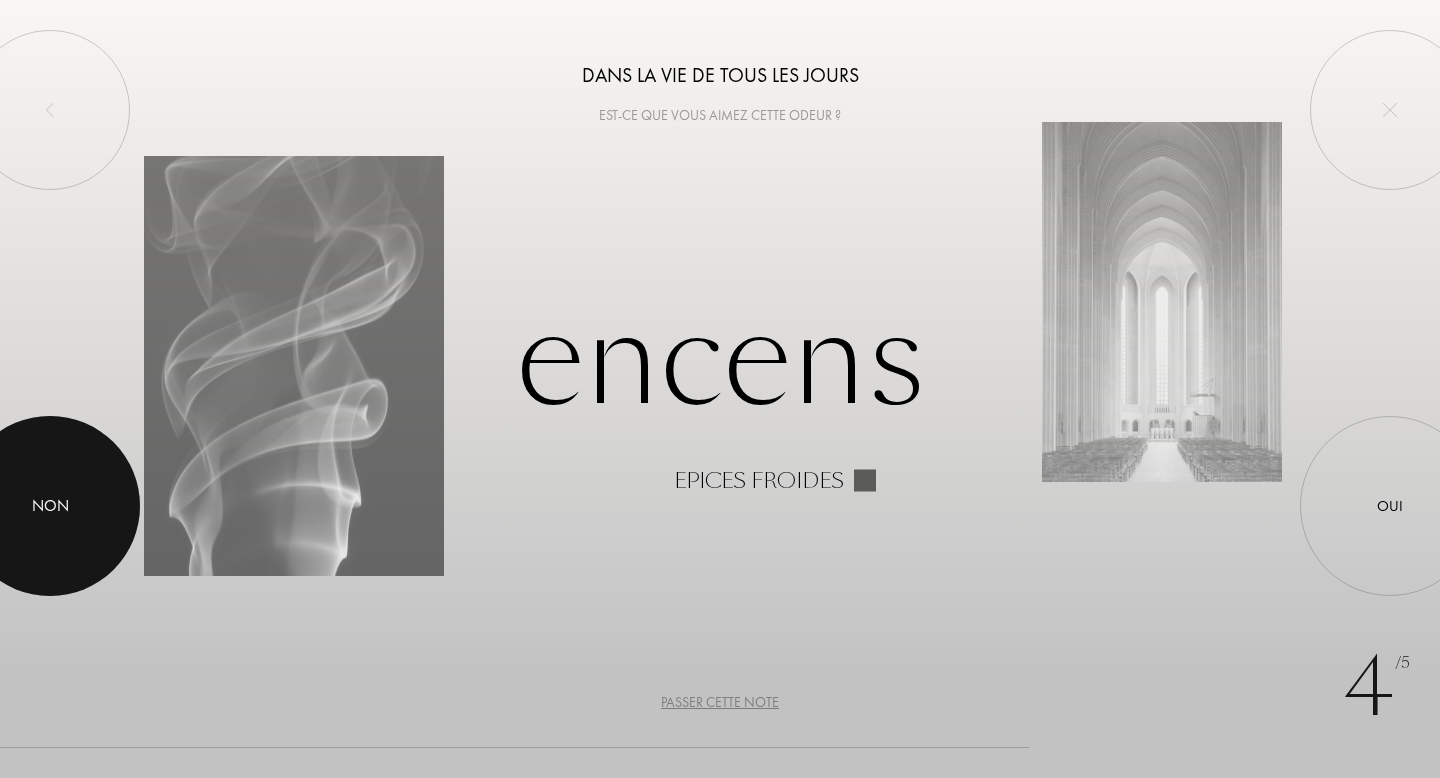 click at bounding box center (50, 506) 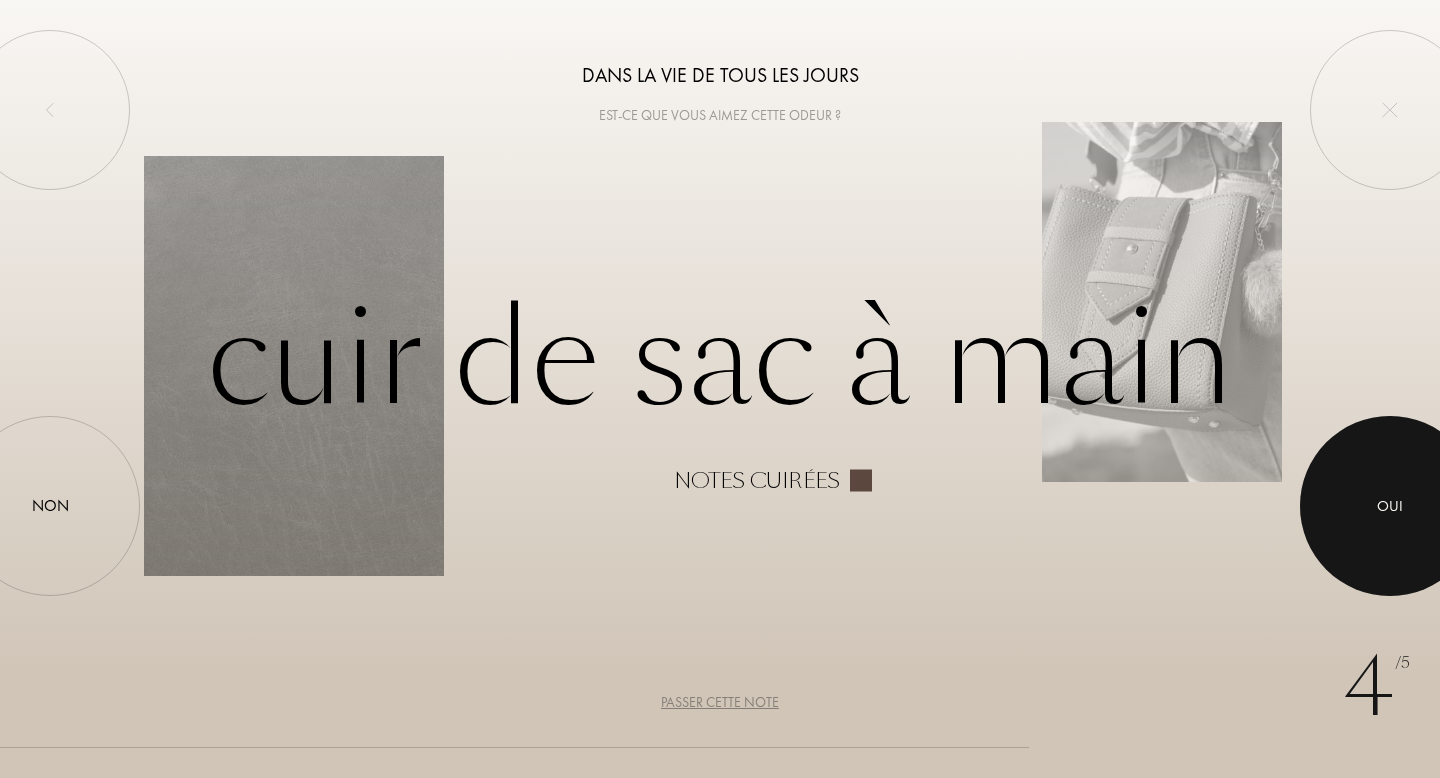 click at bounding box center [1390, 506] 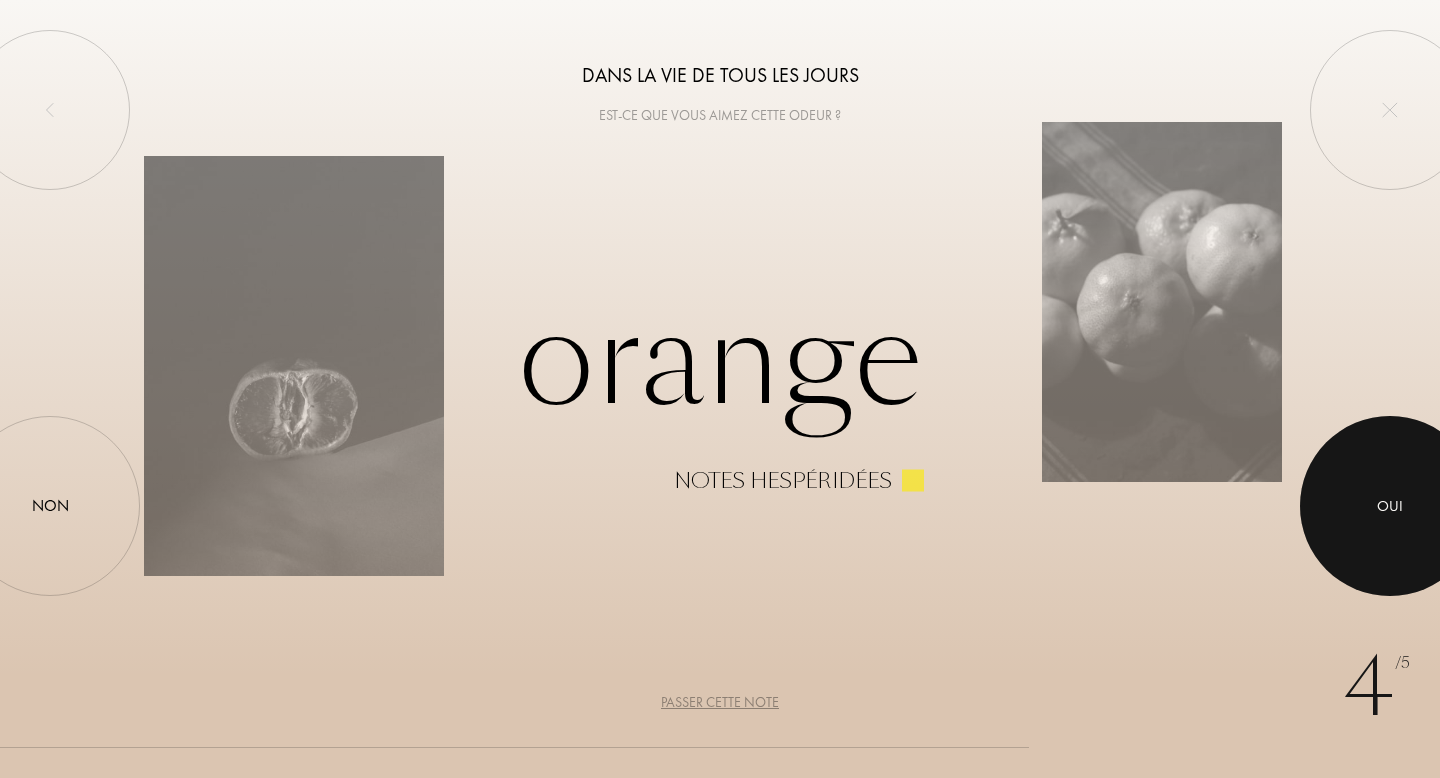 click at bounding box center [1390, 506] 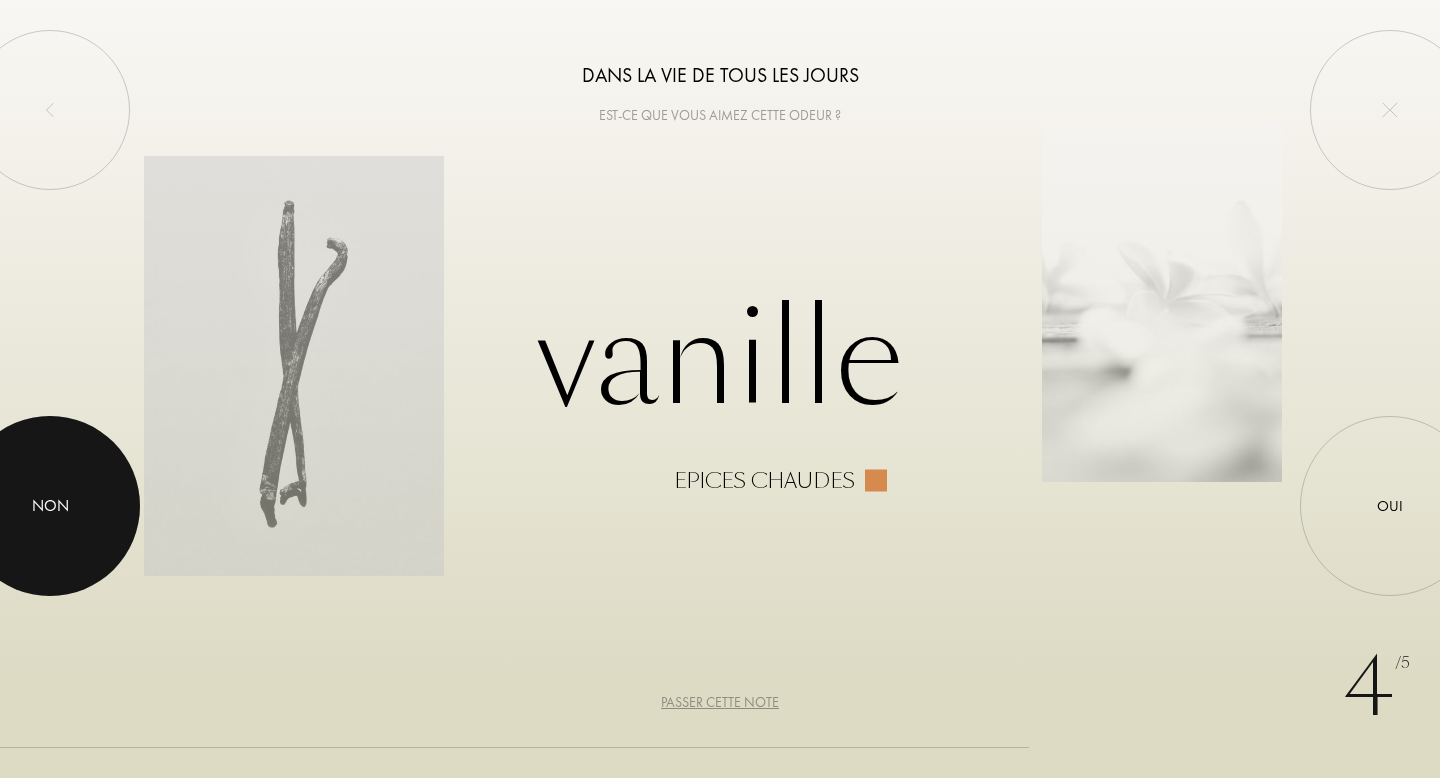 click at bounding box center [50, 506] 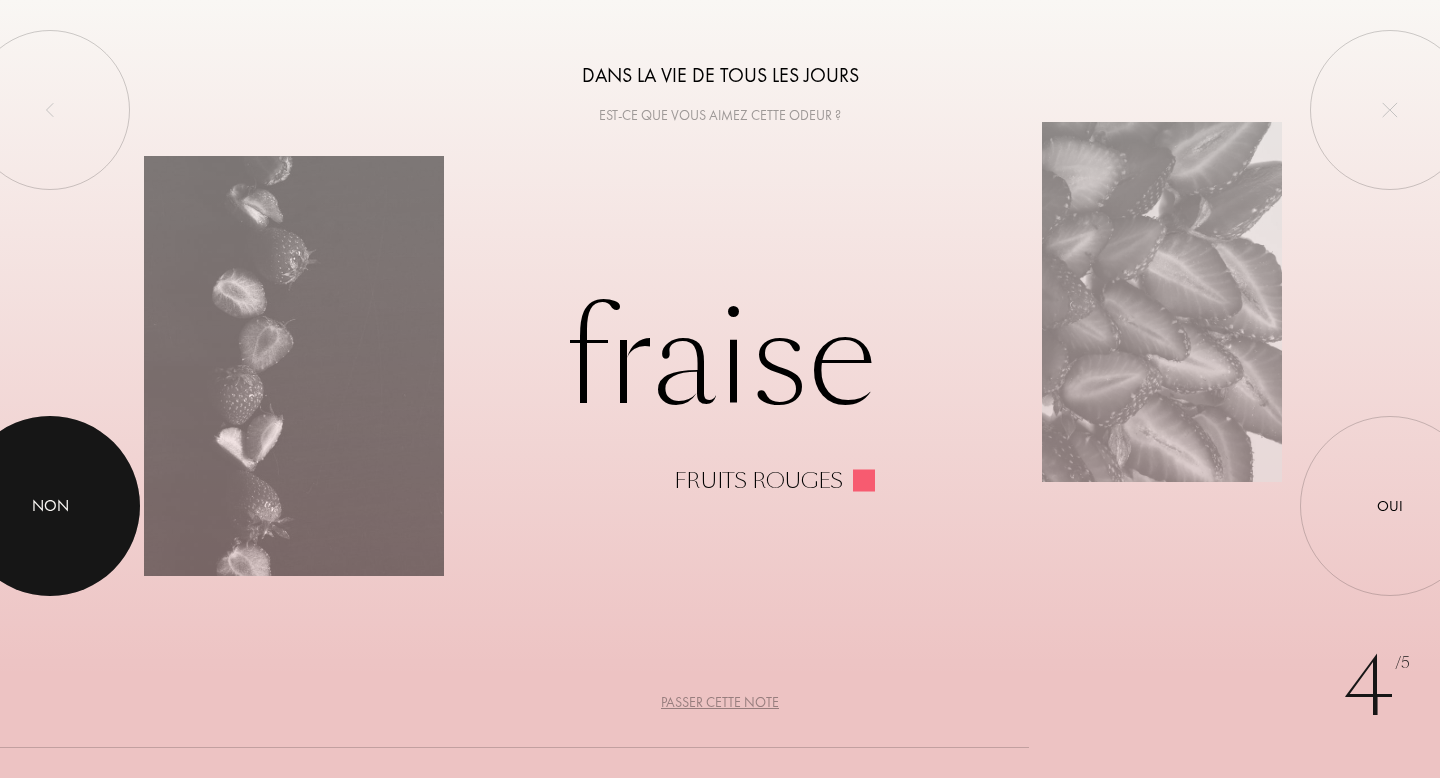 click at bounding box center (50, 506) 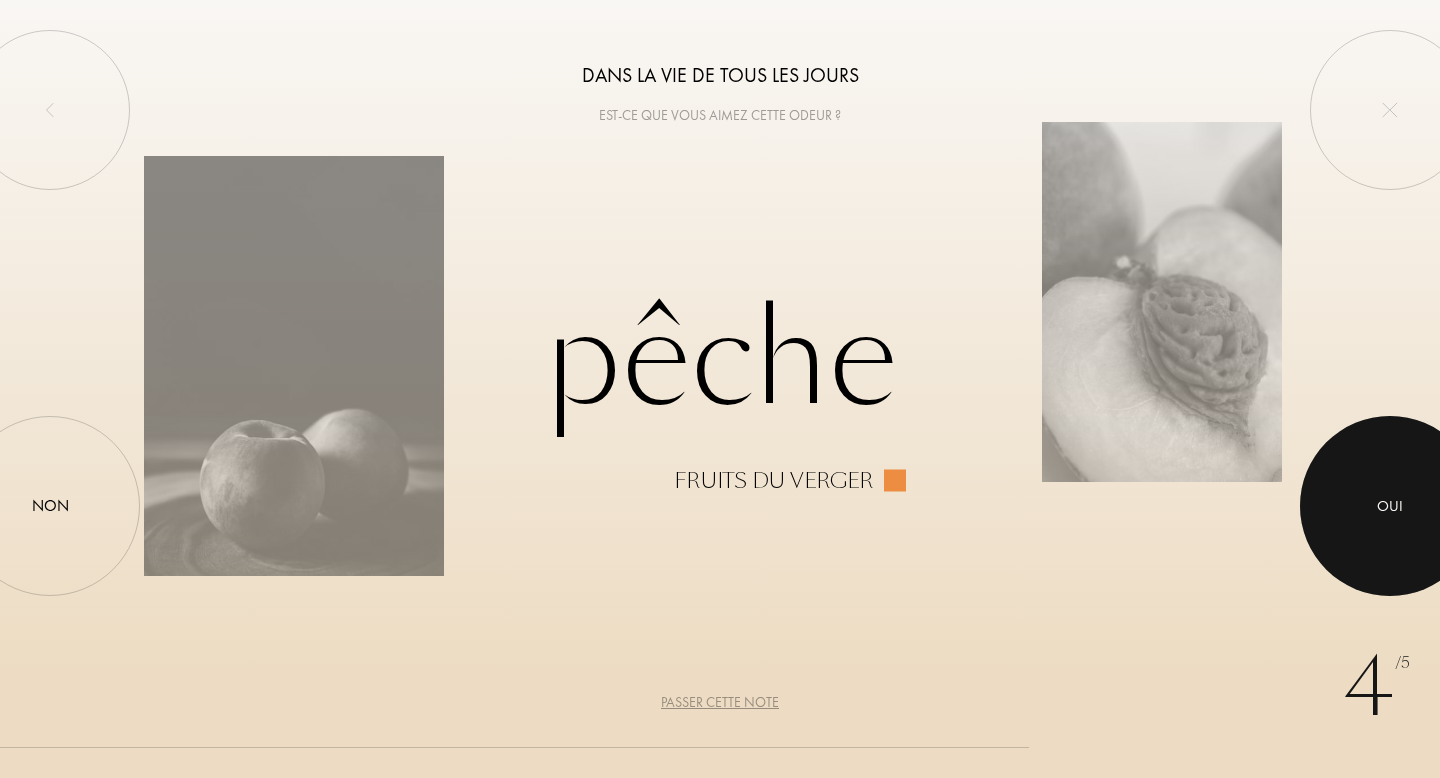 click at bounding box center [1390, 506] 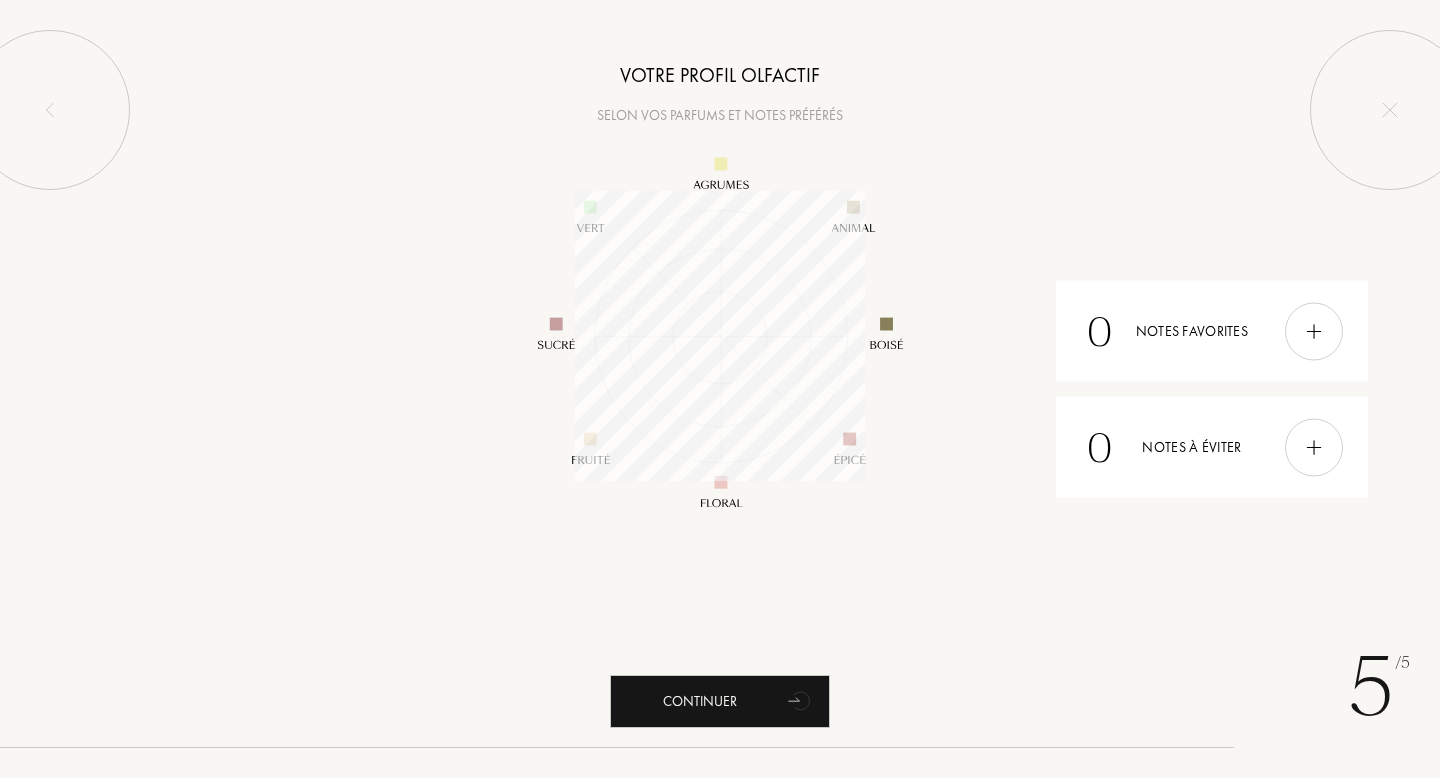 scroll, scrollTop: 999710, scrollLeft: 999710, axis: both 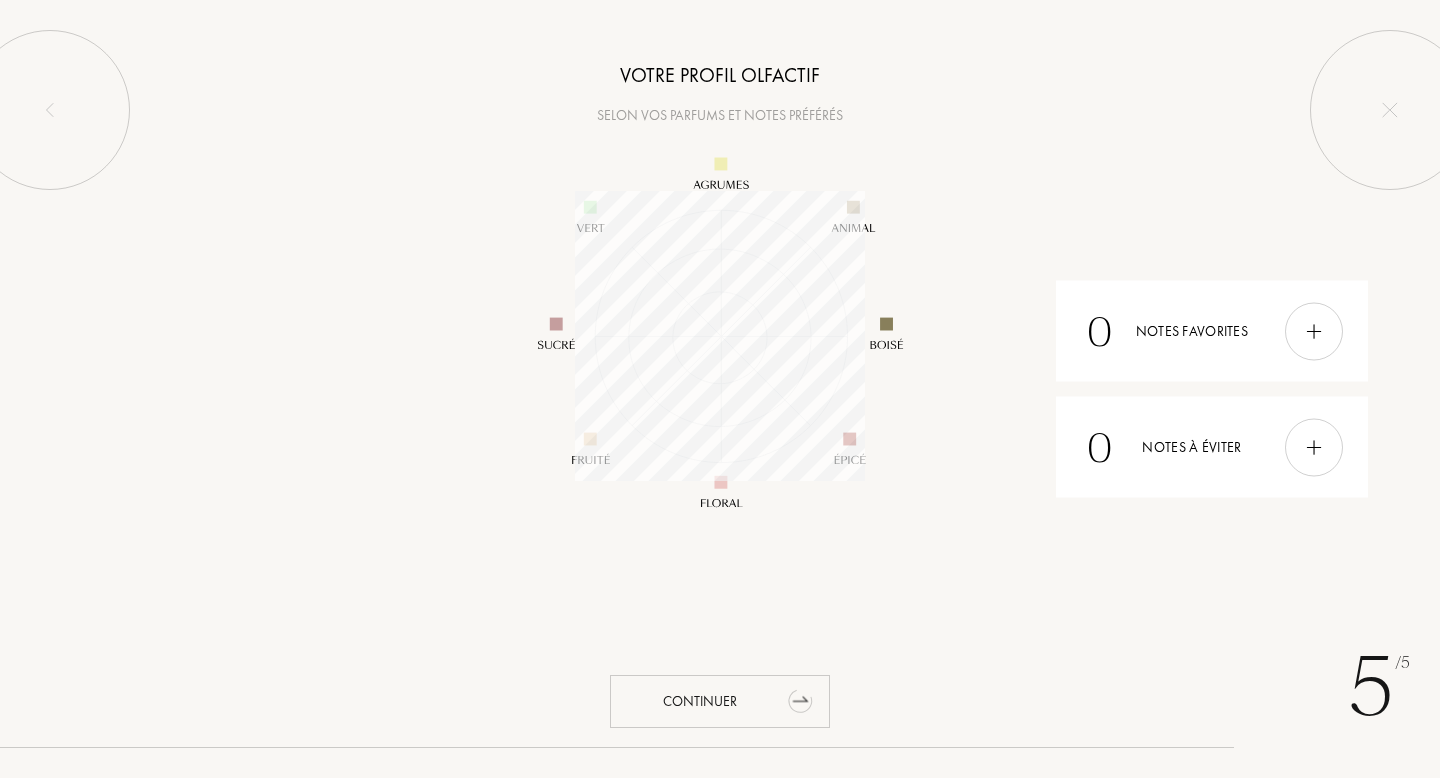 click on "Continuer" at bounding box center (720, 701) 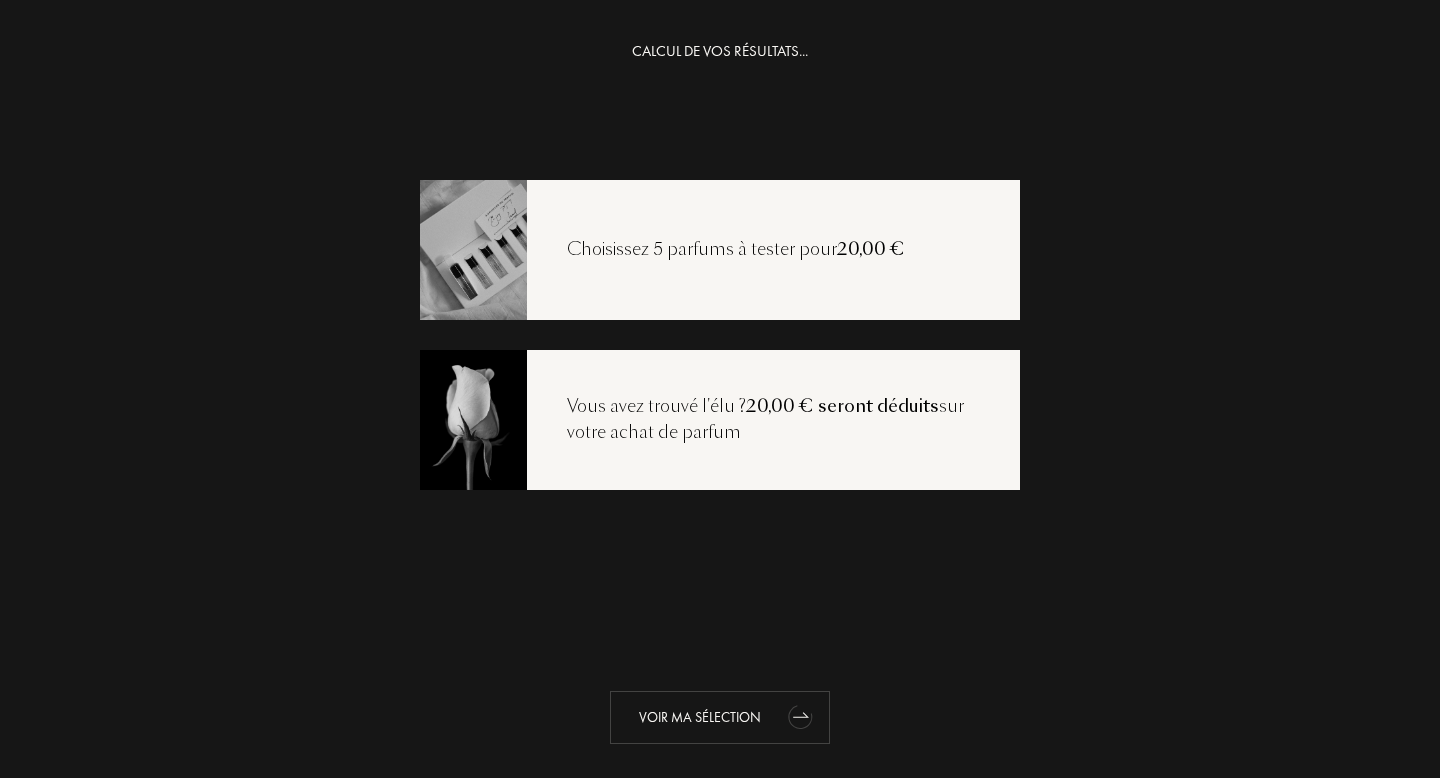 click on "Voir ma sélection" at bounding box center [720, 717] 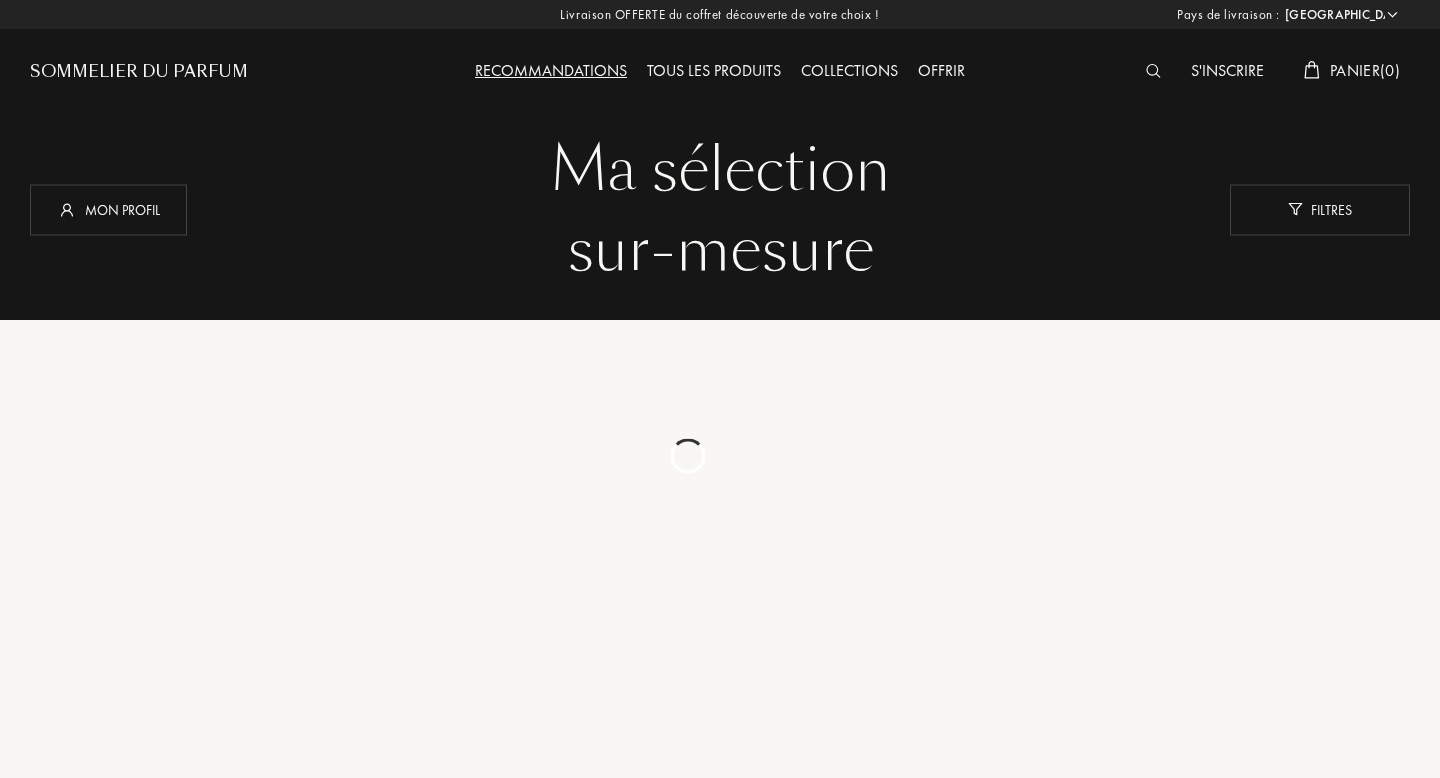 select on "FR" 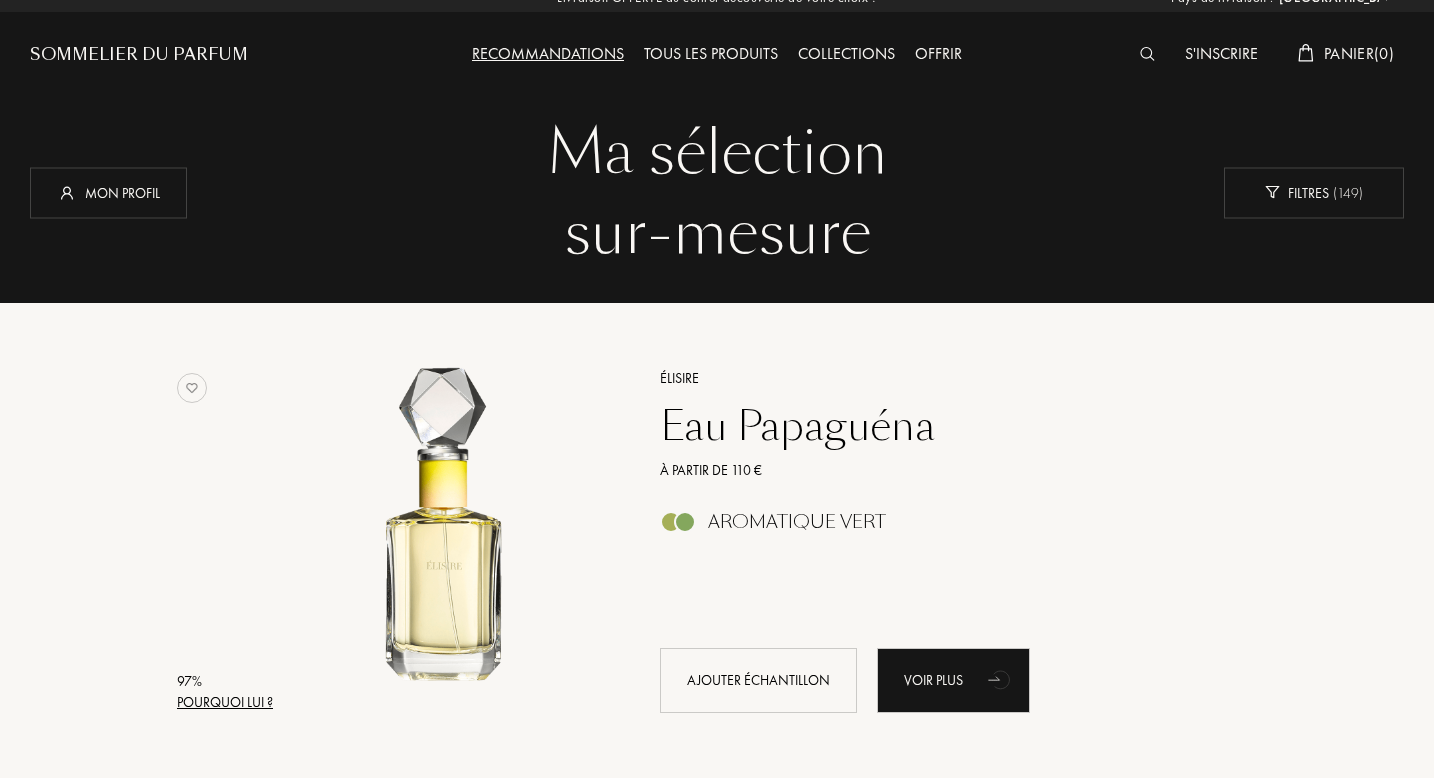 scroll, scrollTop: 0, scrollLeft: 0, axis: both 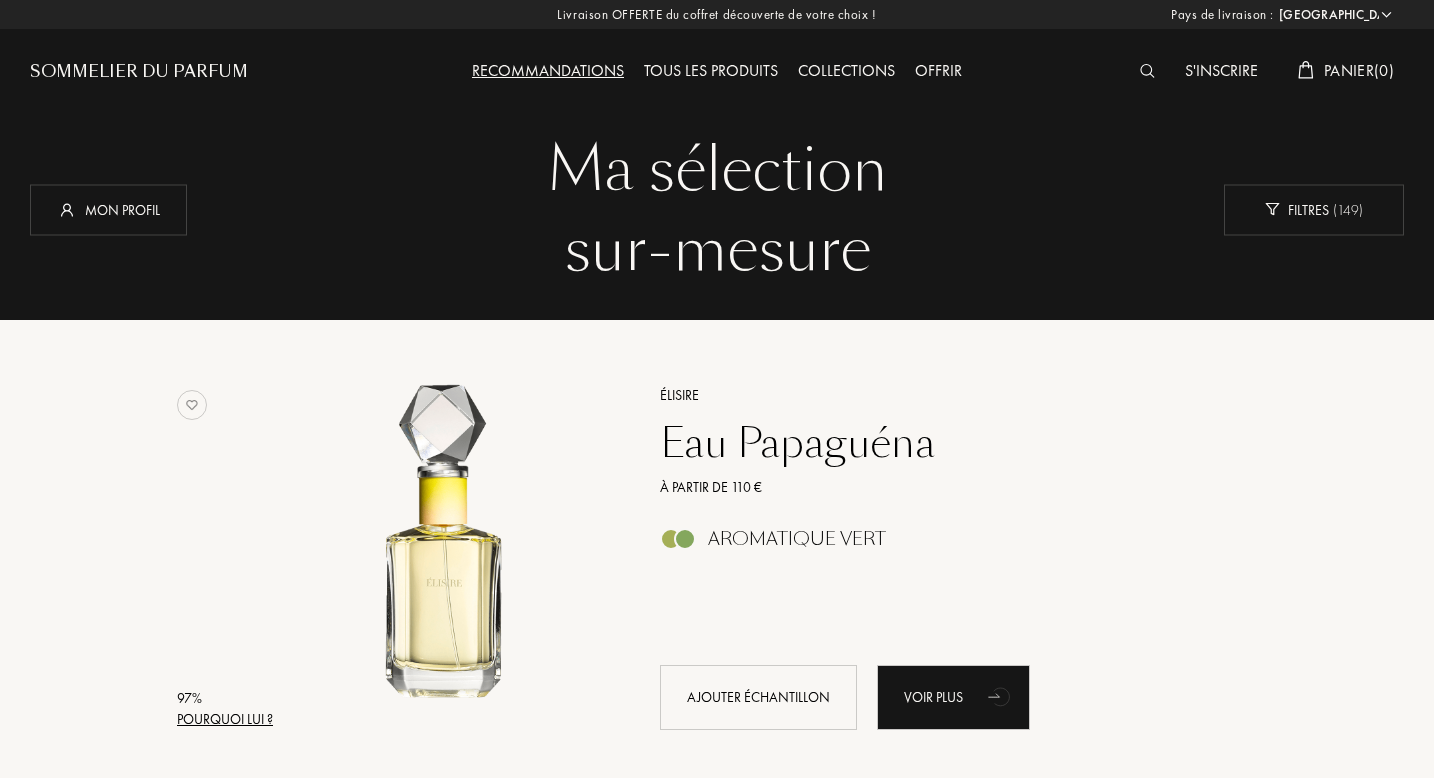 click on "Tous les produits" at bounding box center (711, 72) 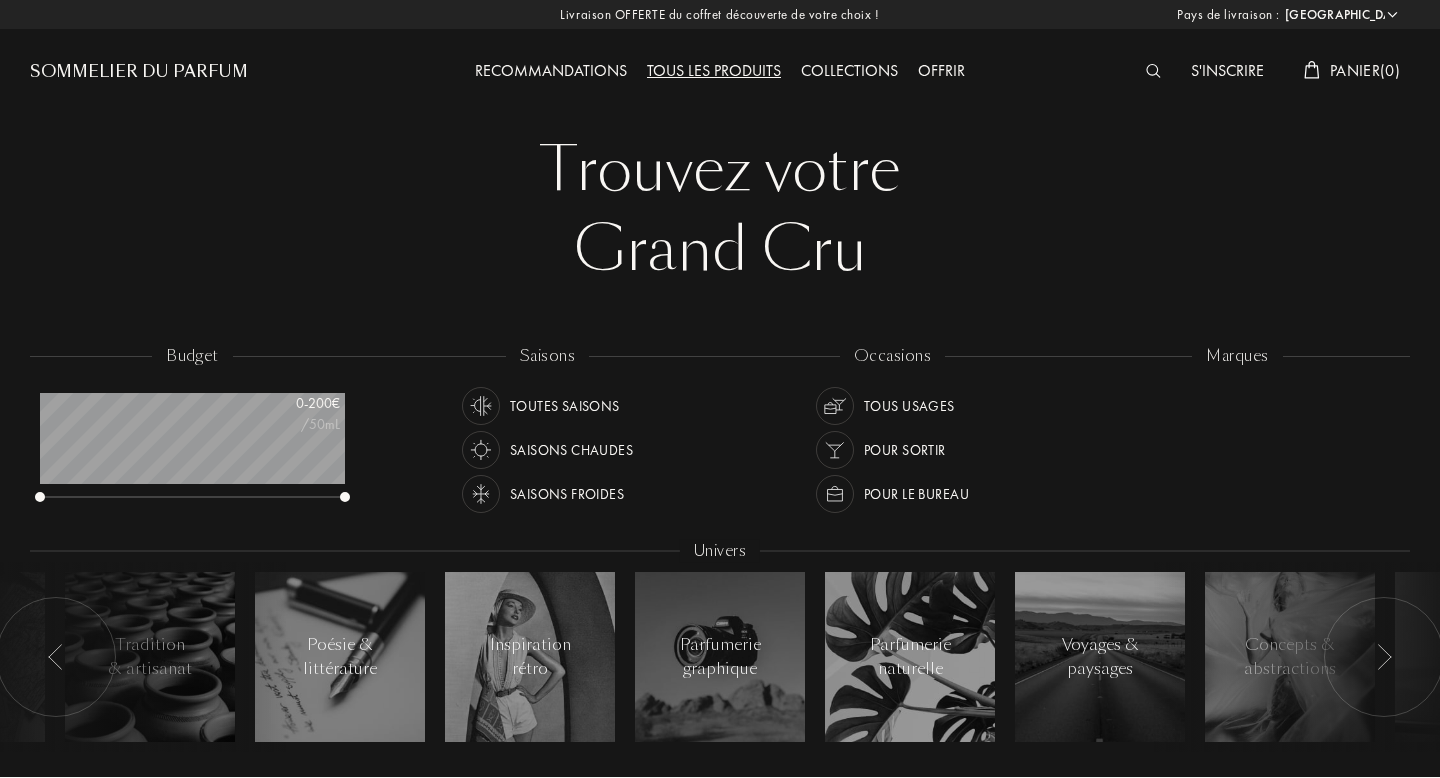 select on "FR" 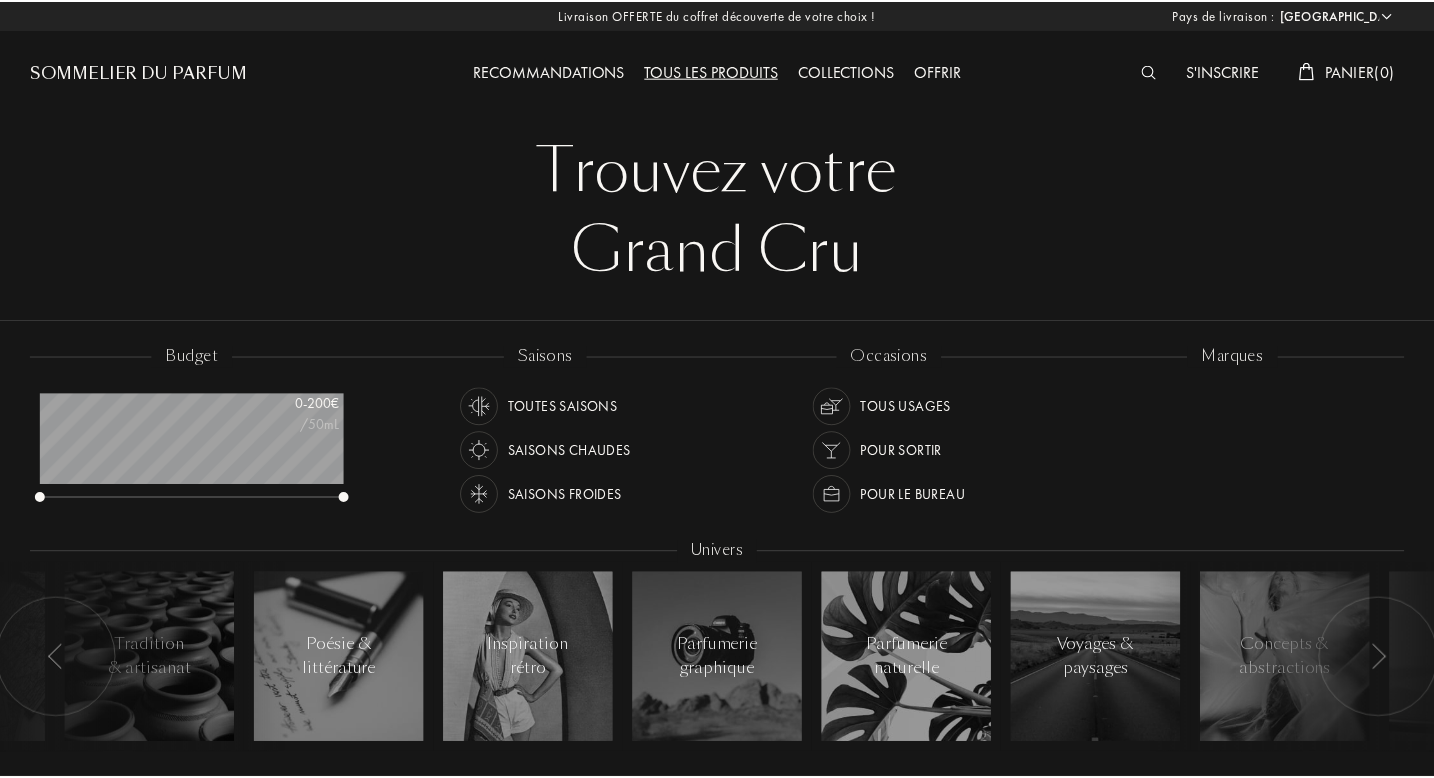 scroll, scrollTop: 0, scrollLeft: 0, axis: both 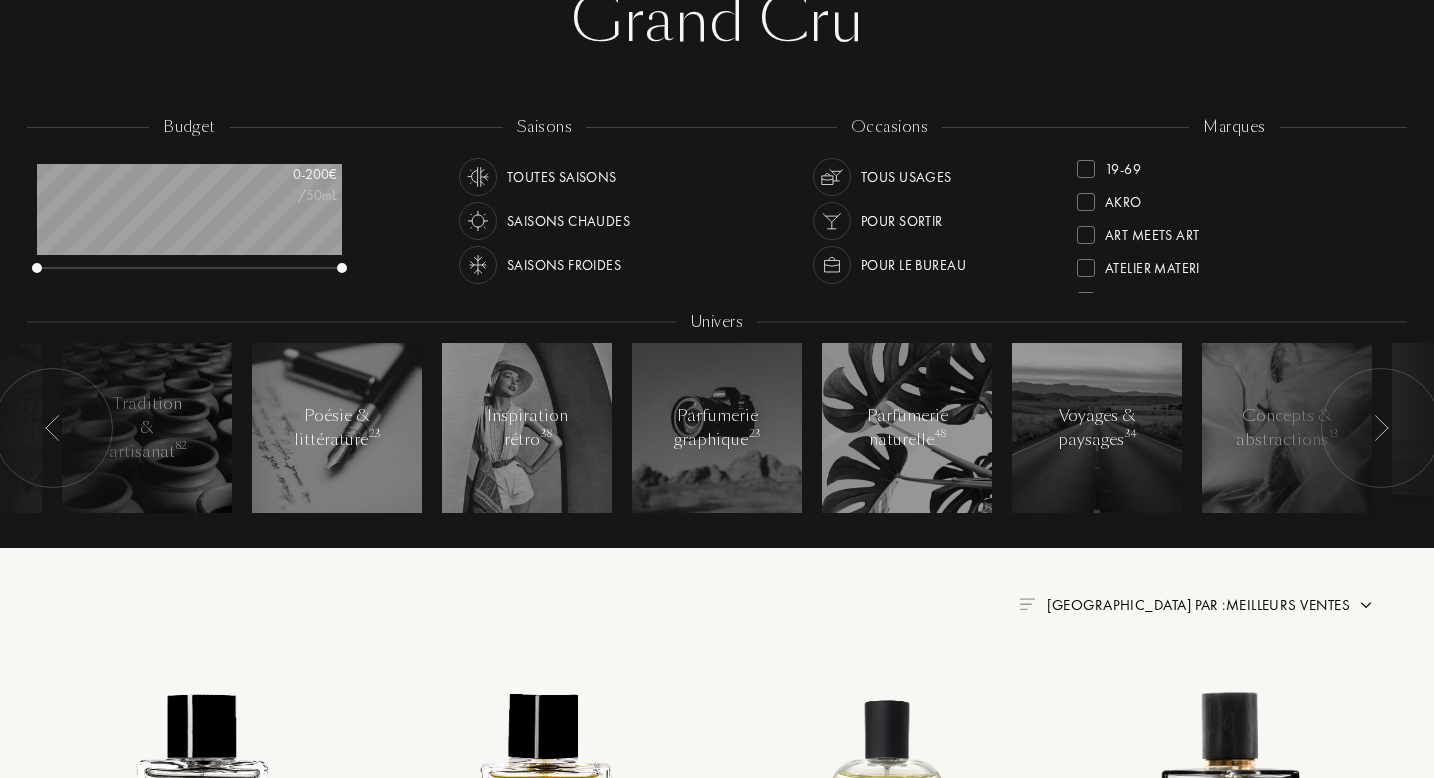 click on "Trier par :  Meilleurs ventes" at bounding box center [1198, 605] 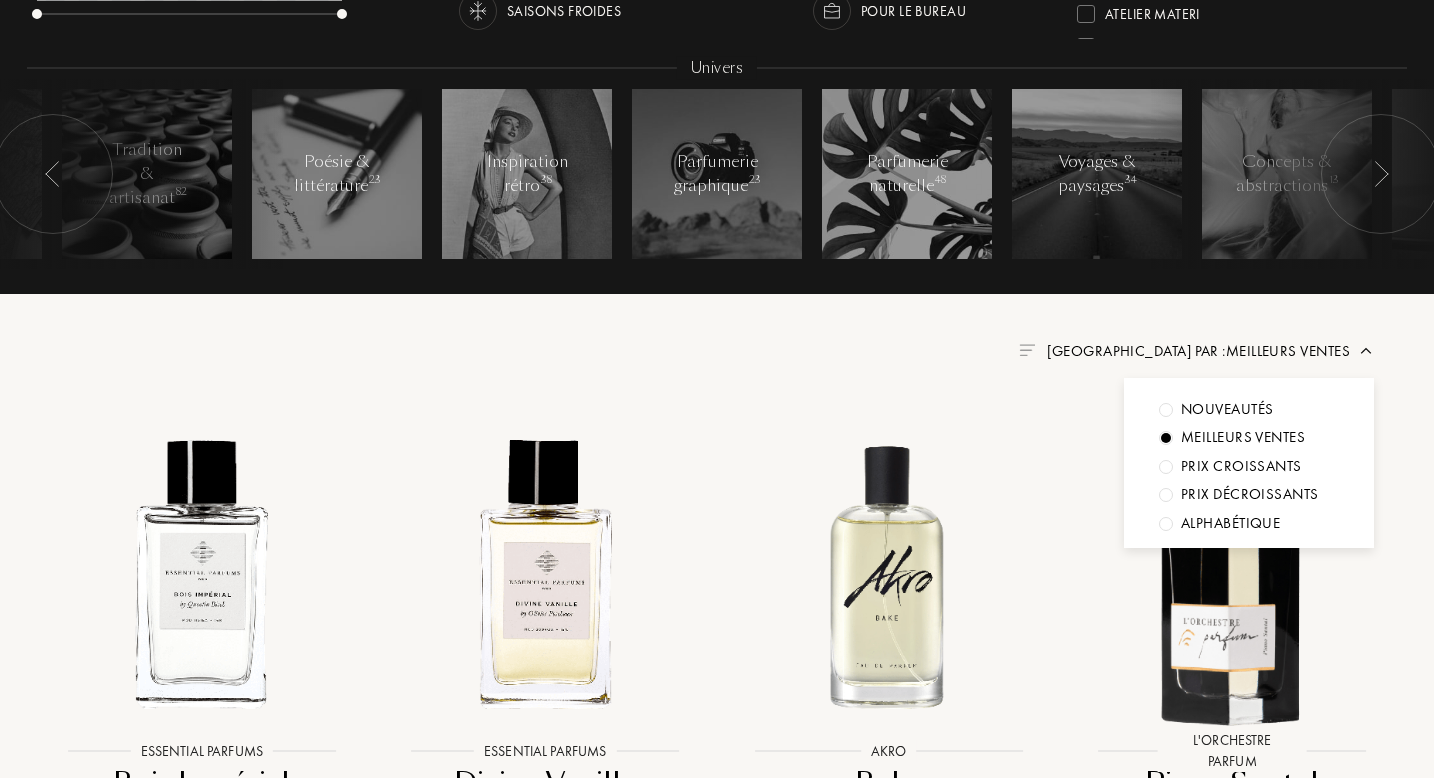 scroll, scrollTop: 489, scrollLeft: 0, axis: vertical 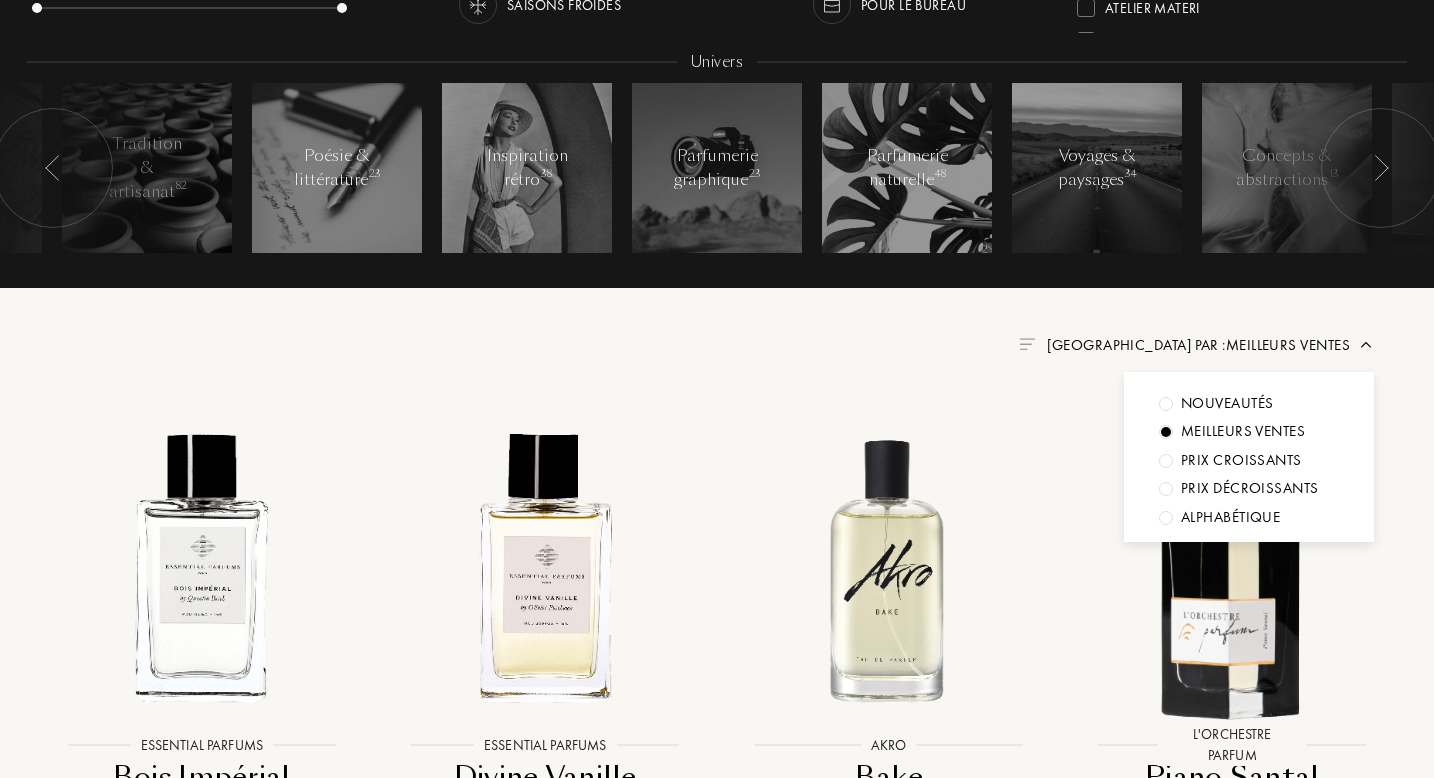 click at bounding box center (1166, 404) 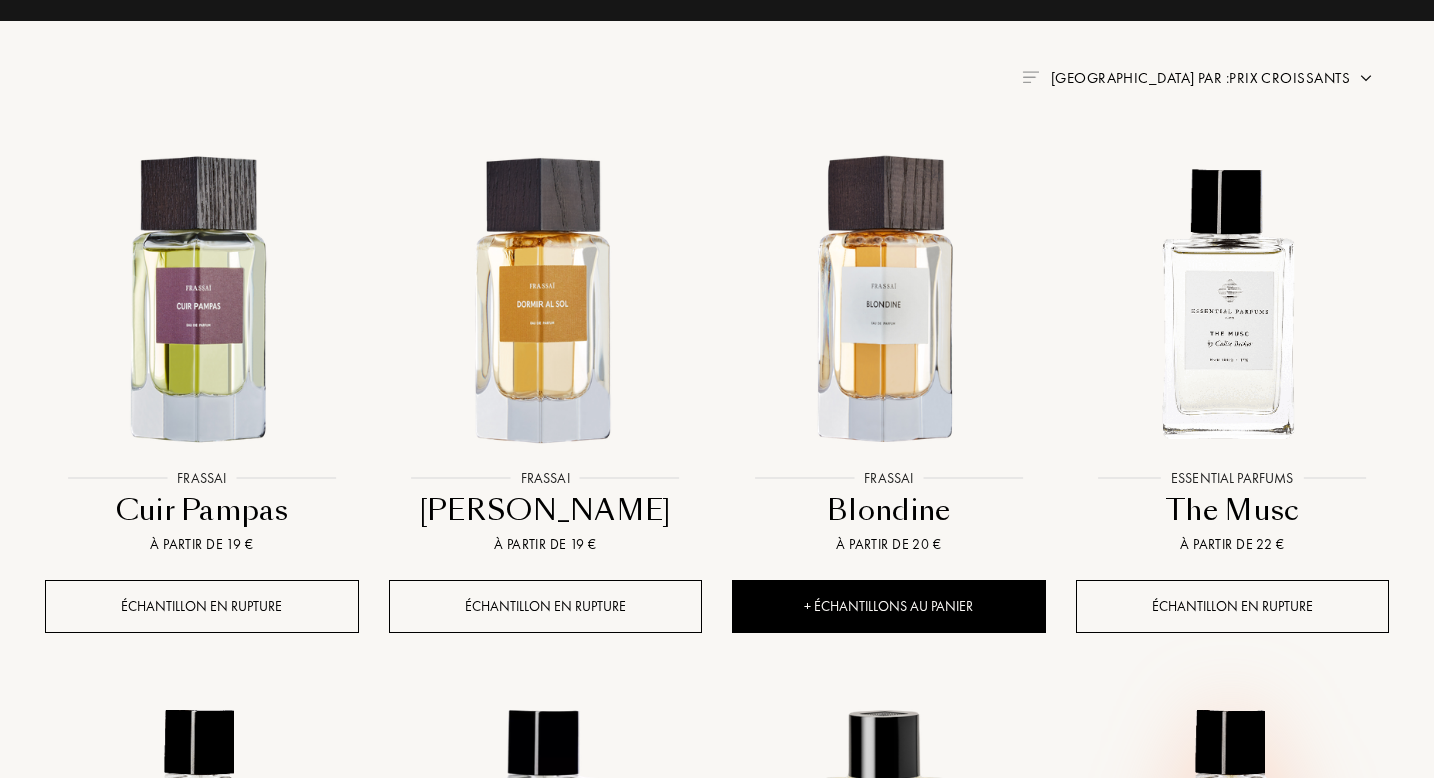 scroll, scrollTop: 755, scrollLeft: 0, axis: vertical 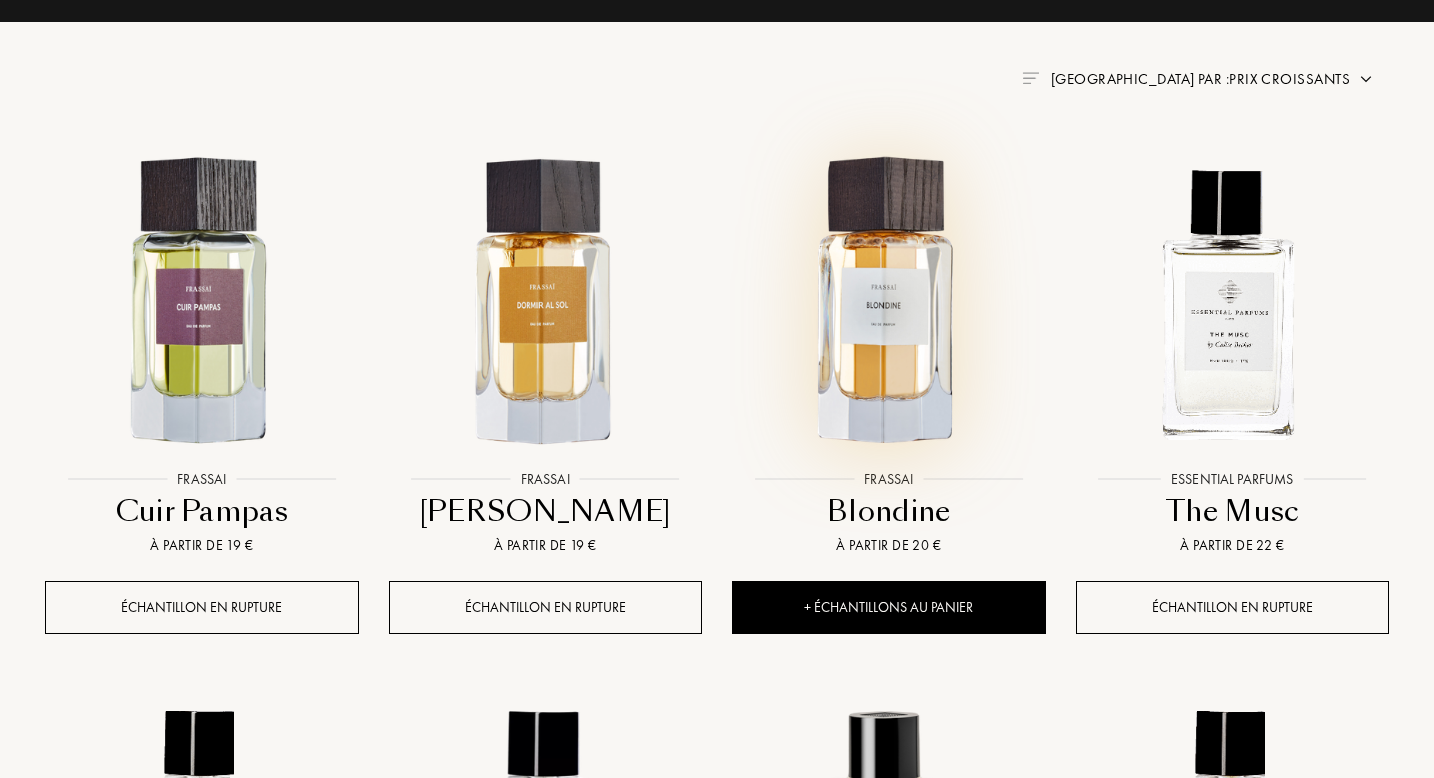 click at bounding box center (888, 302) 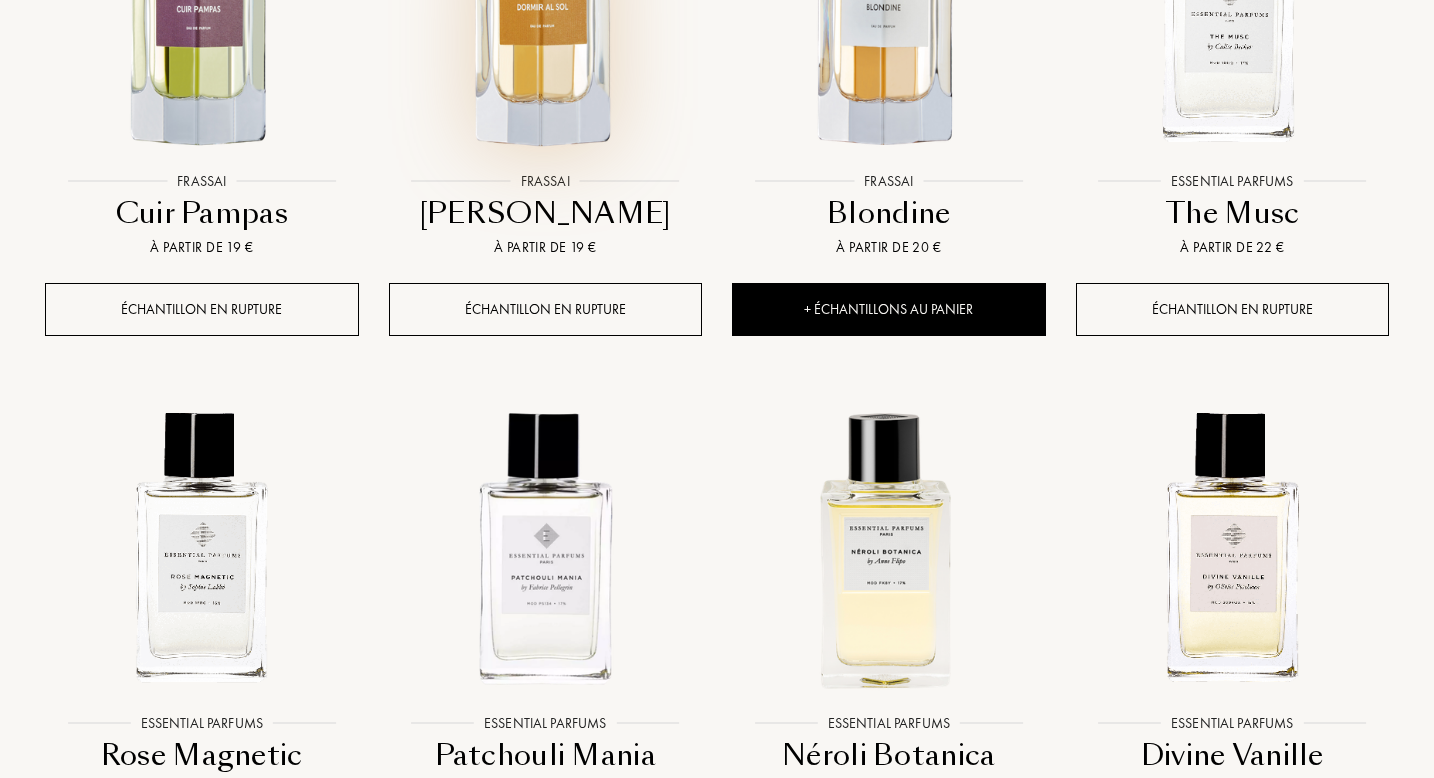scroll, scrollTop: 1046, scrollLeft: 0, axis: vertical 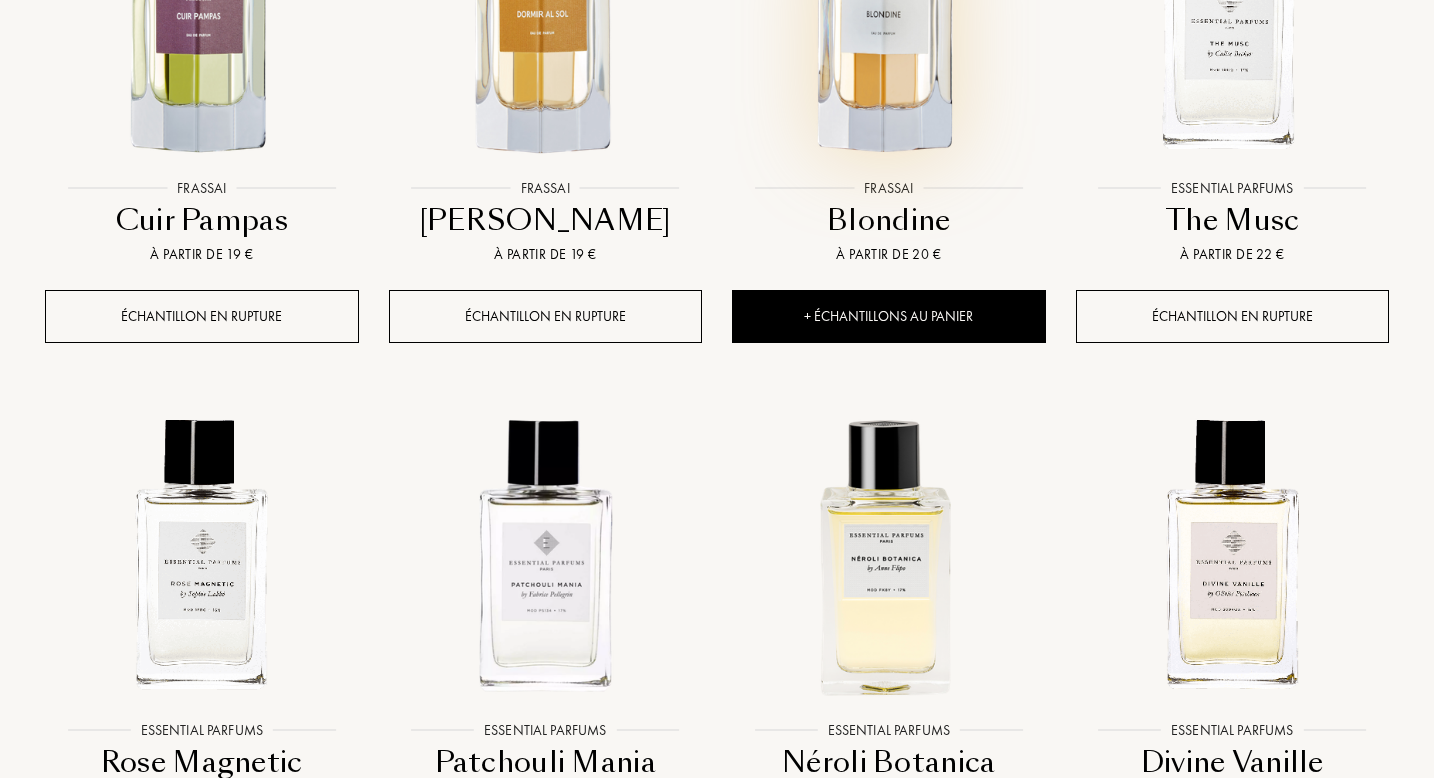 click at bounding box center [889, 29] 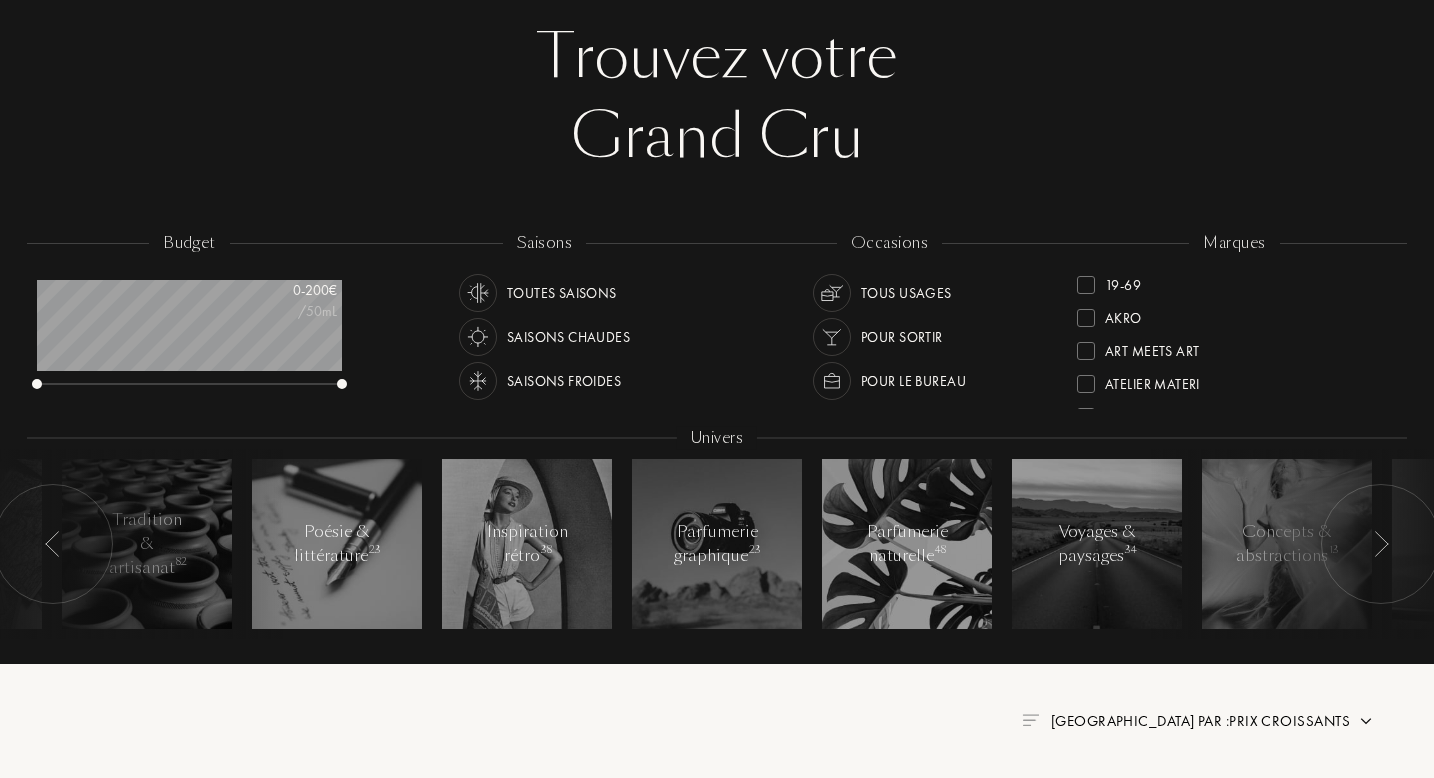 scroll, scrollTop: 114, scrollLeft: 0, axis: vertical 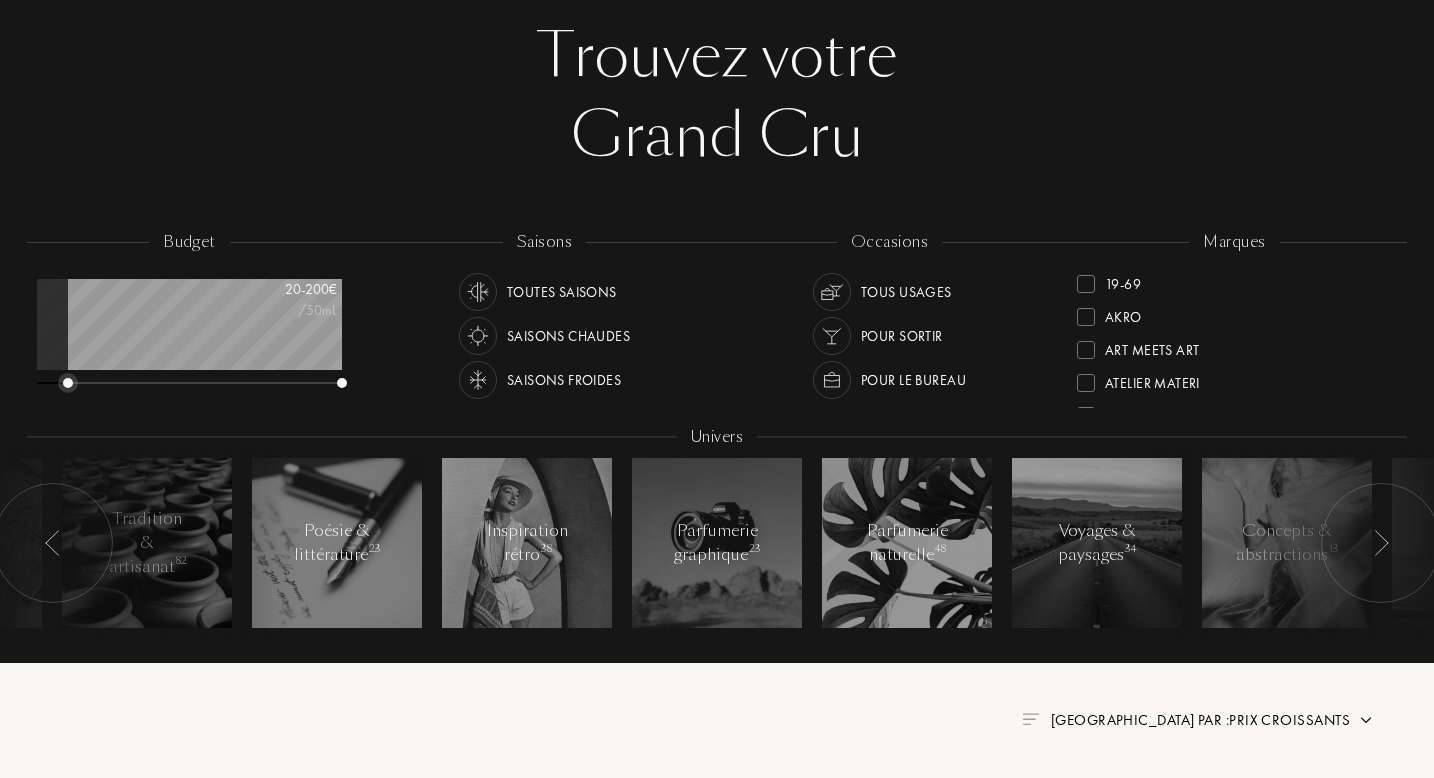 drag, startPoint x: 39, startPoint y: 381, endPoint x: 70, endPoint y: 382, distance: 31.016125 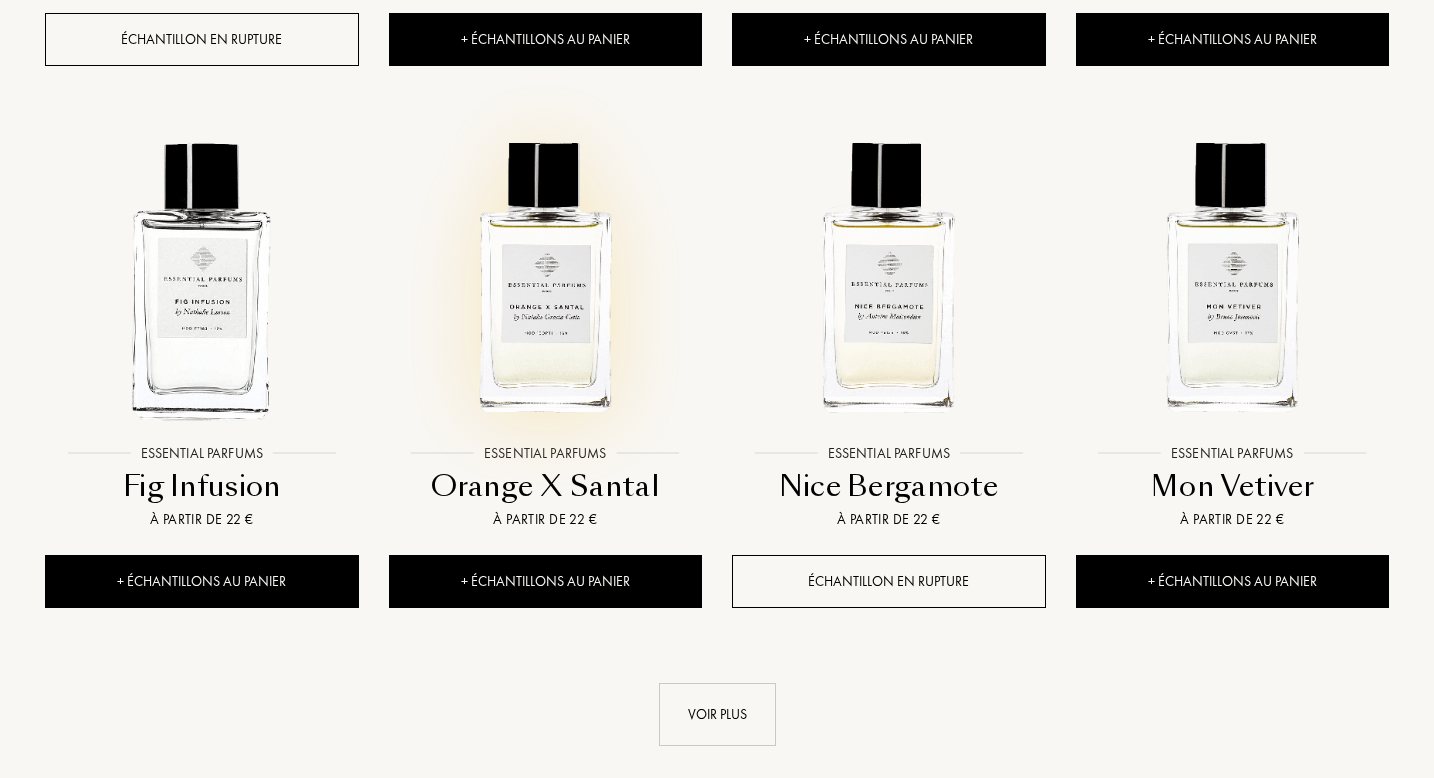 scroll, scrollTop: 1866, scrollLeft: 0, axis: vertical 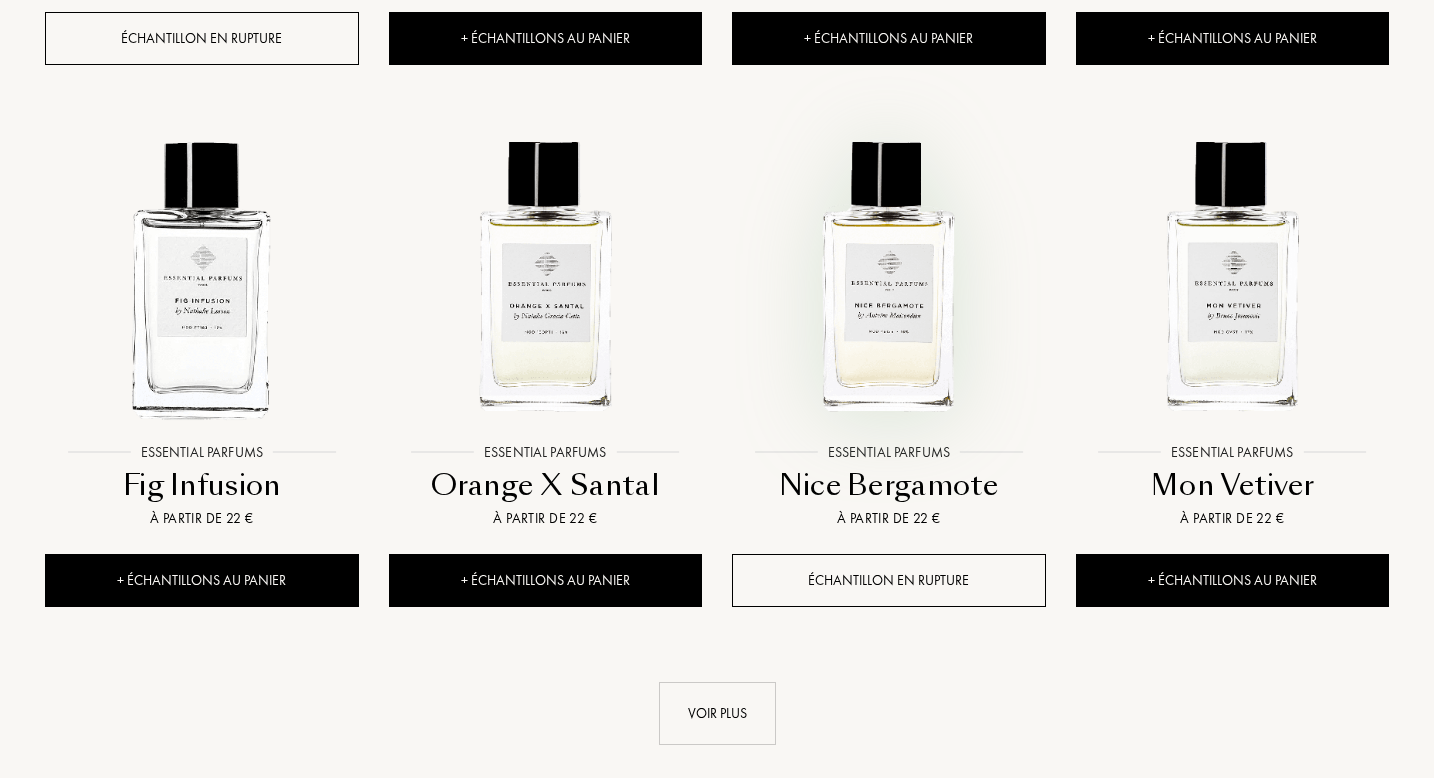 click at bounding box center [888, 276] 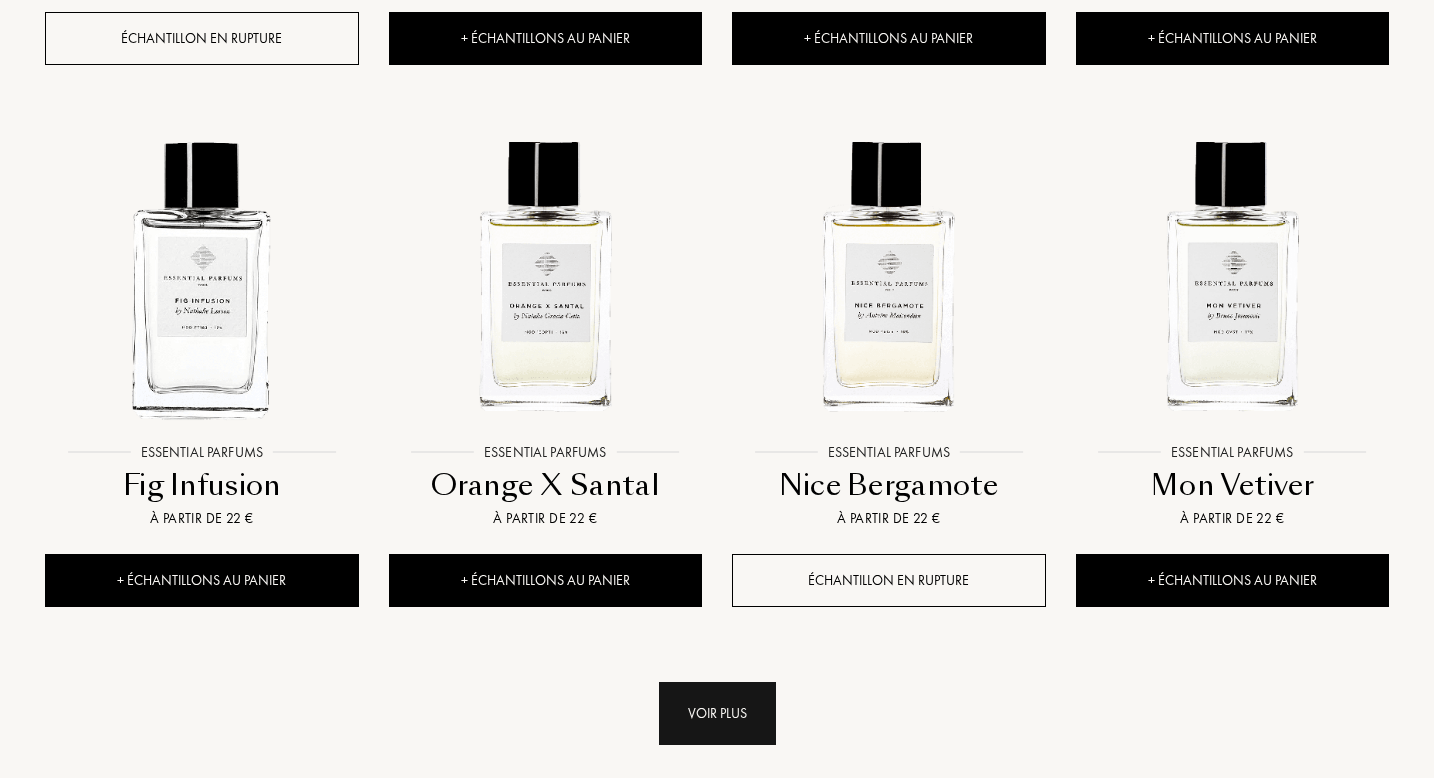 click on "Voir plus" at bounding box center (717, 713) 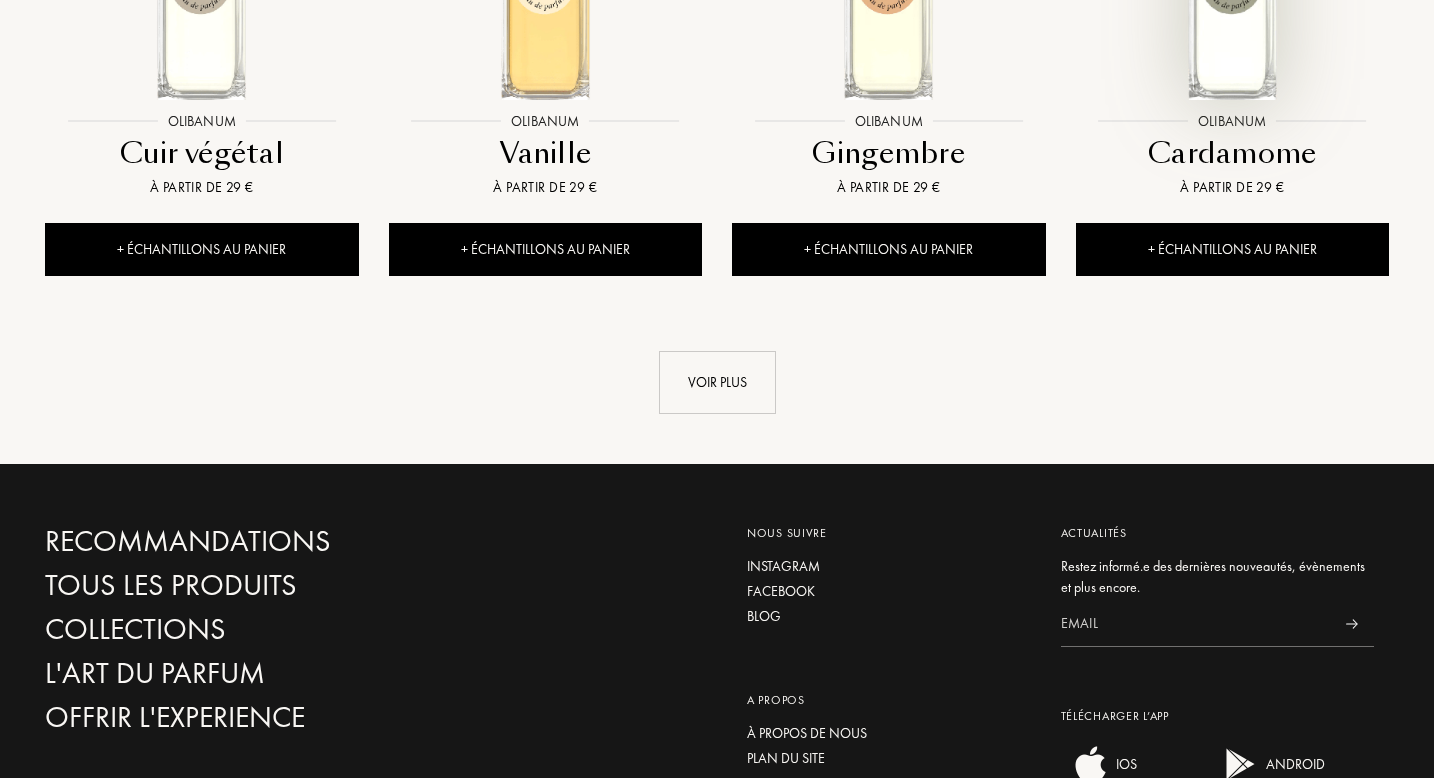 scroll, scrollTop: 3836, scrollLeft: 0, axis: vertical 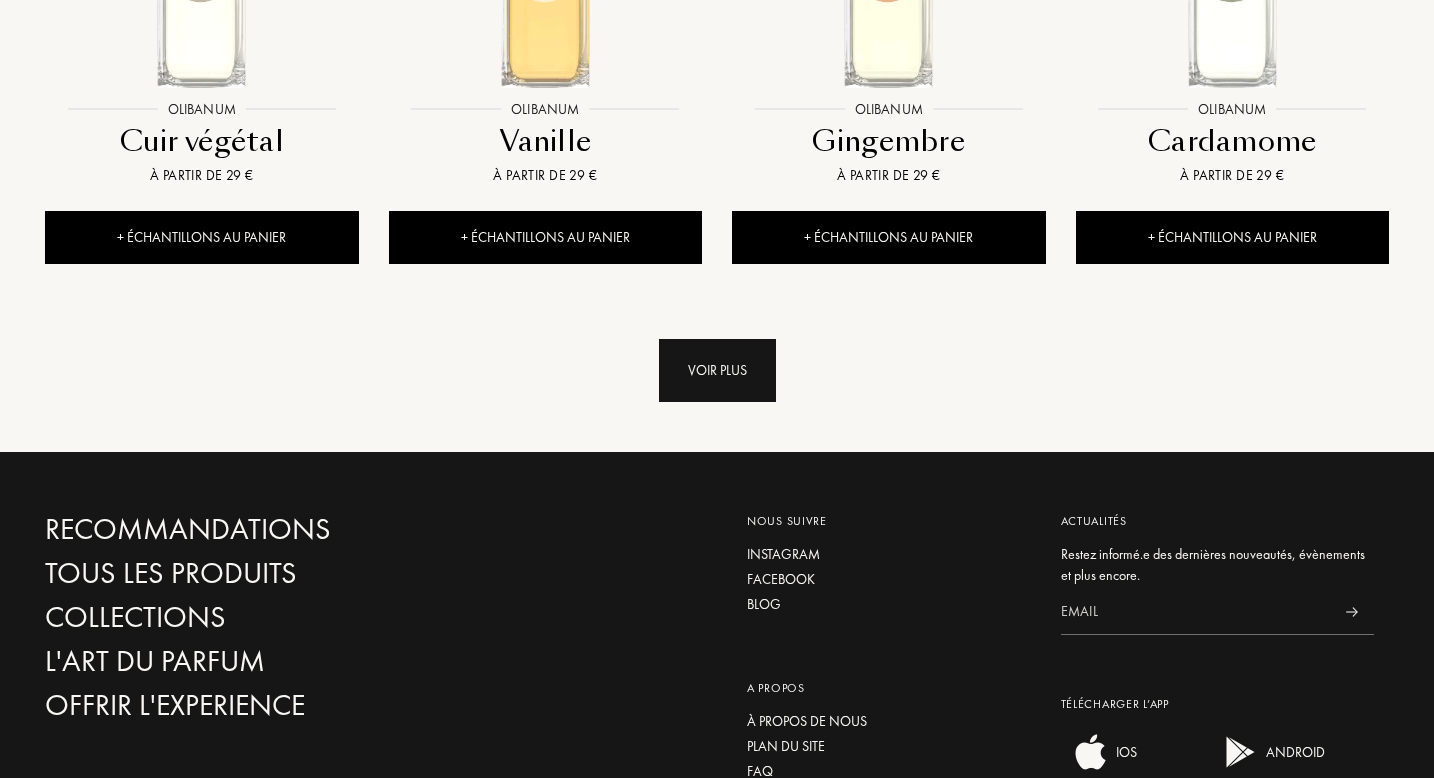 click on "Voir plus" at bounding box center [717, 370] 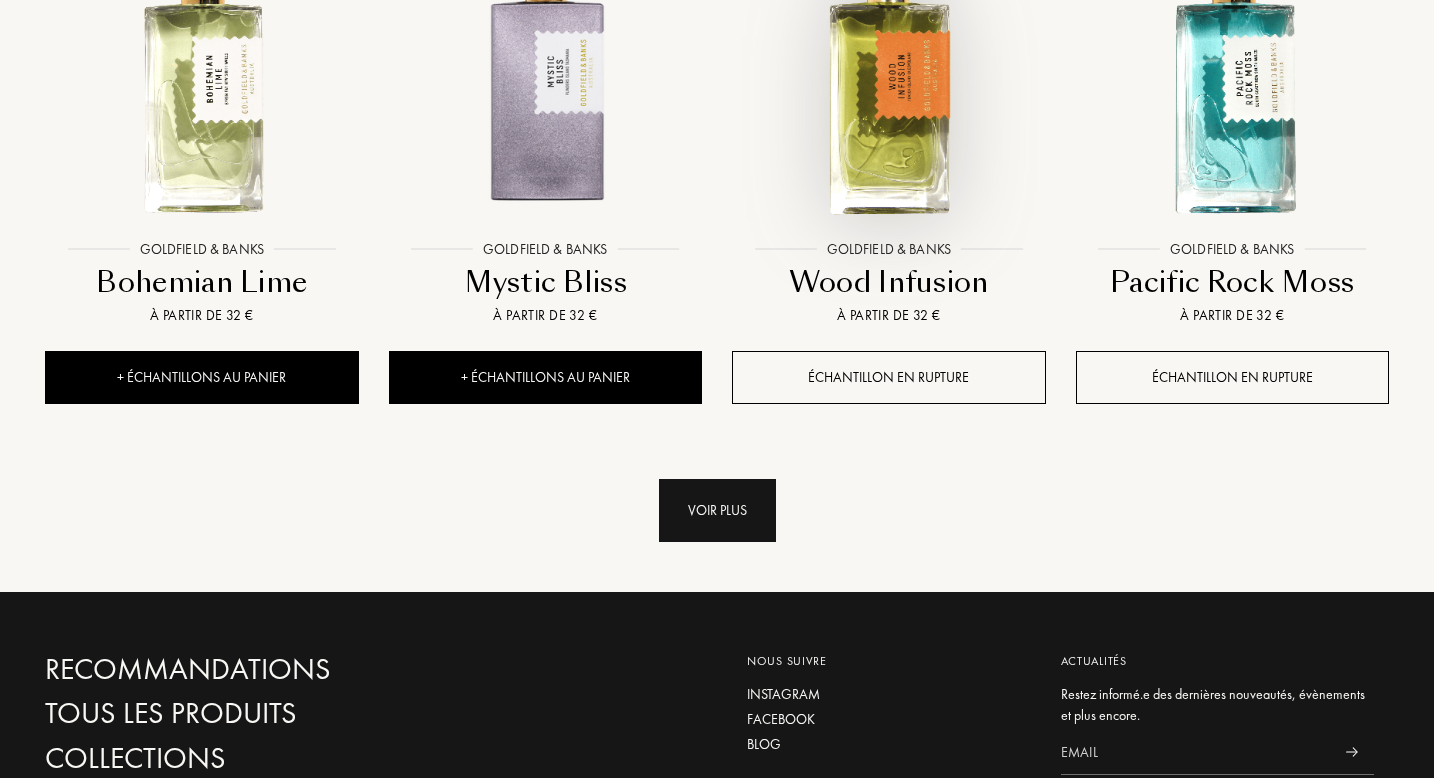 scroll, scrollTop: 5323, scrollLeft: 0, axis: vertical 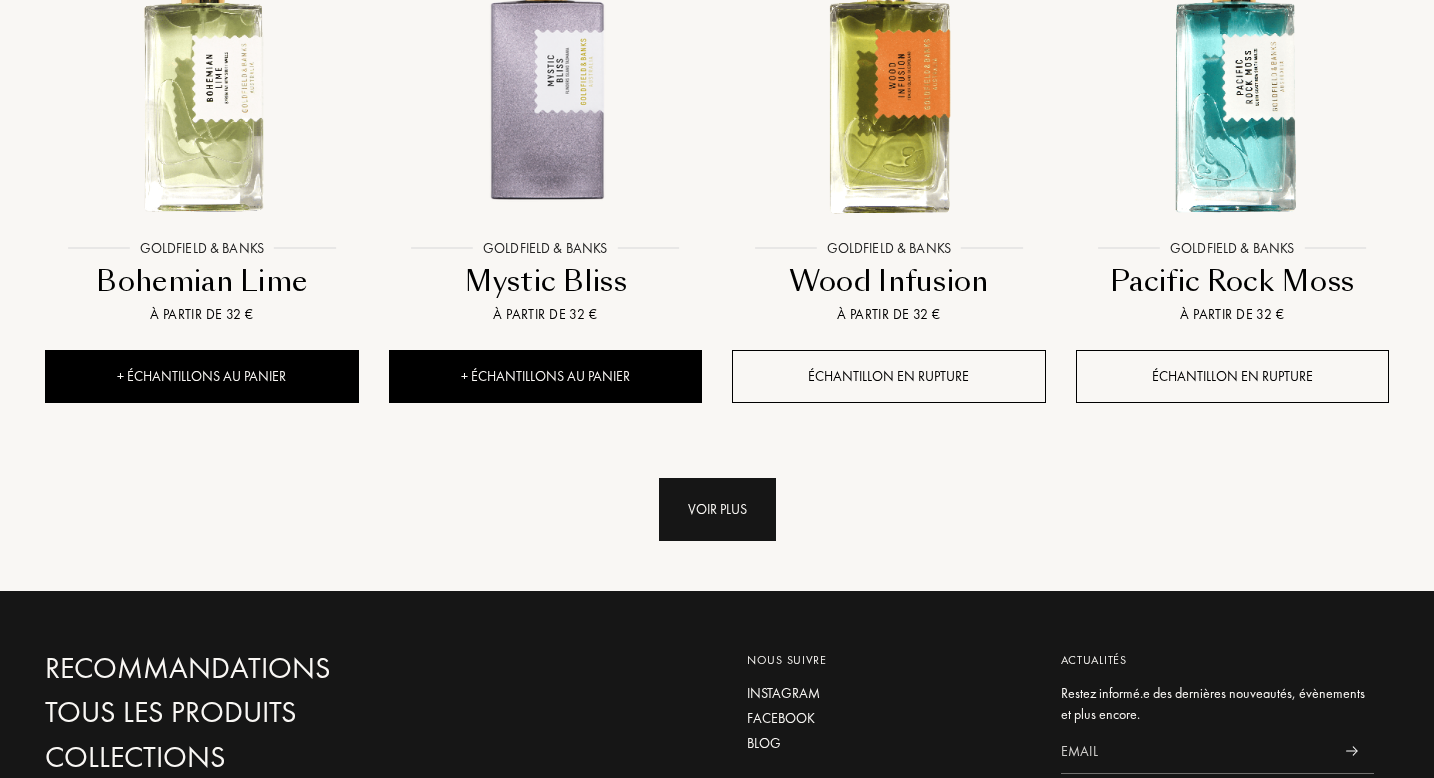 click on "Voir plus" at bounding box center (717, 509) 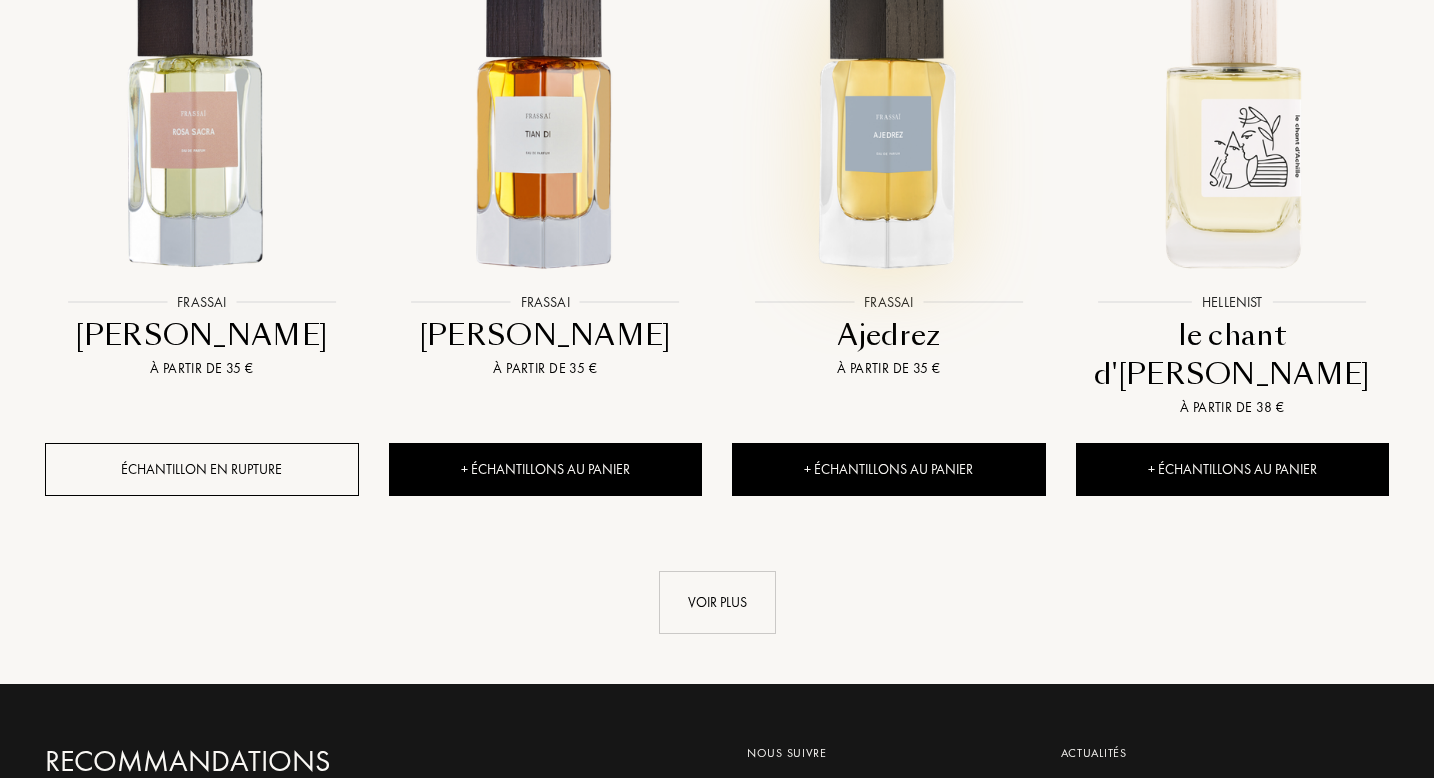 scroll, scrollTop: 6897, scrollLeft: 0, axis: vertical 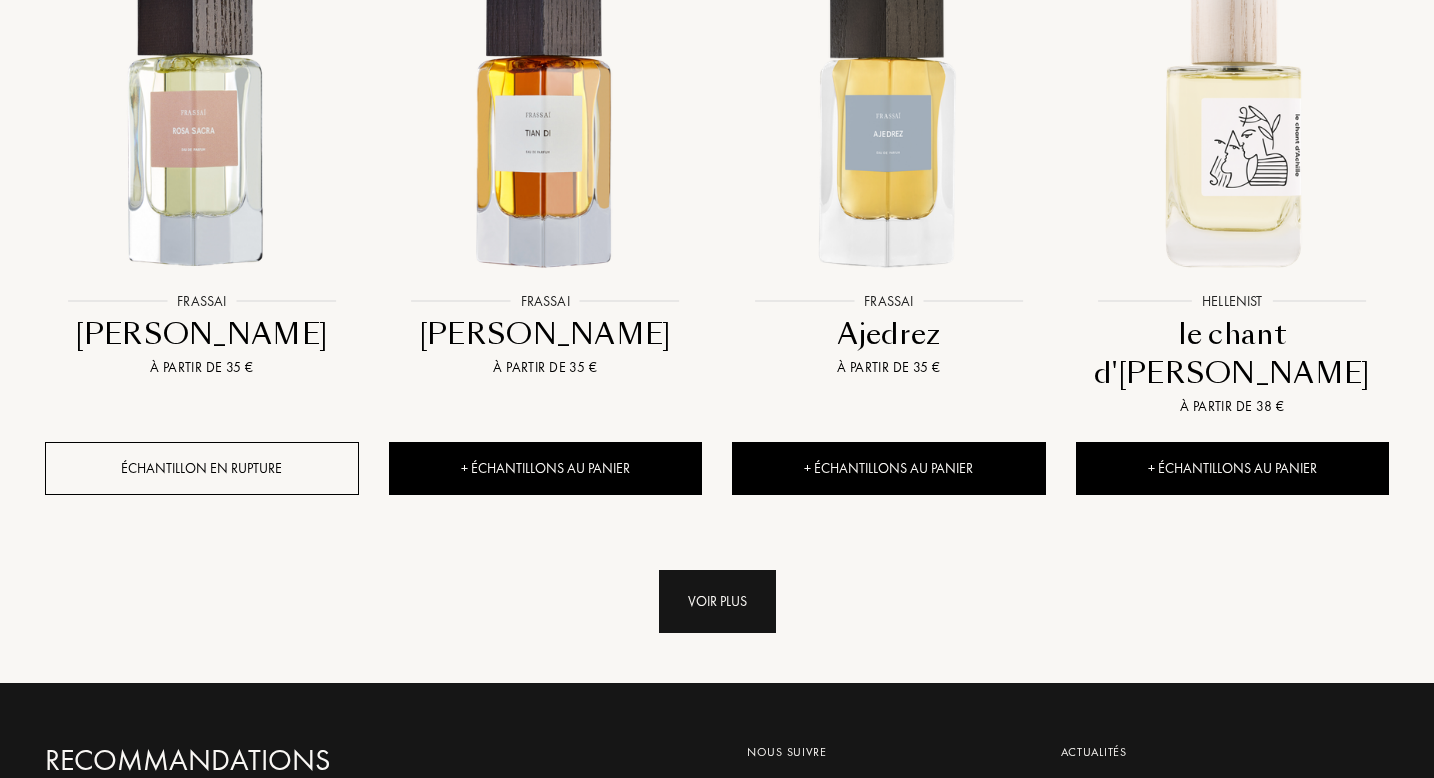 click on "Voir plus" at bounding box center (717, 601) 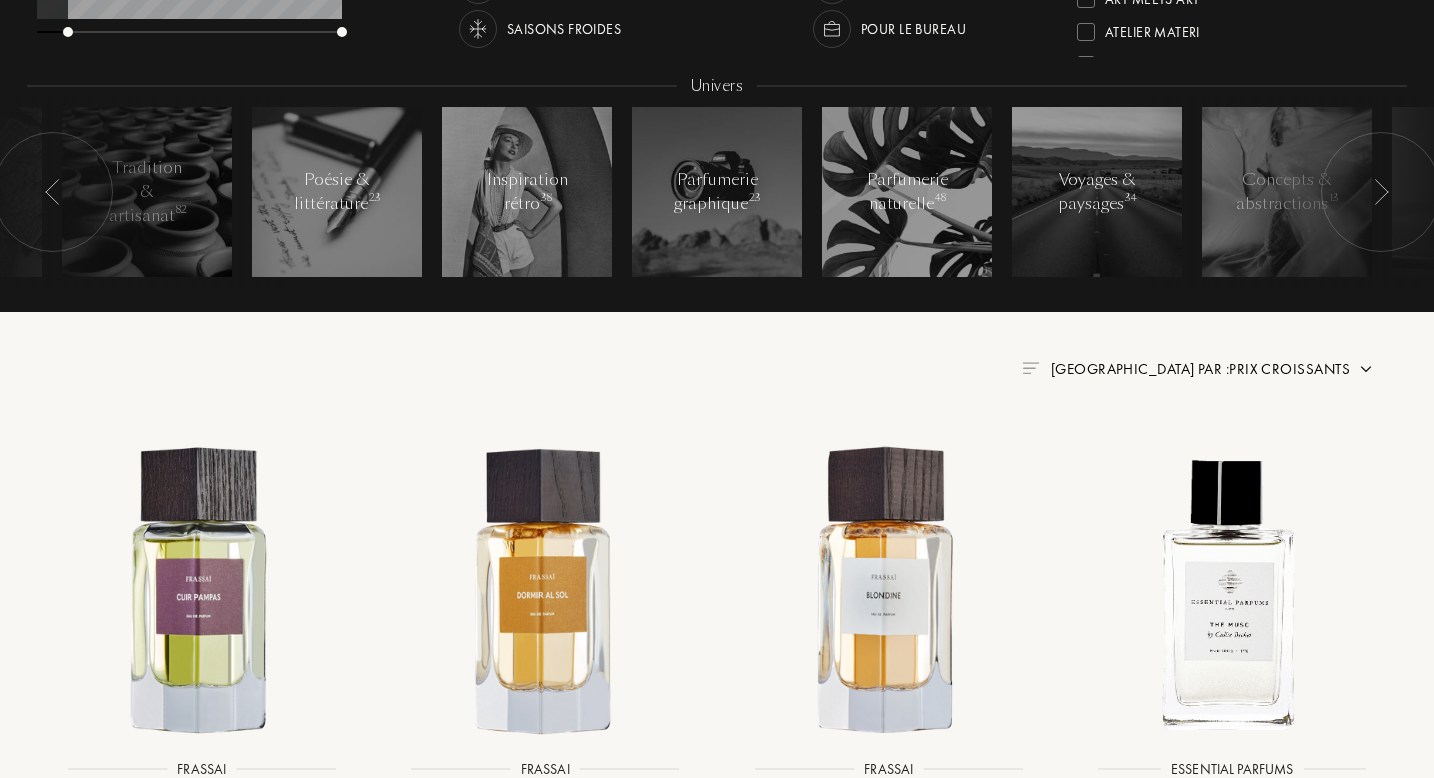 scroll, scrollTop: 0, scrollLeft: 0, axis: both 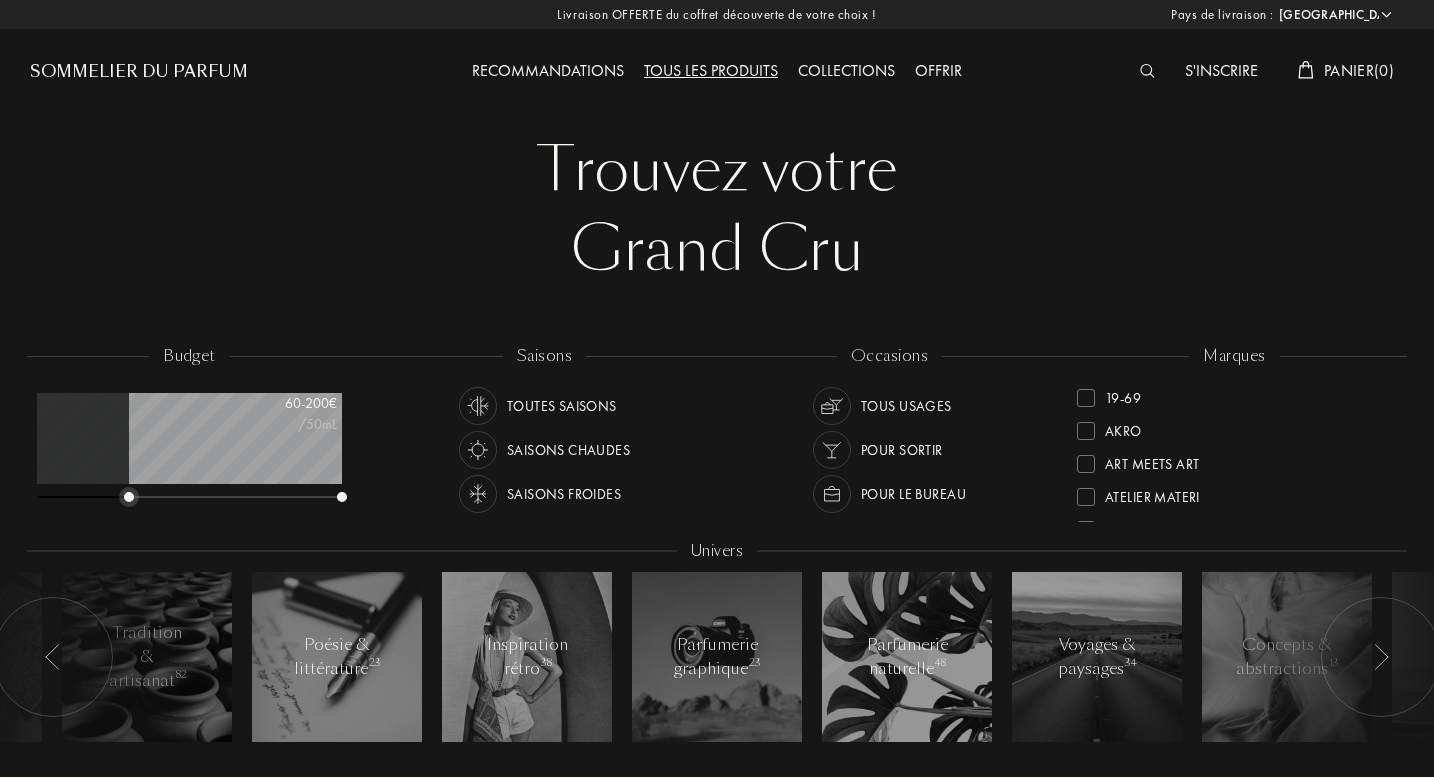drag, startPoint x: 64, startPoint y: 495, endPoint x: 125, endPoint y: 517, distance: 64.84597 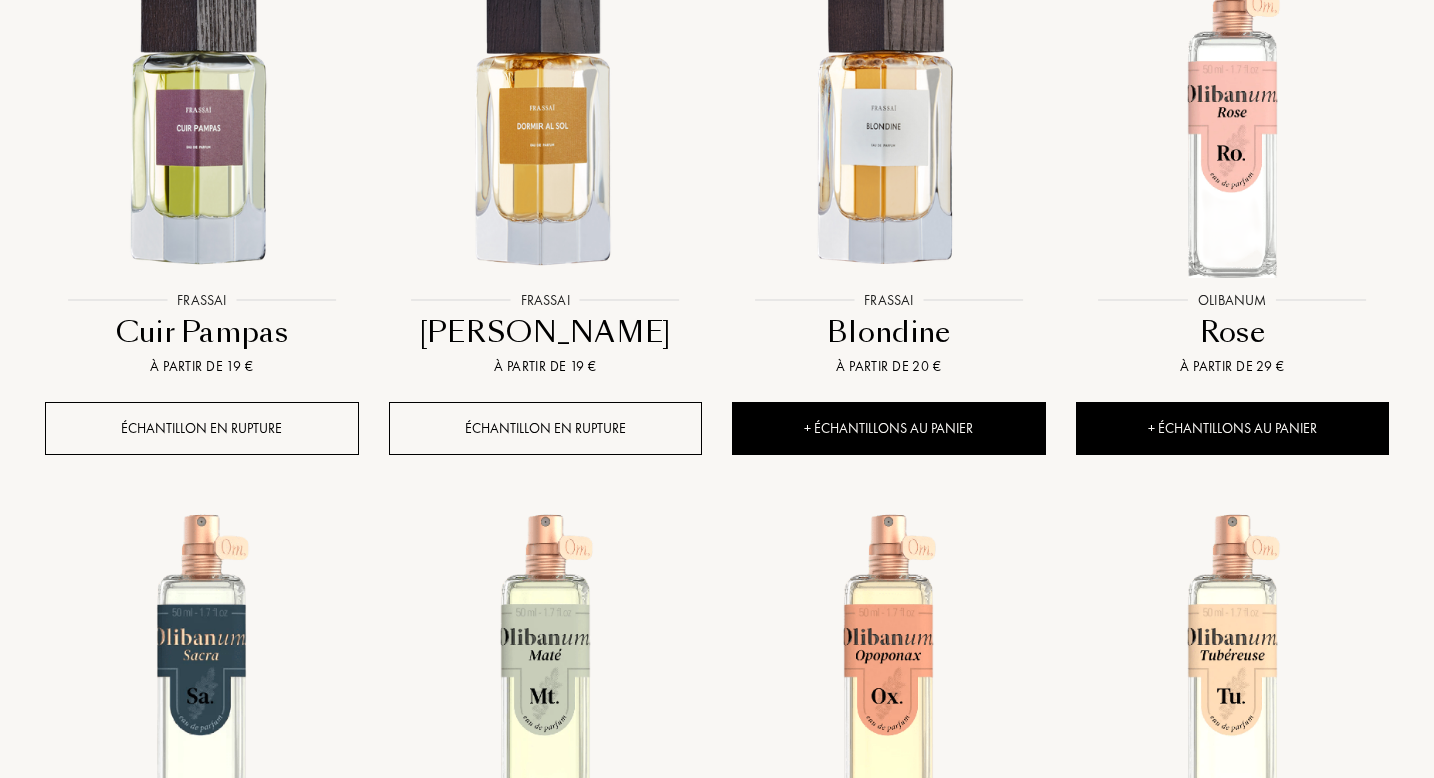 scroll, scrollTop: 0, scrollLeft: 0, axis: both 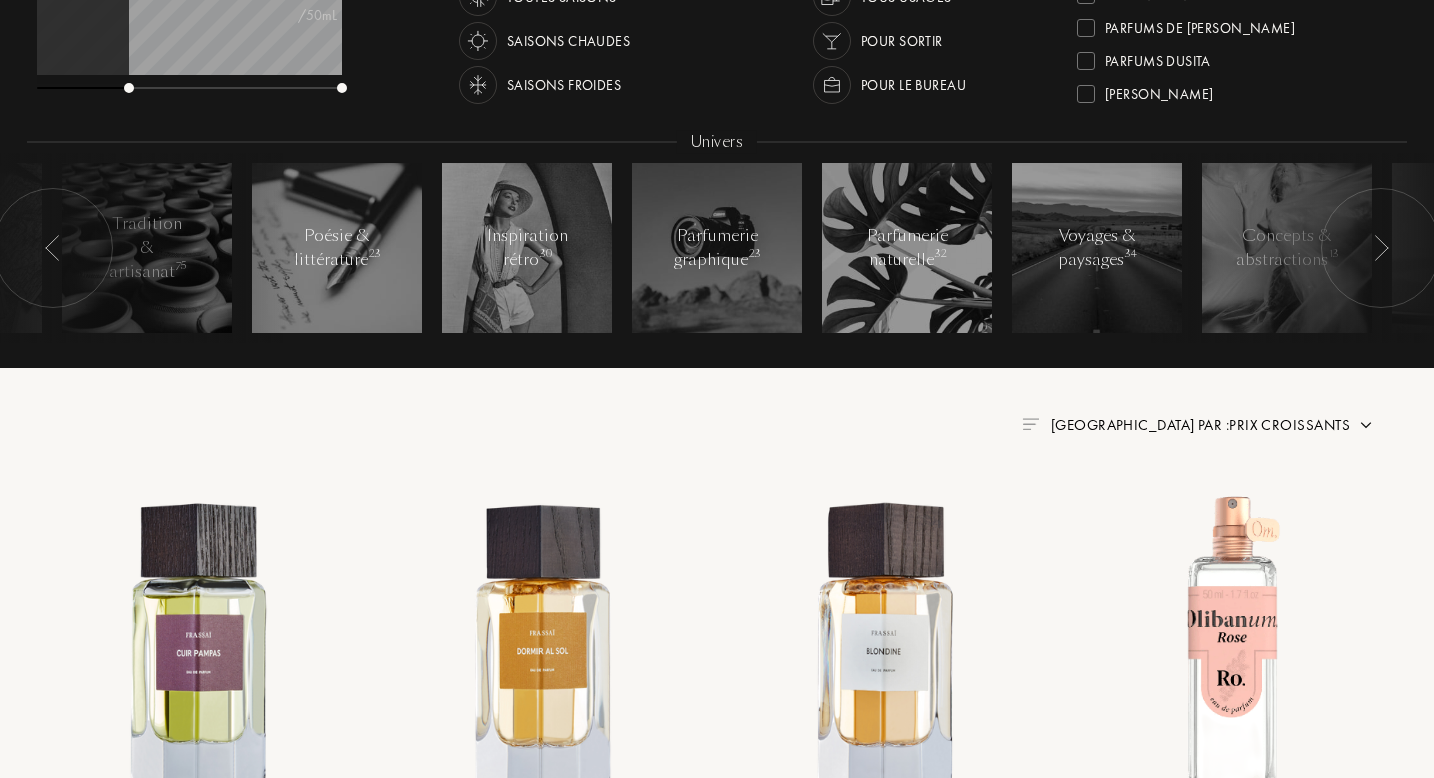 click on "Trier par :  Prix croissants" at bounding box center (1200, 425) 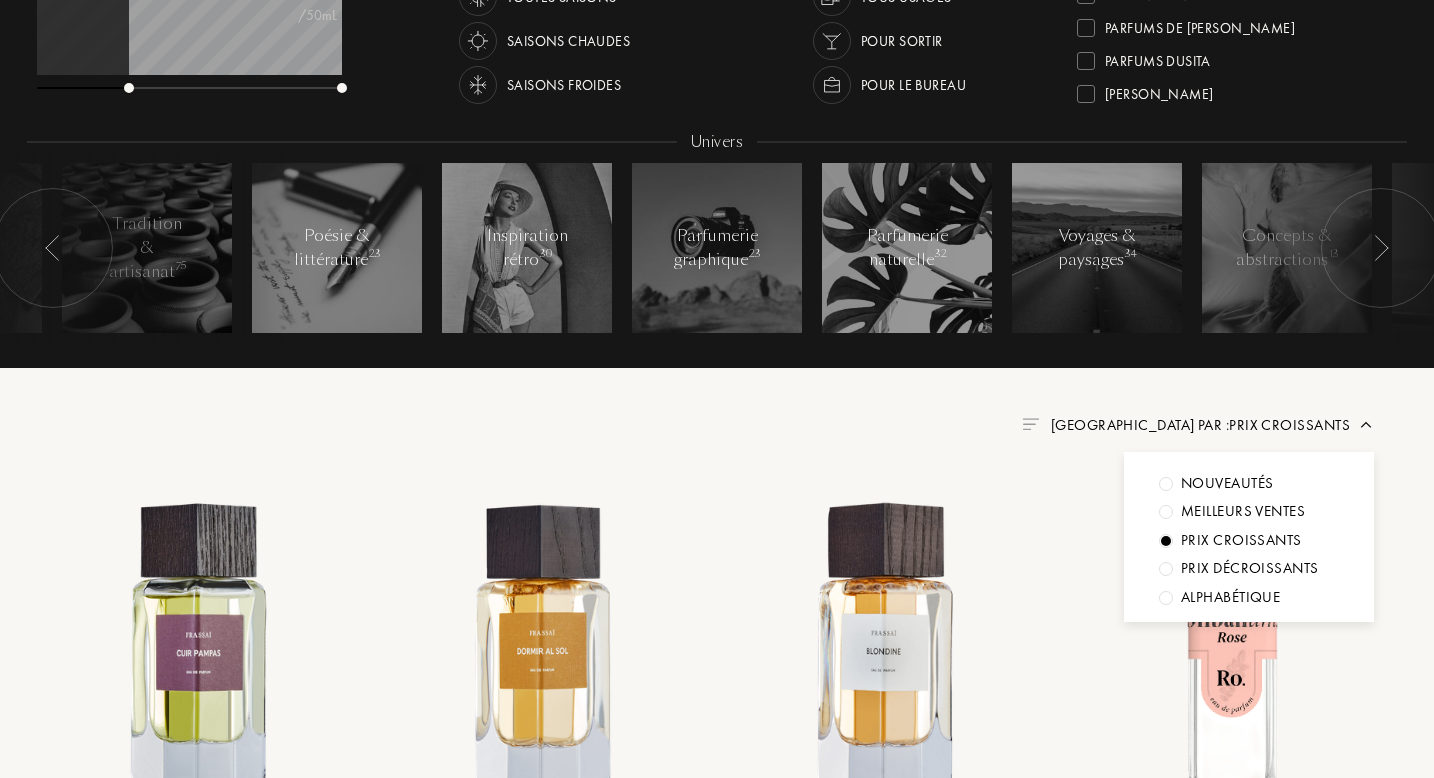 click on "Prix croissants" at bounding box center [1227, 483] 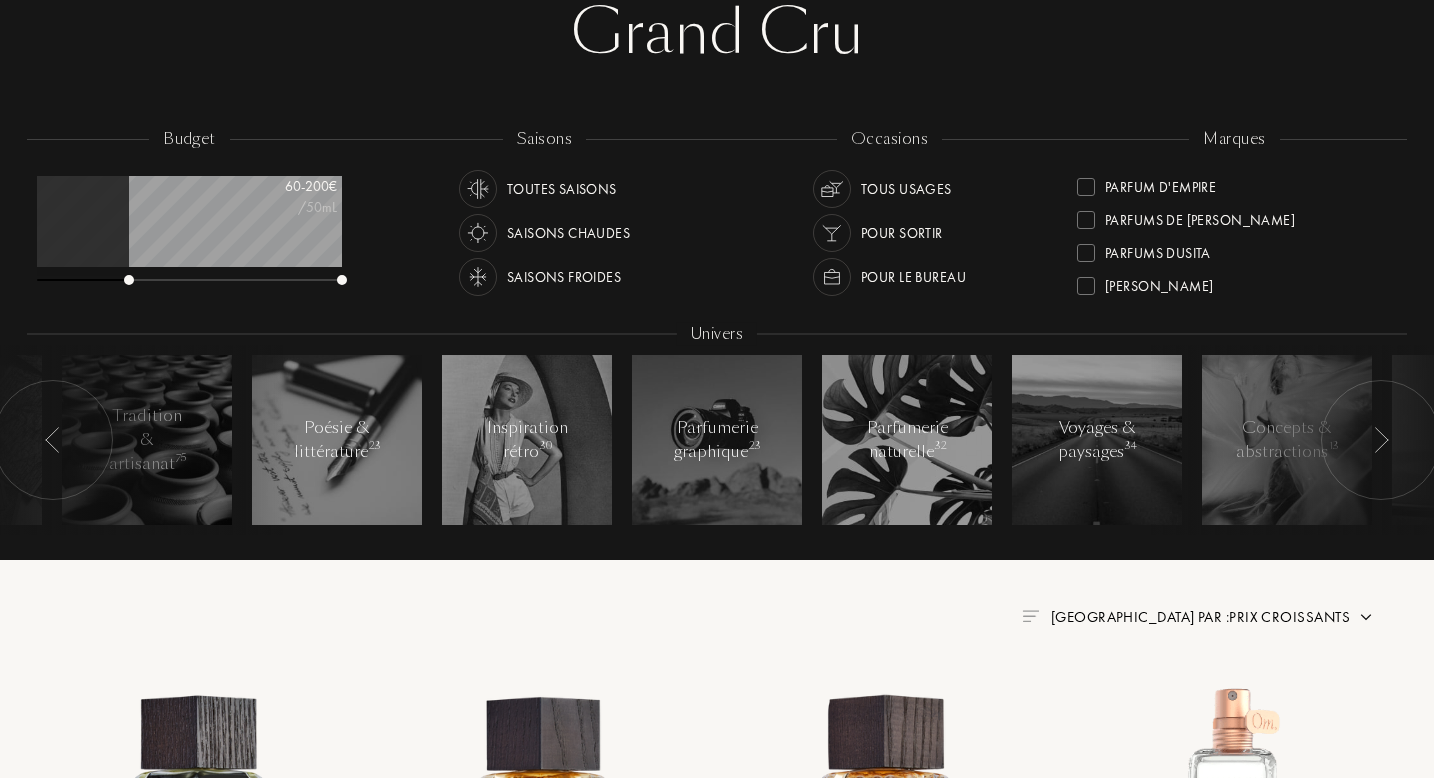 scroll, scrollTop: 216, scrollLeft: 0, axis: vertical 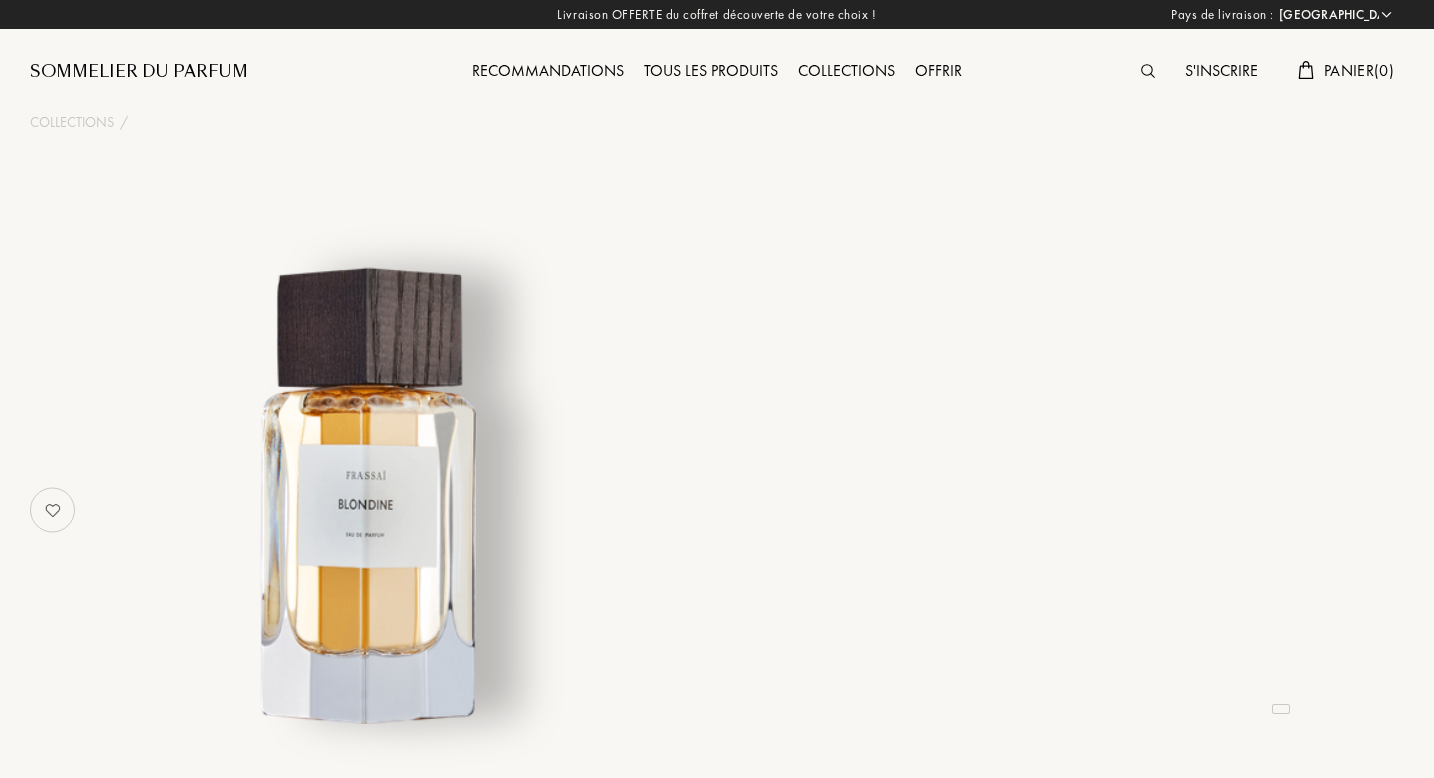 select on "FR" 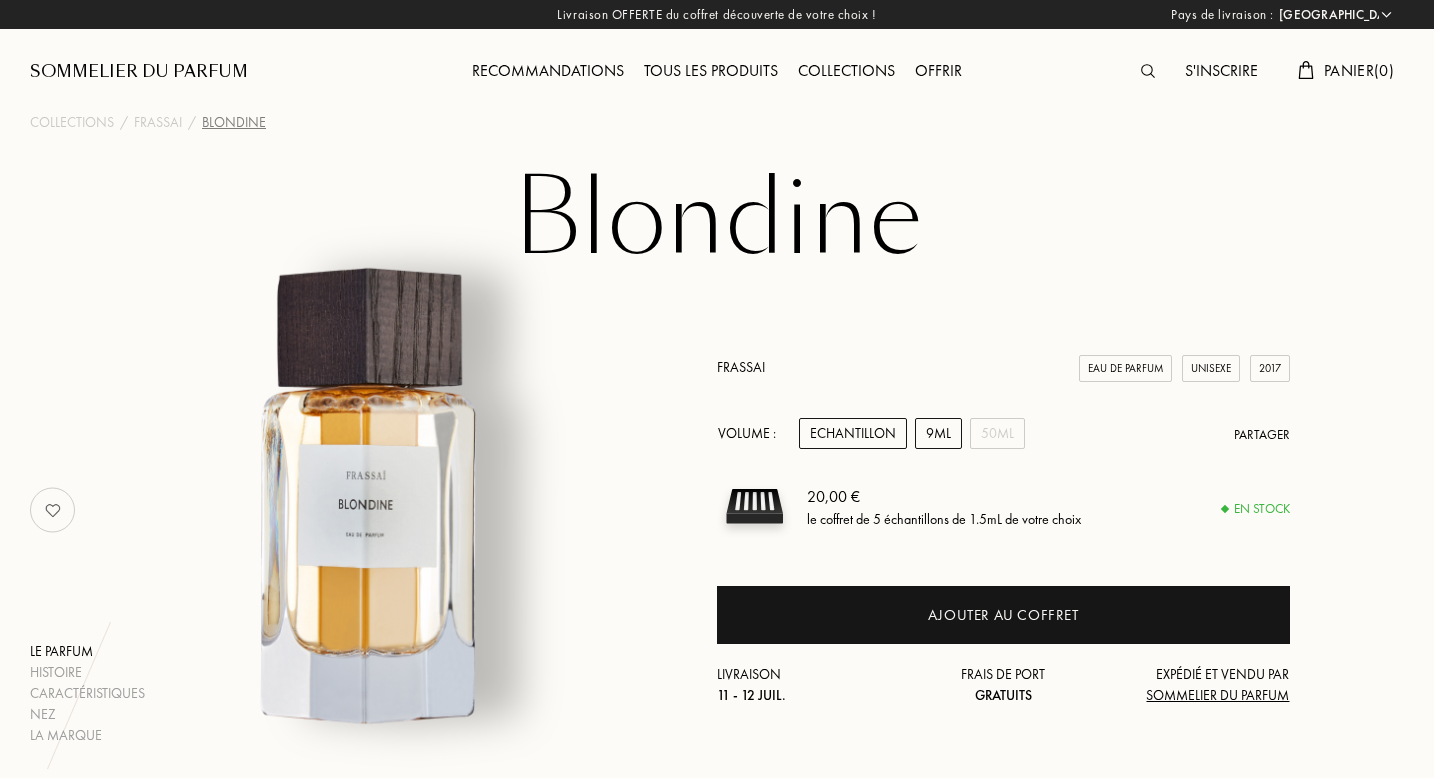 click on "9mL" at bounding box center [938, 433] 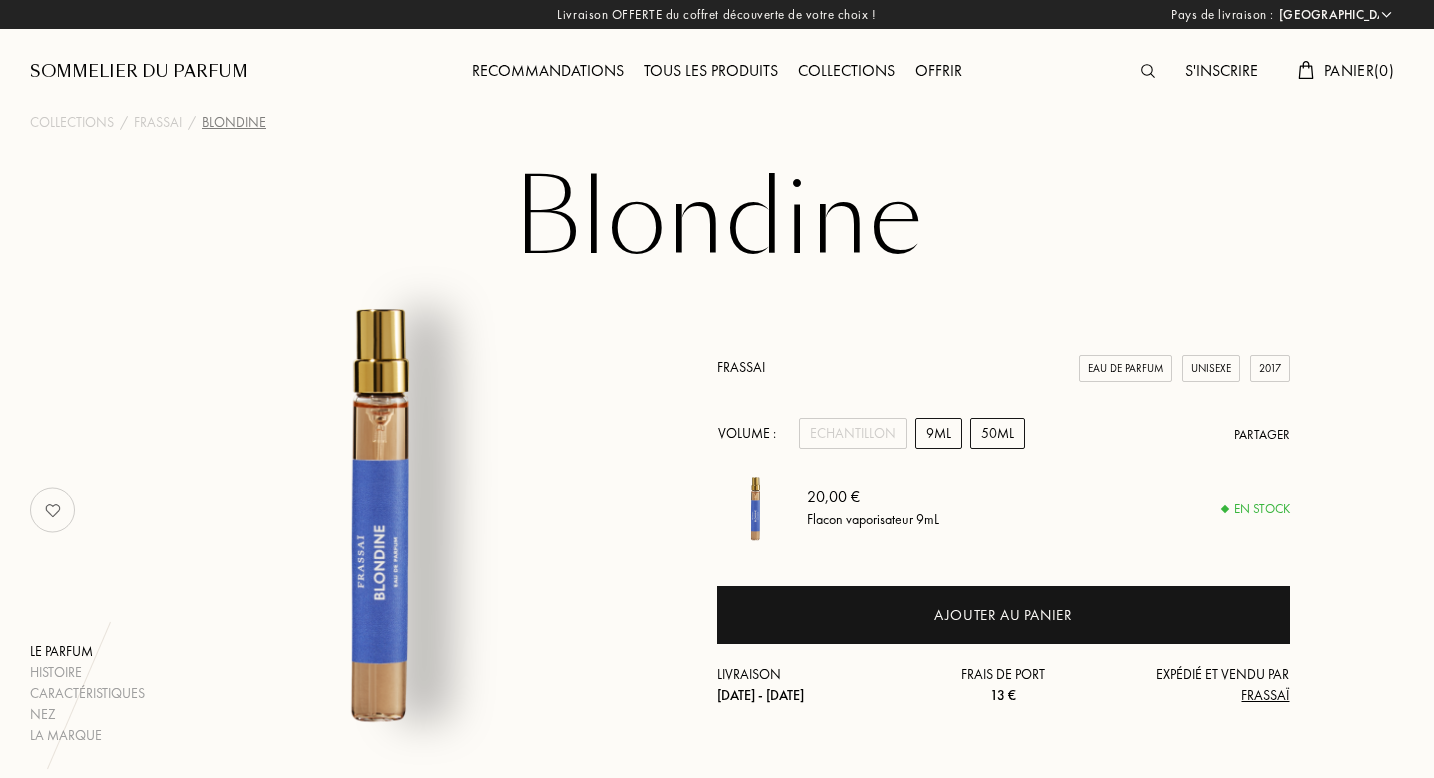 click on "50mL" at bounding box center (997, 433) 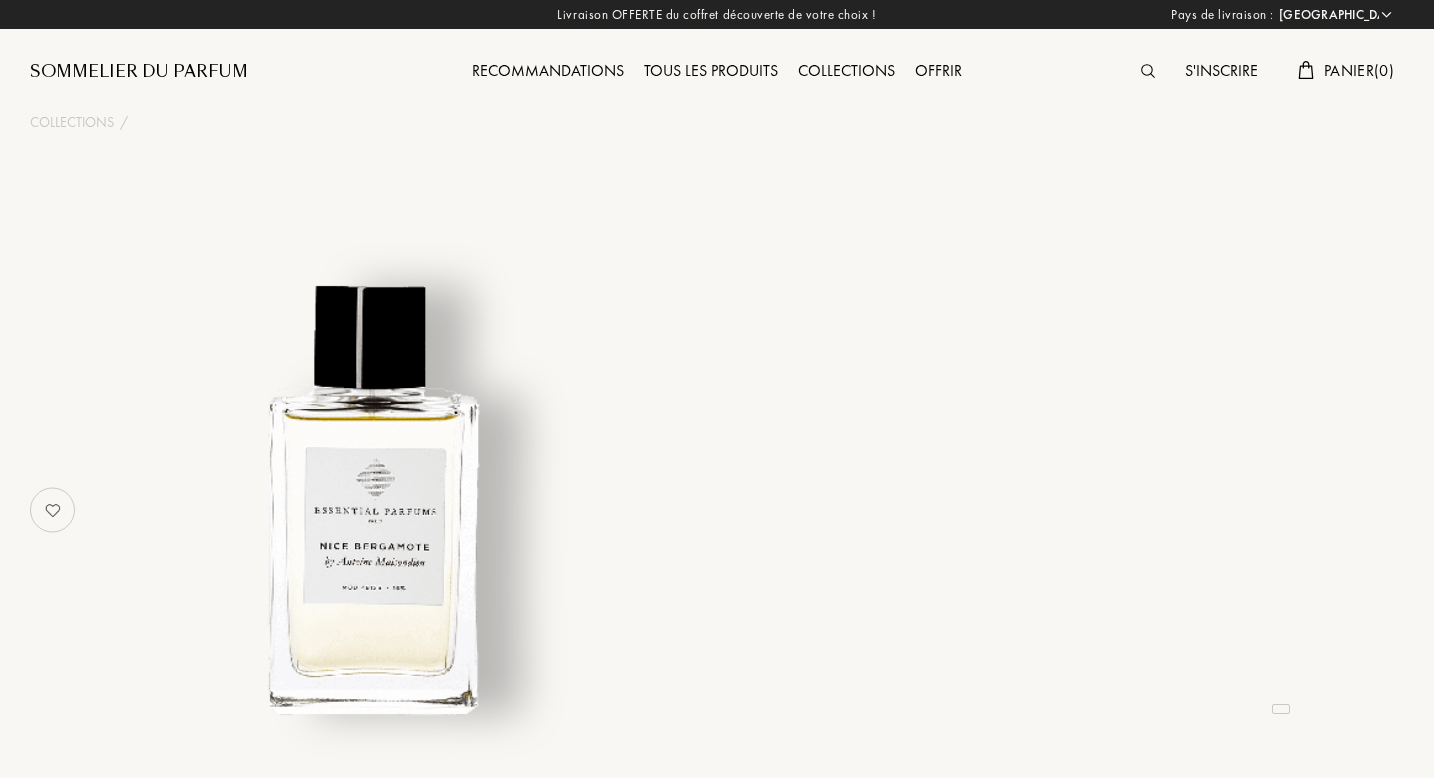 select on "FR" 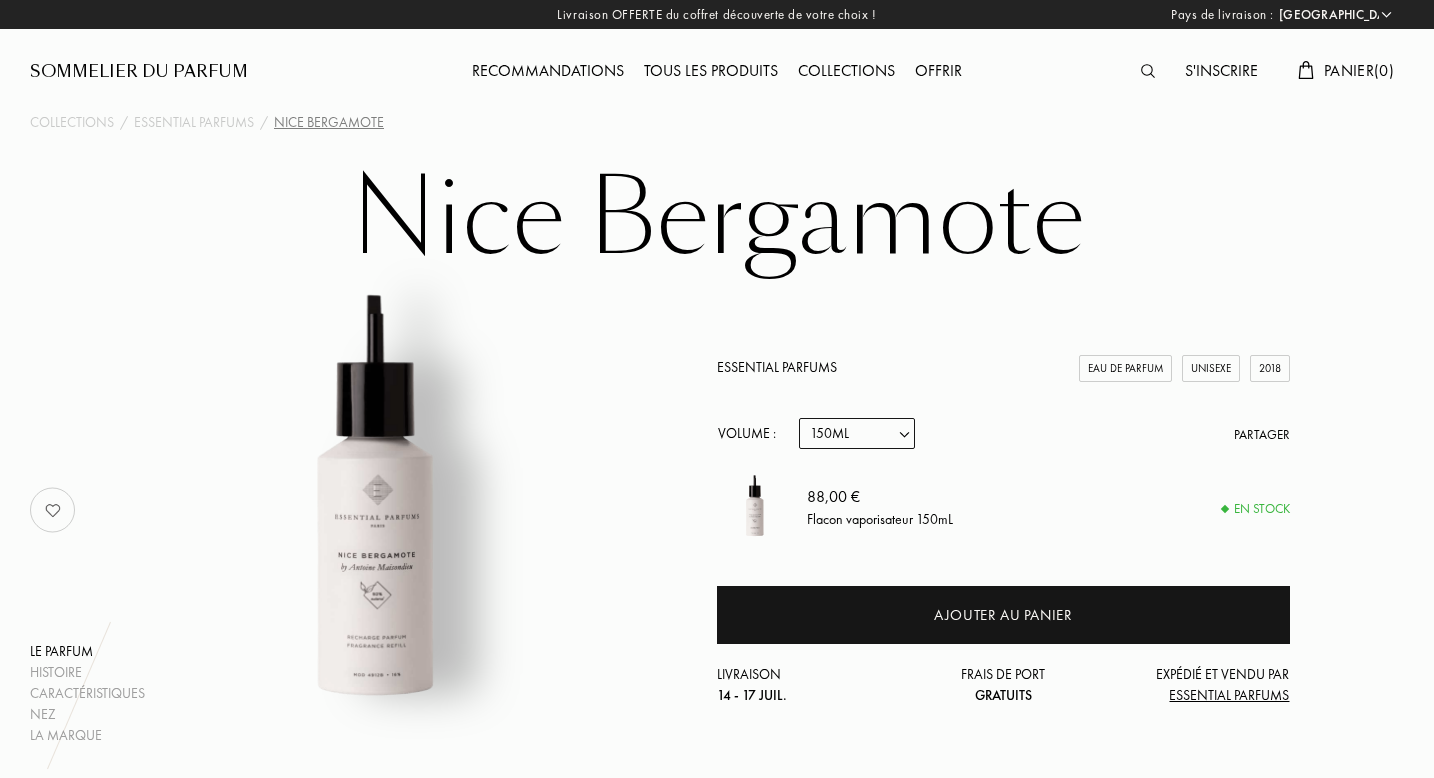 scroll, scrollTop: 26, scrollLeft: 0, axis: vertical 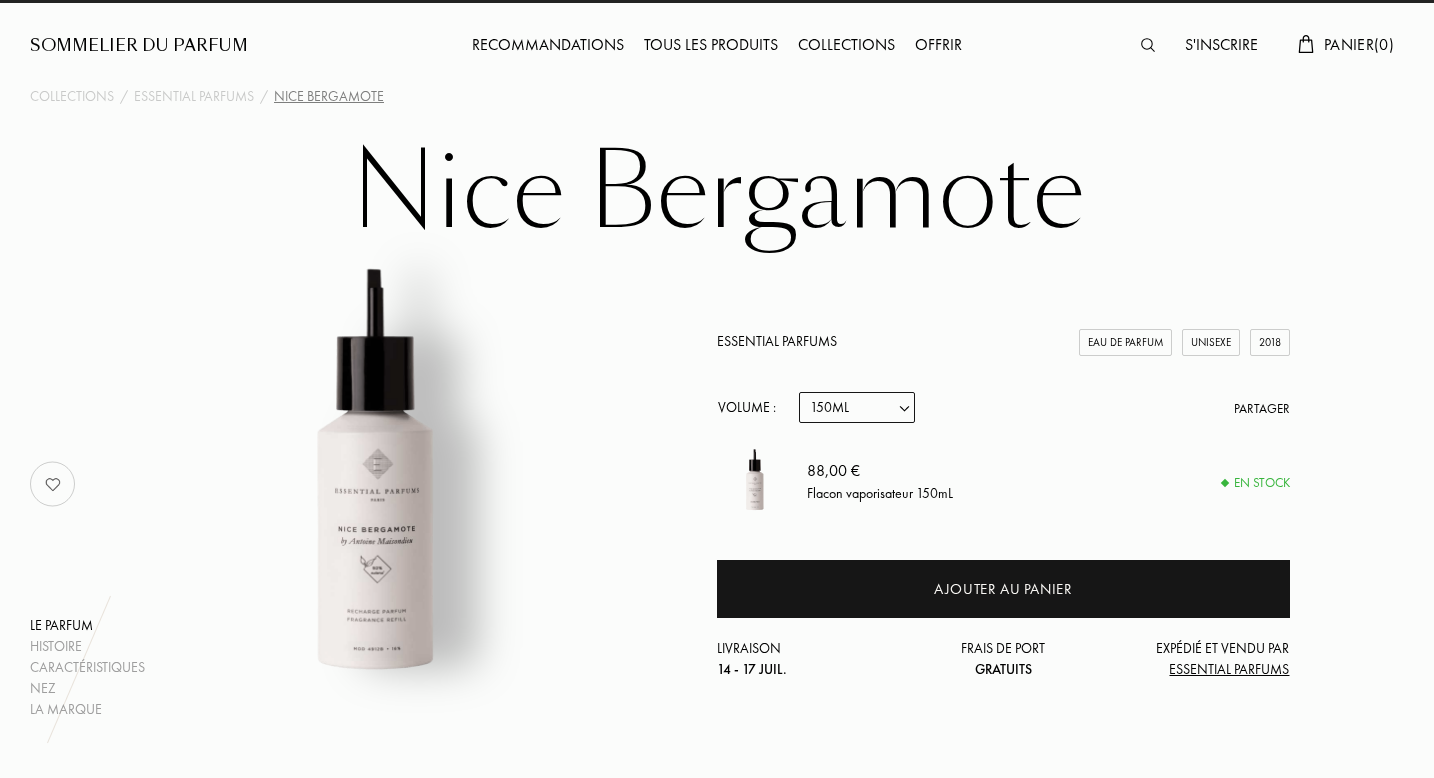 click on "Echantillon 10mL 100mL 150mL" at bounding box center (857, 407) 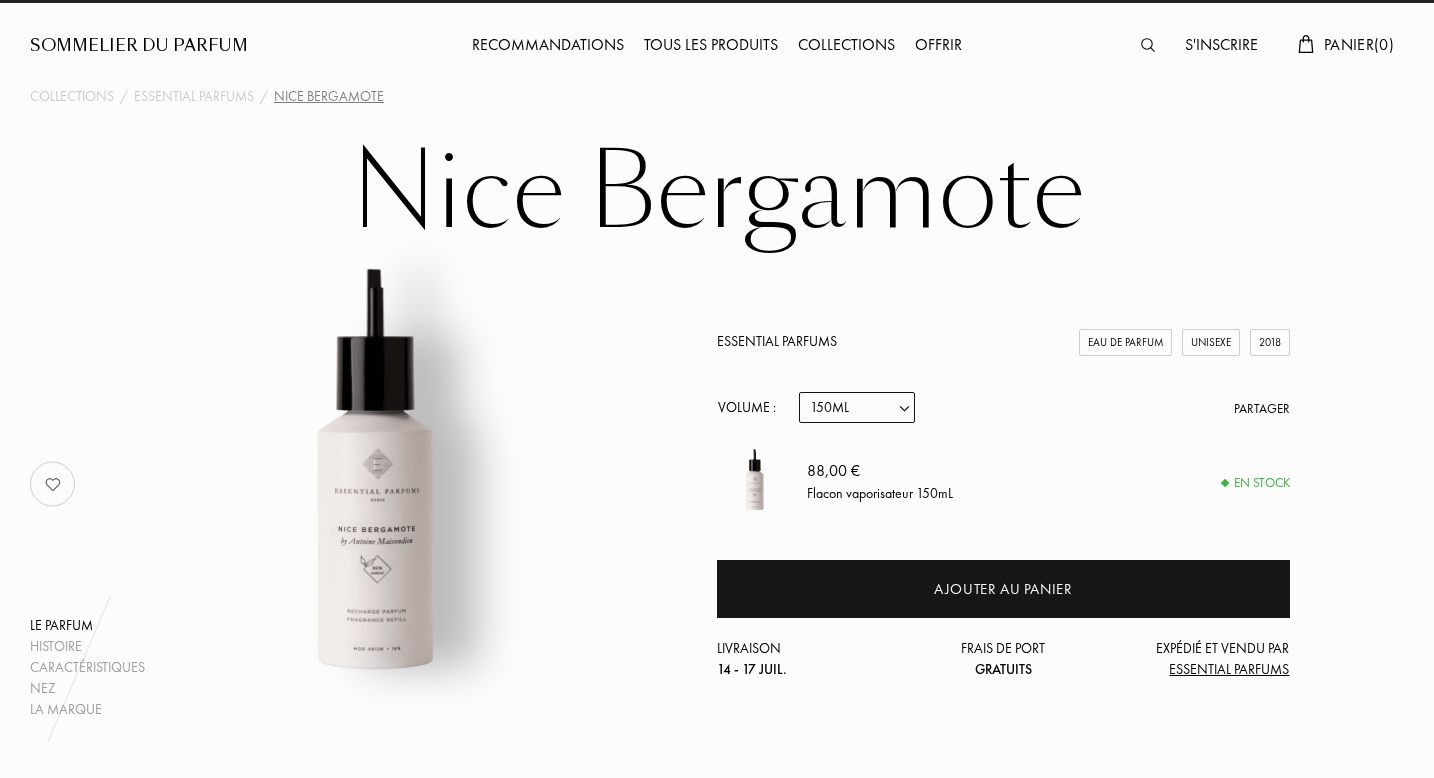 select on "2" 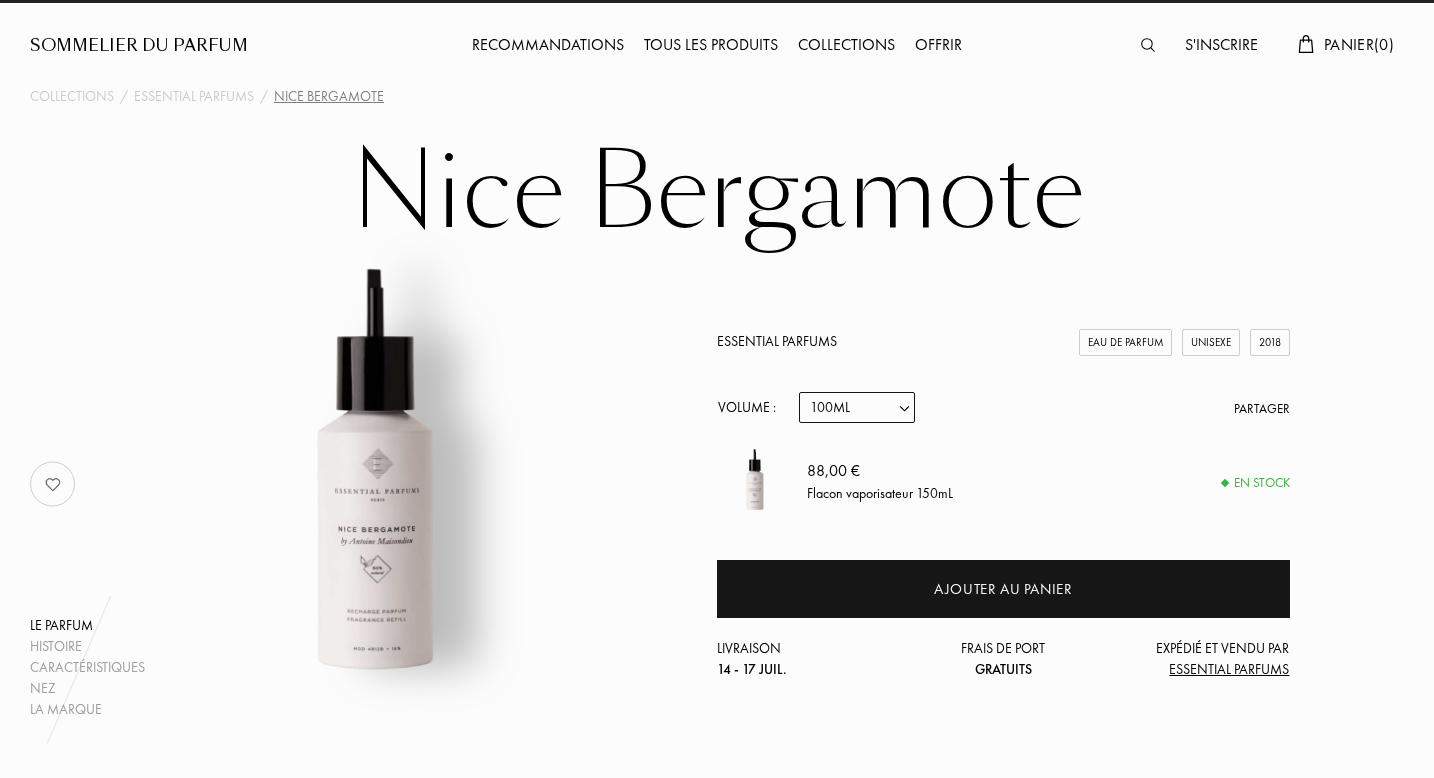 click on "Echantillon 10mL 100mL 150mL" at bounding box center (857, 407) 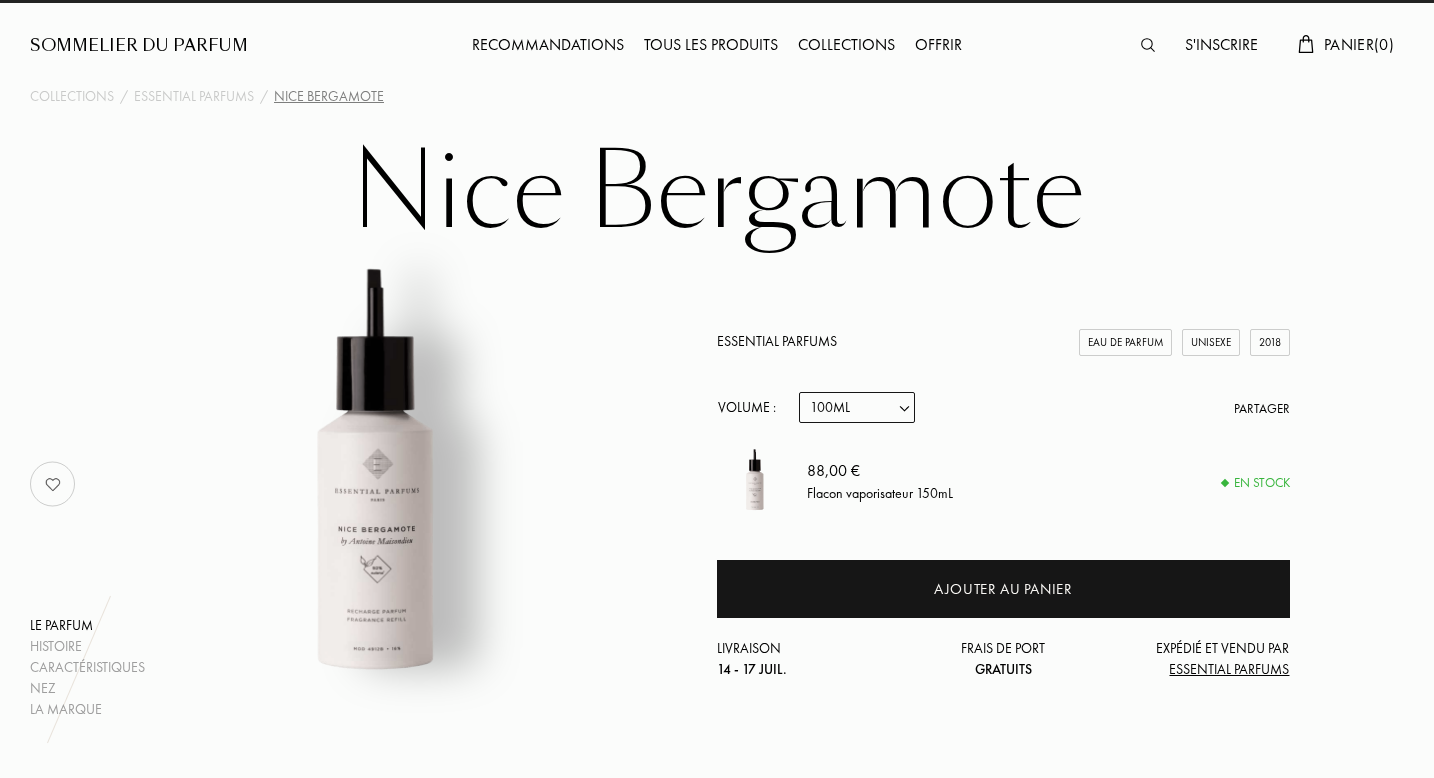 select on "2" 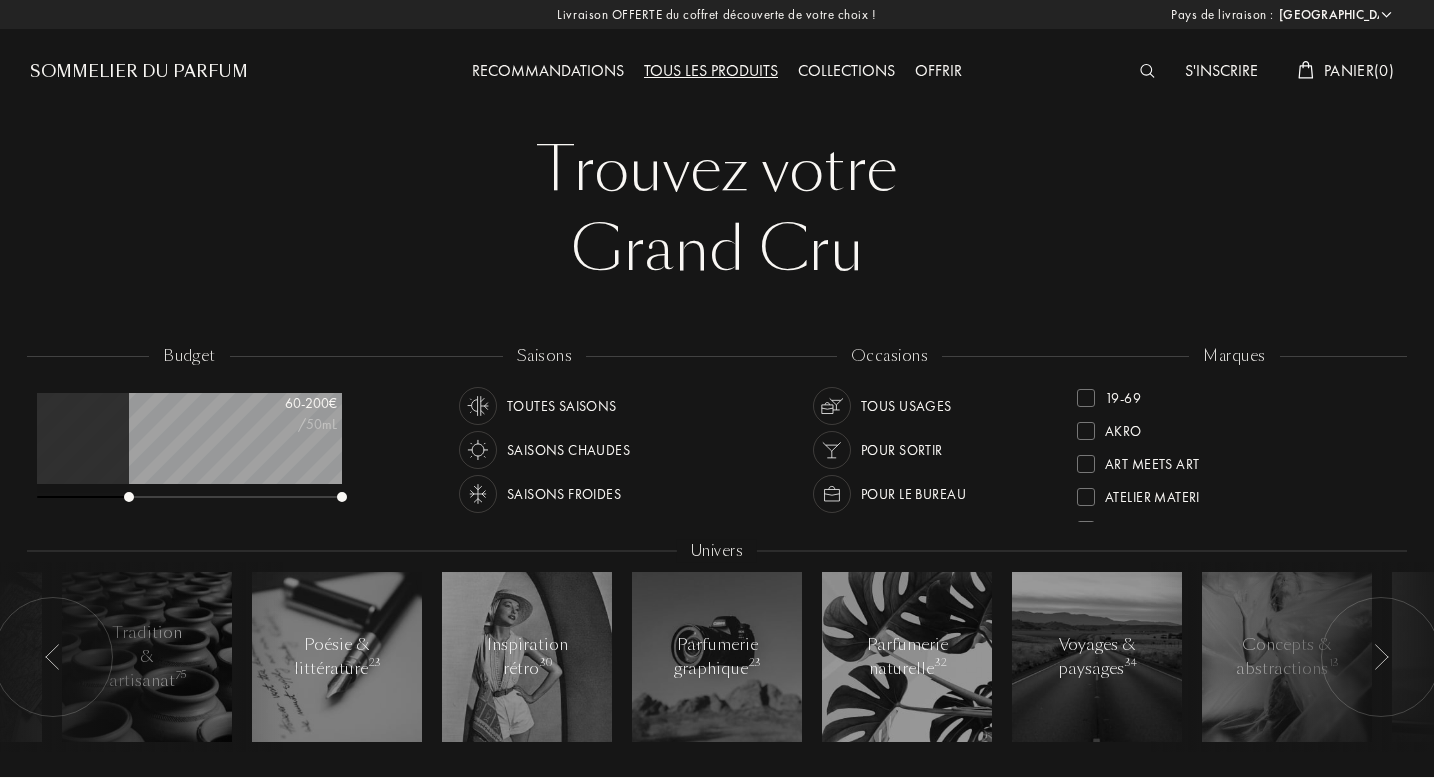 select on "FR" 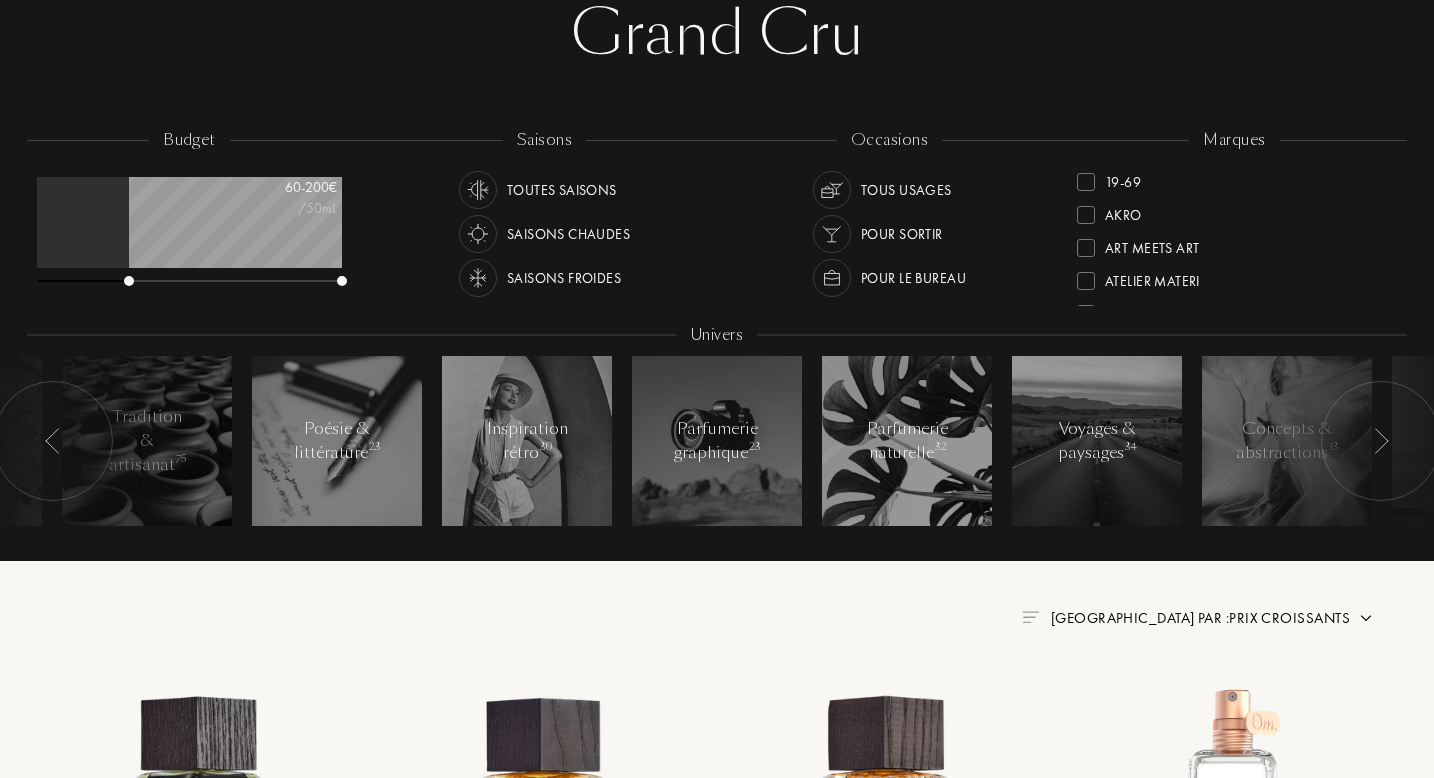 scroll, scrollTop: 999900, scrollLeft: 999695, axis: both 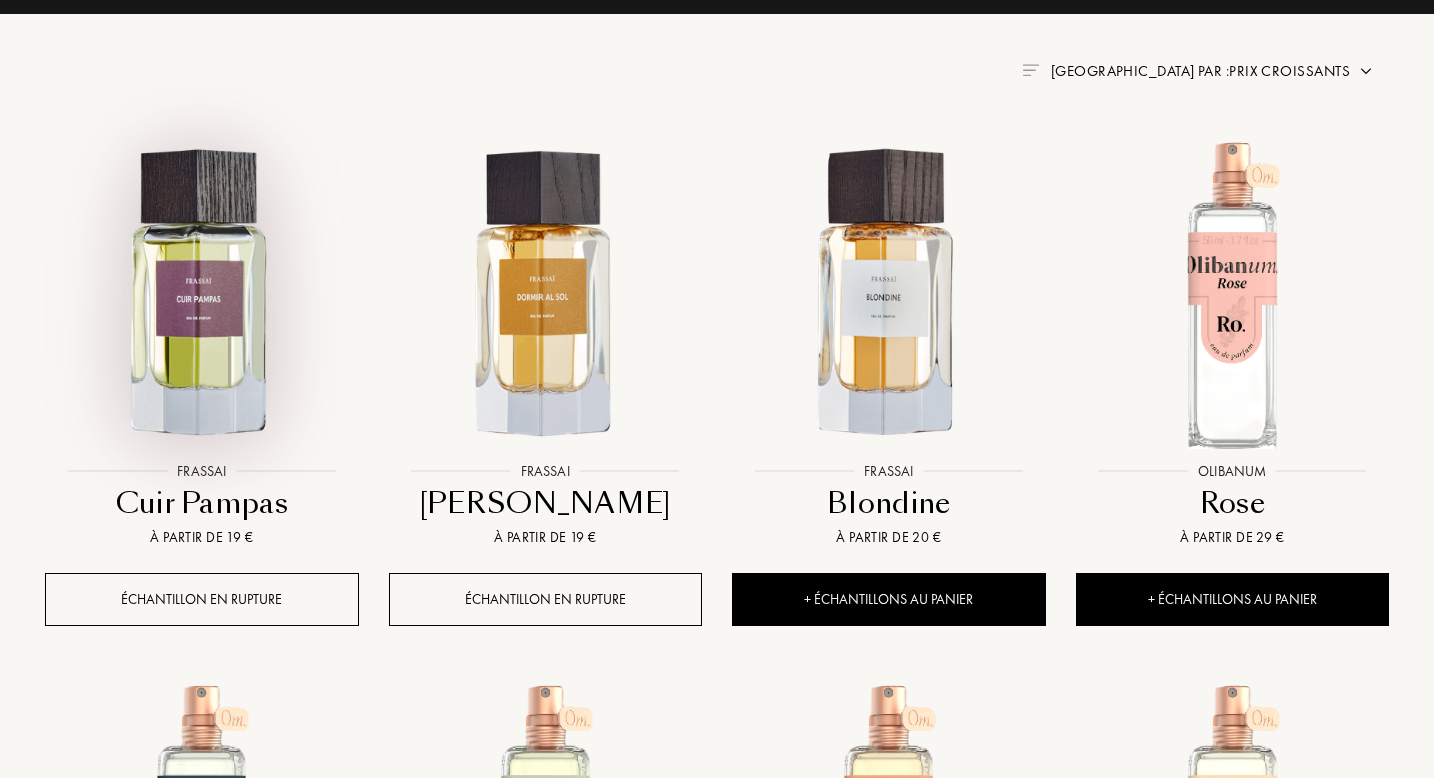 click at bounding box center (201, 294) 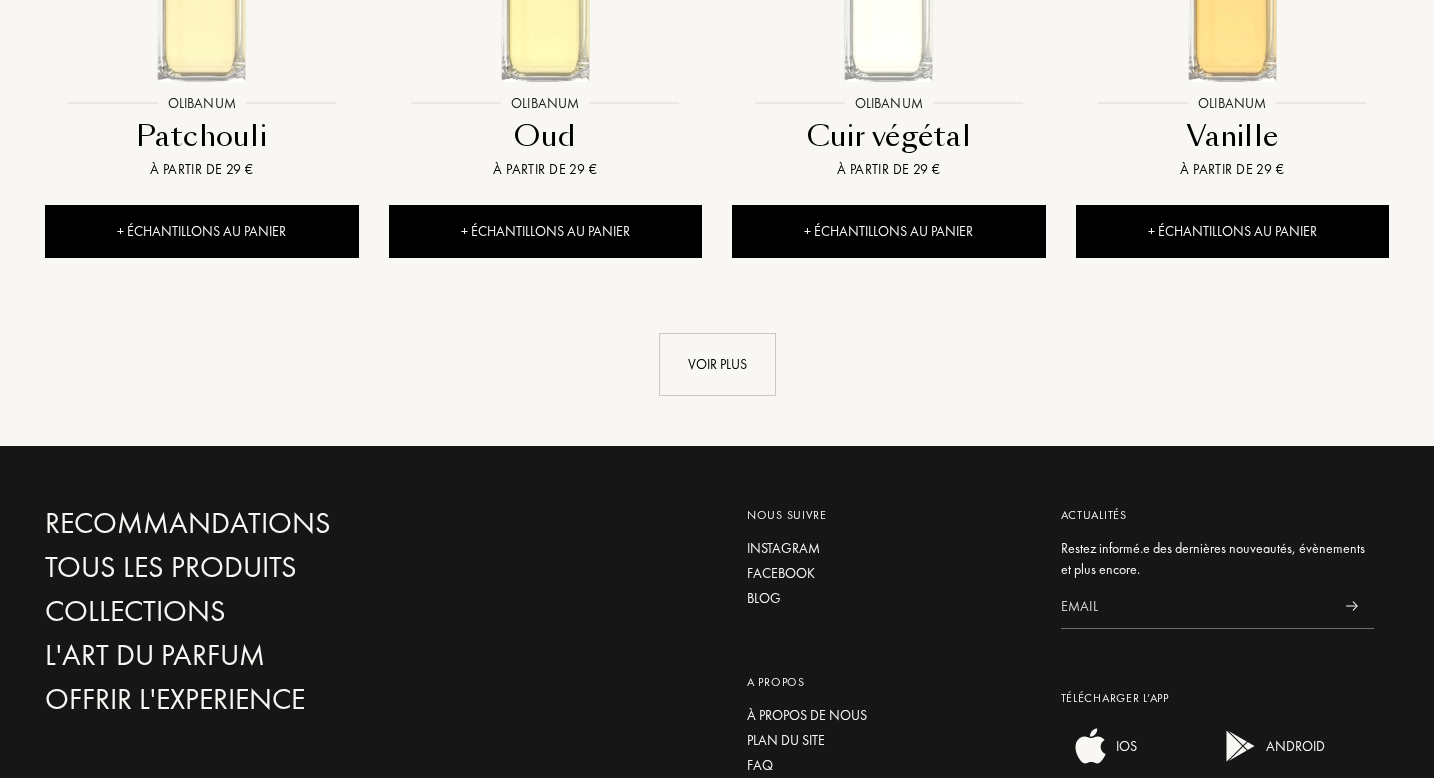 scroll, scrollTop: 2327, scrollLeft: 0, axis: vertical 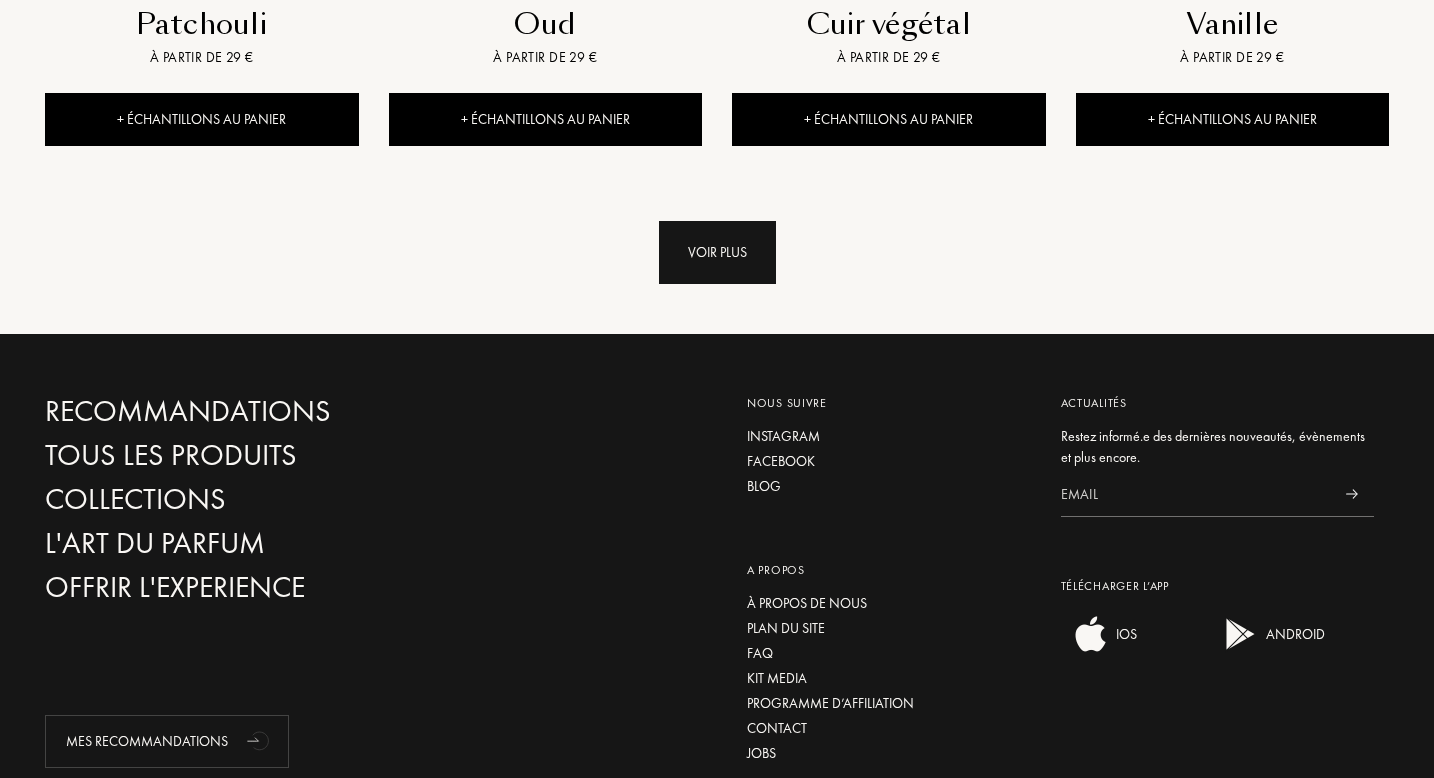 click on "Voir plus" at bounding box center [717, 252] 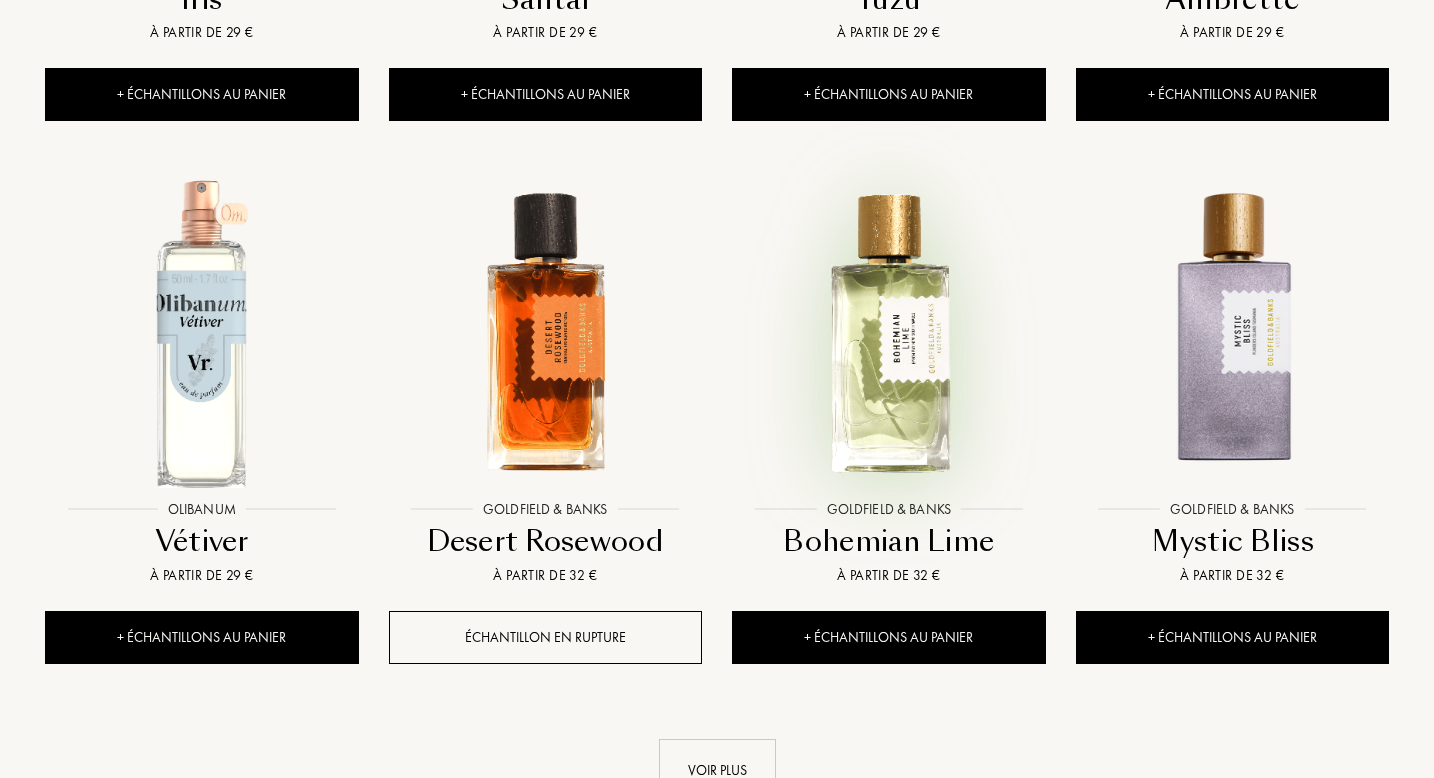 scroll, scrollTop: 3437, scrollLeft: 0, axis: vertical 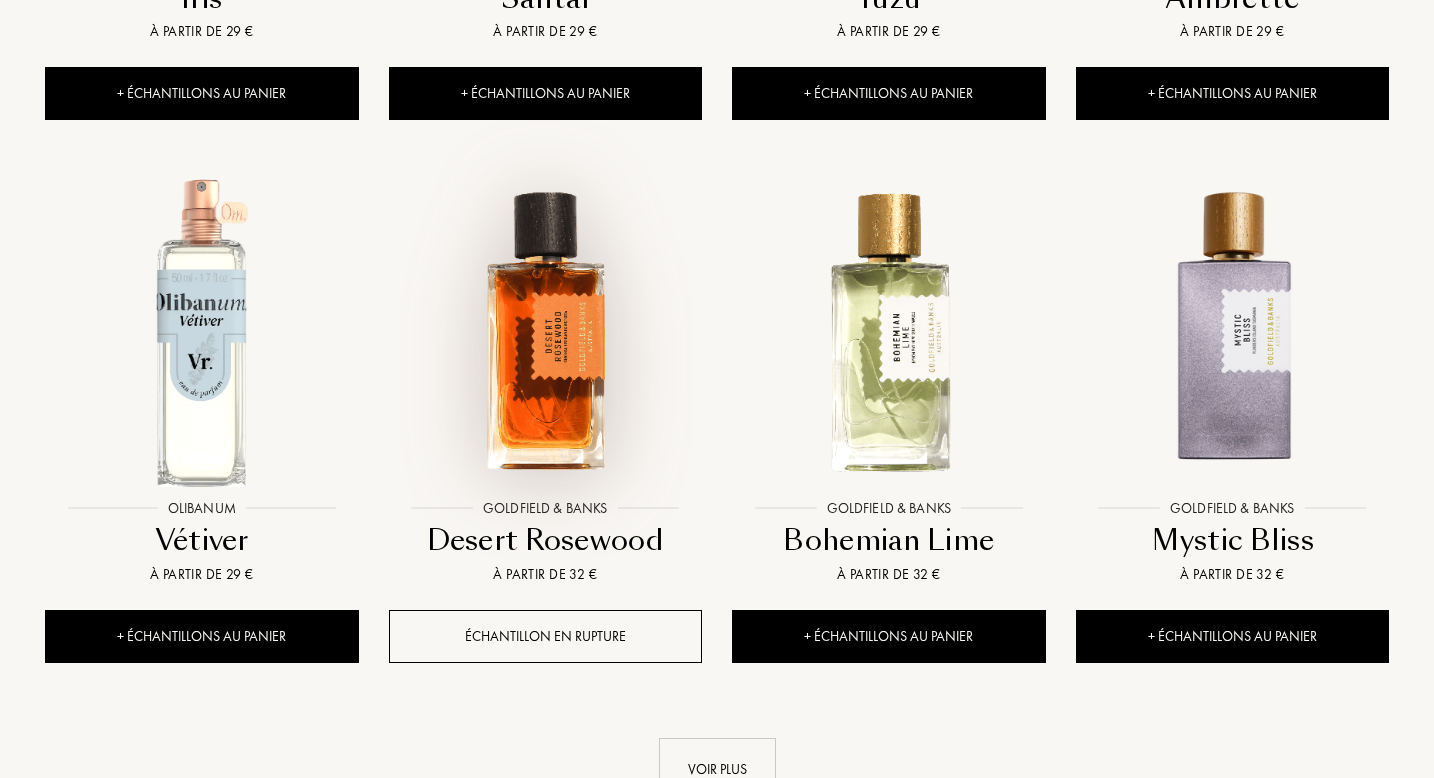 click at bounding box center [545, 331] 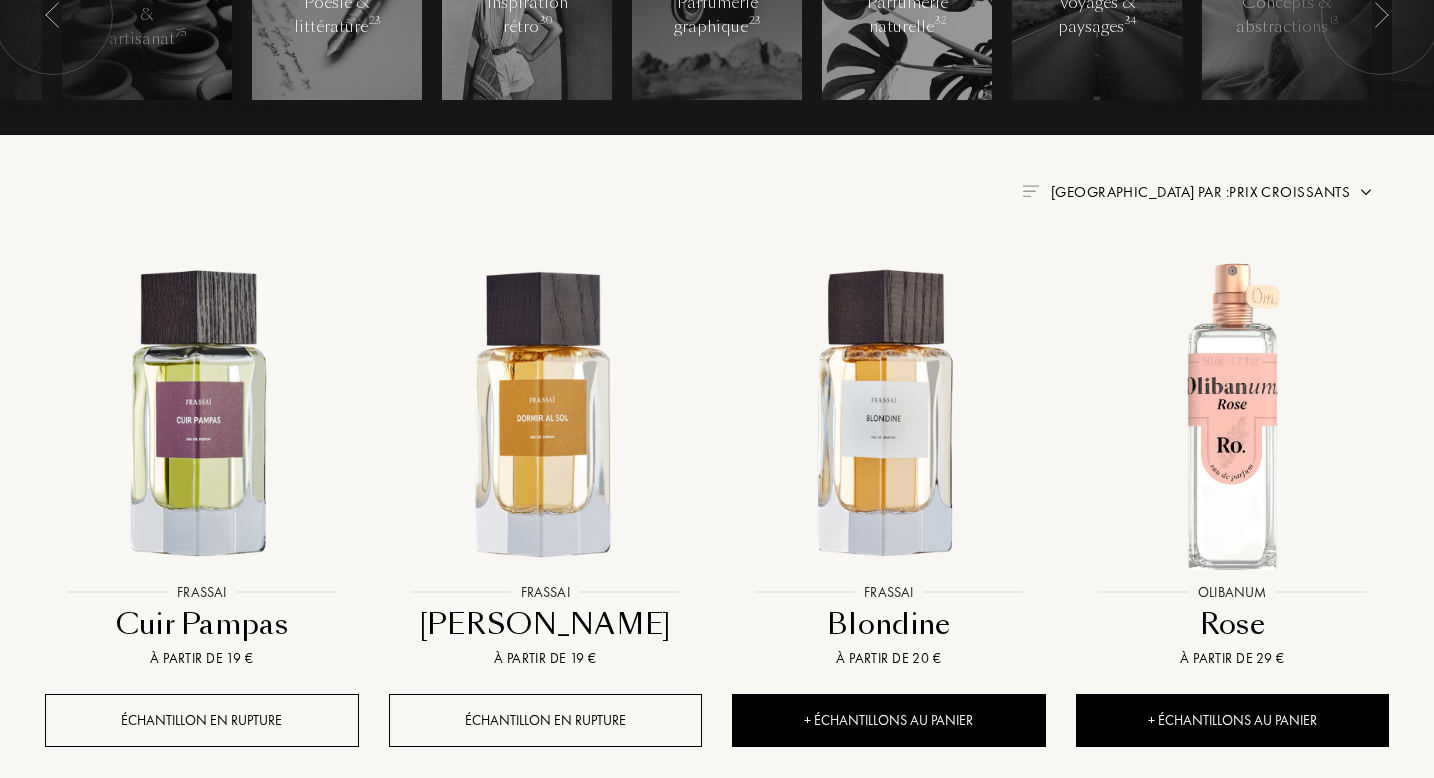 scroll, scrollTop: 0, scrollLeft: 0, axis: both 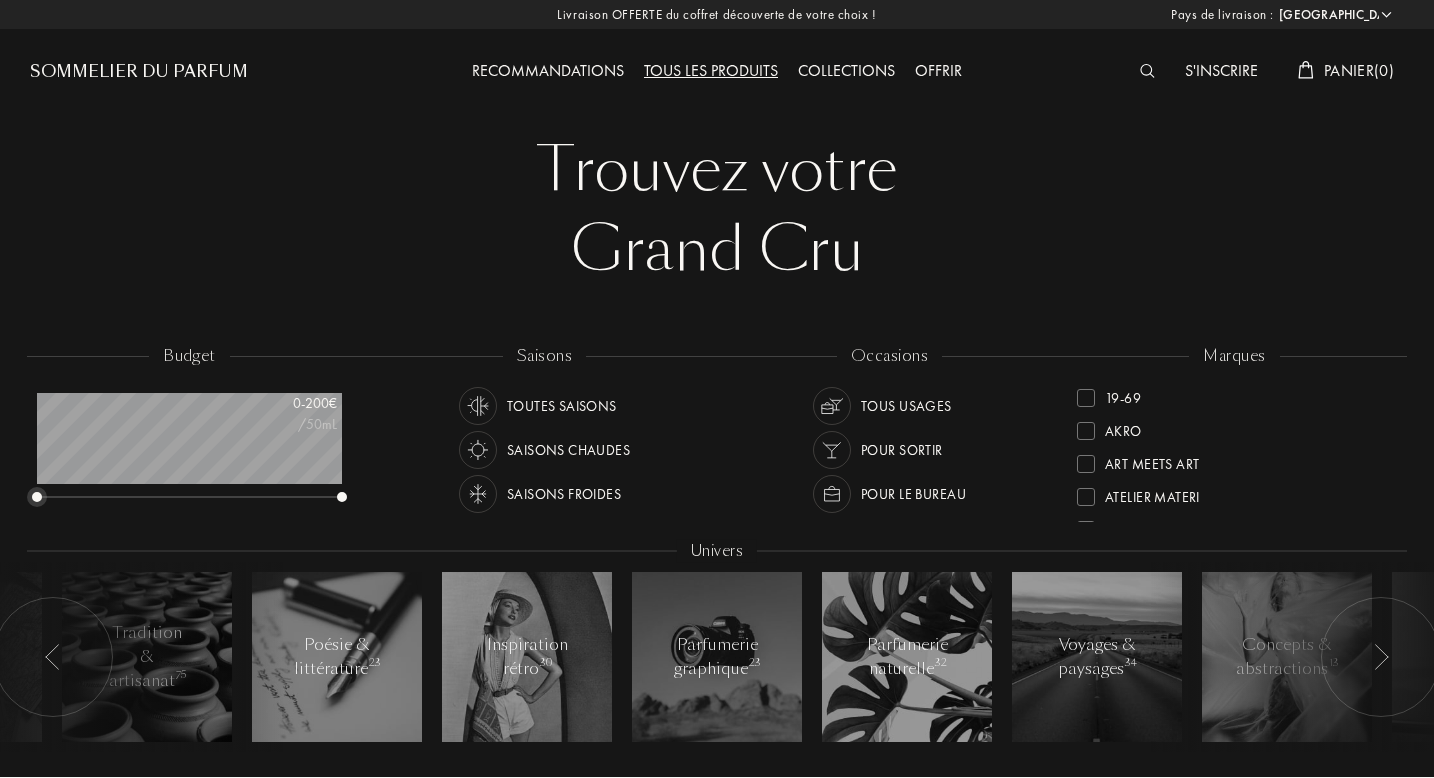 drag, startPoint x: 134, startPoint y: 498, endPoint x: 3, endPoint y: 500, distance: 131.01526 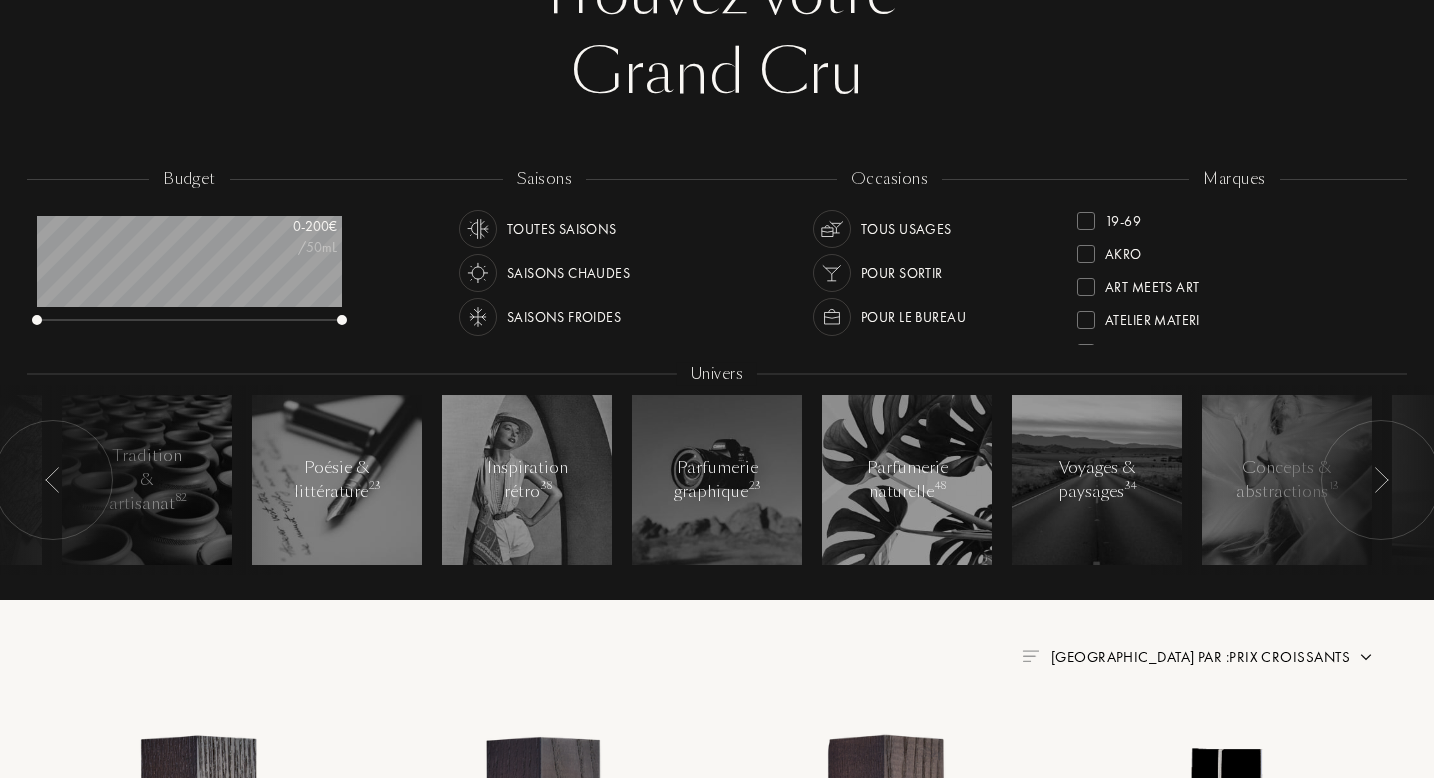 scroll, scrollTop: 158, scrollLeft: 0, axis: vertical 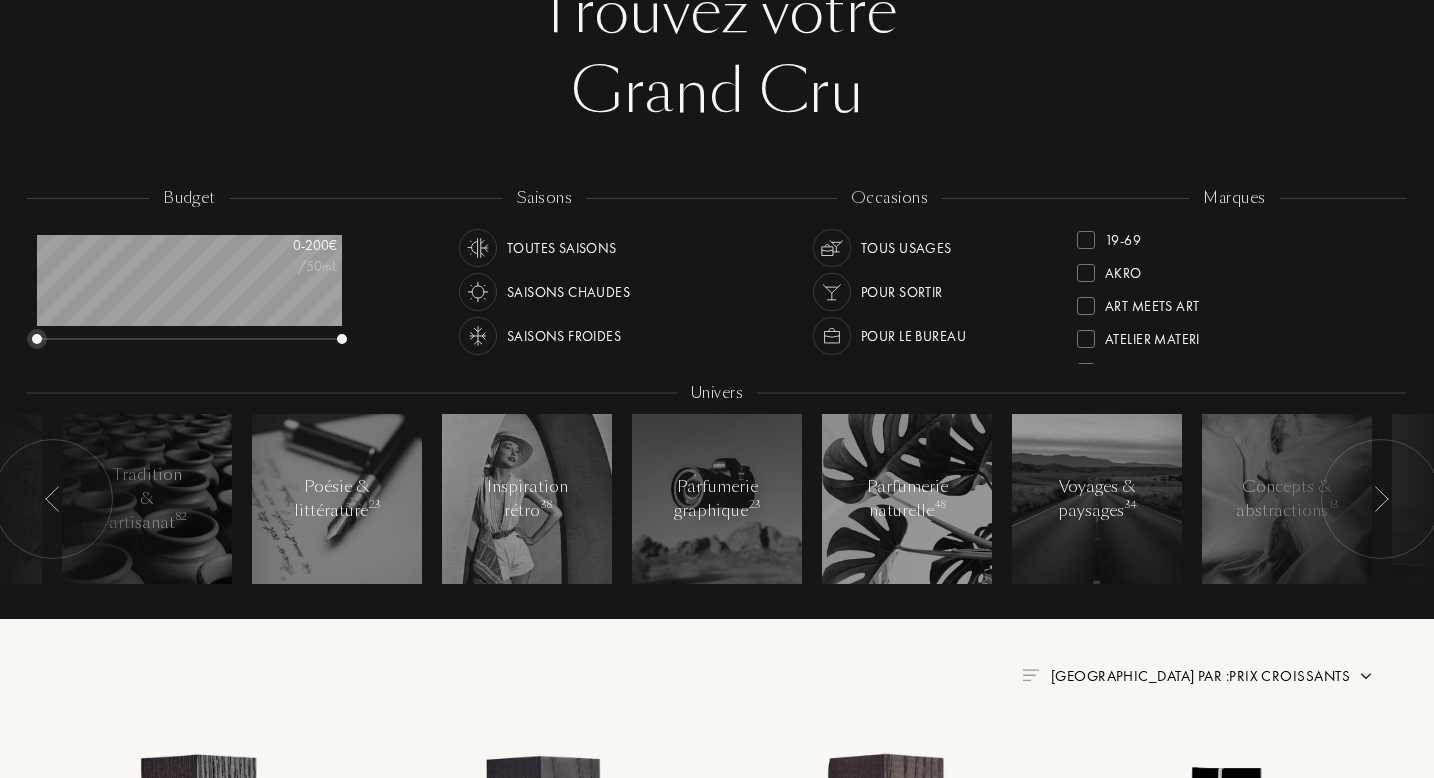drag, startPoint x: 39, startPoint y: 340, endPoint x: 0, endPoint y: 349, distance: 40.024994 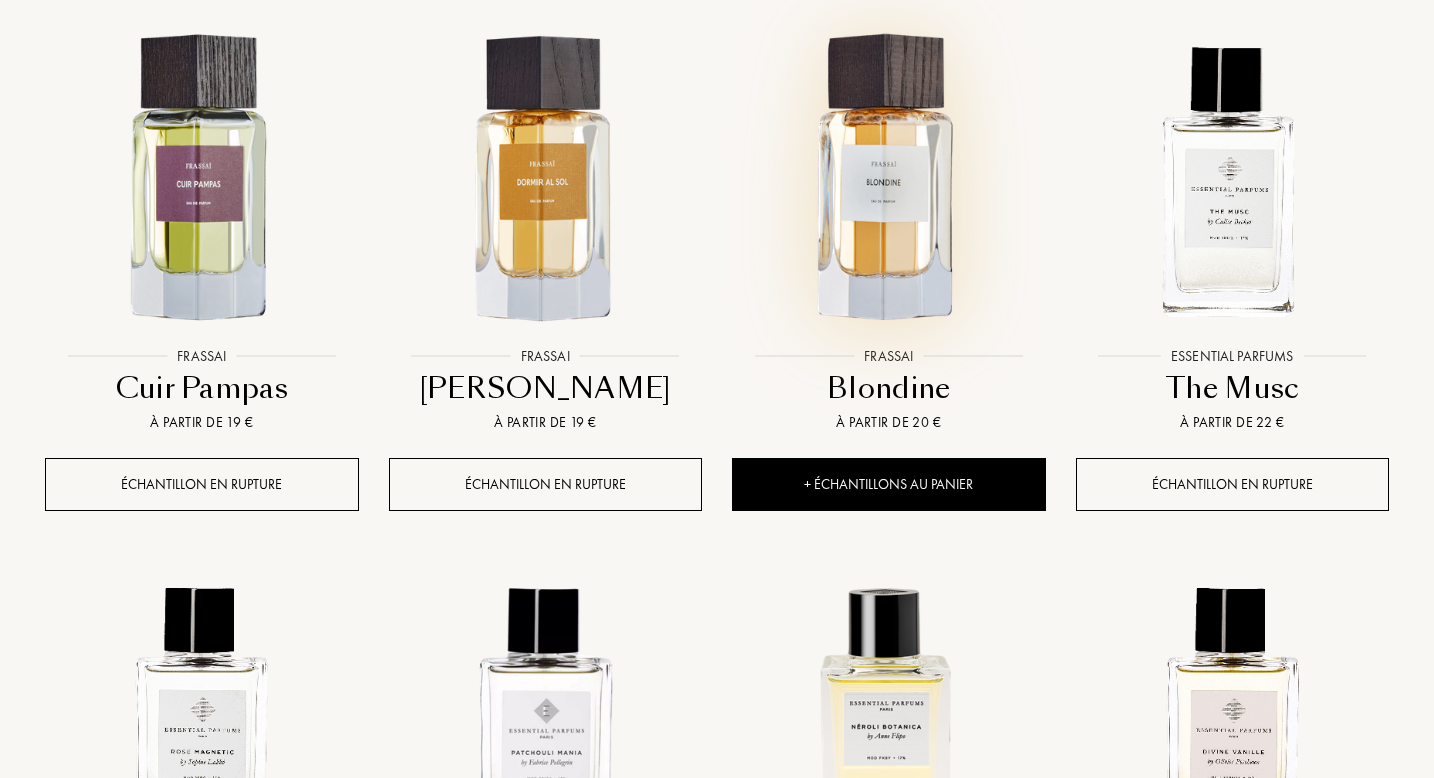 scroll, scrollTop: 879, scrollLeft: 0, axis: vertical 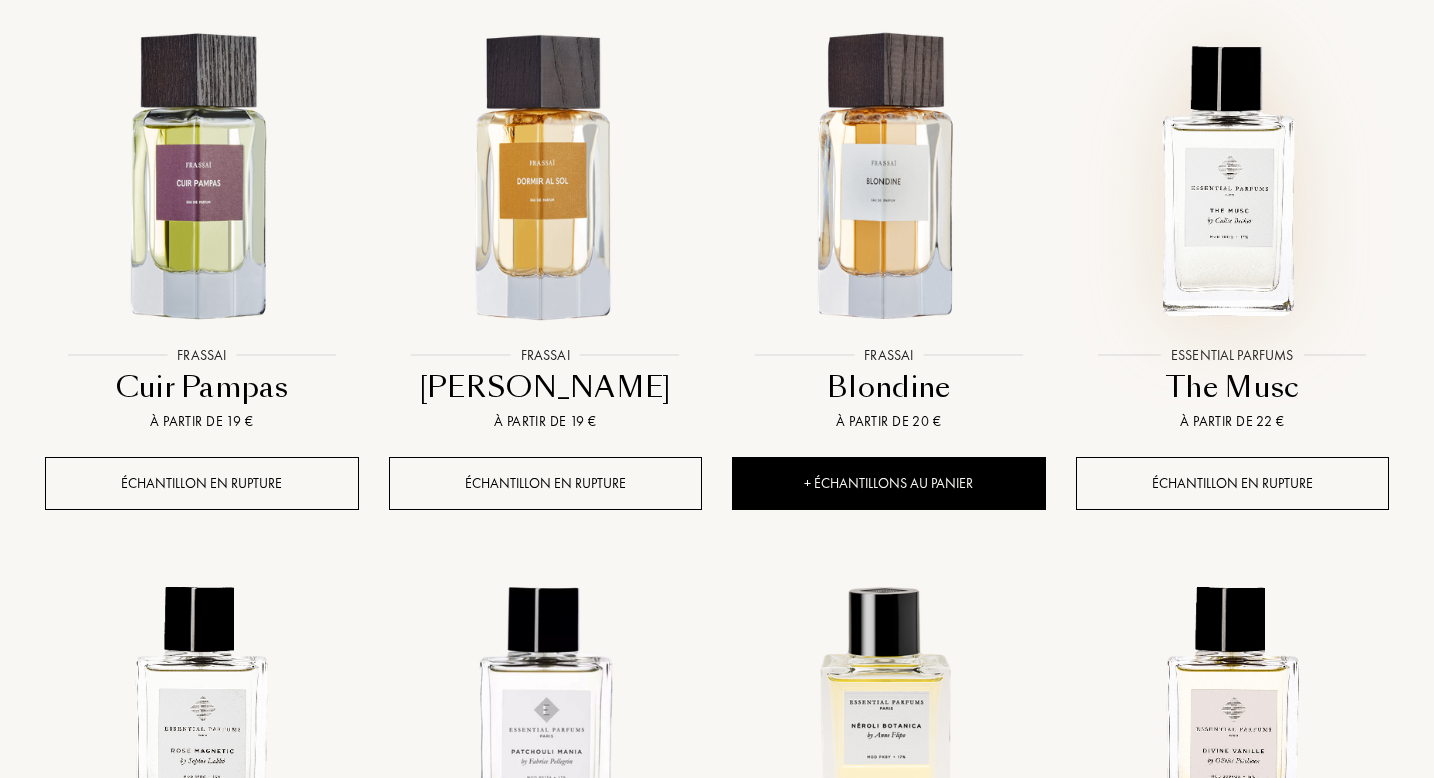 click at bounding box center [1232, 178] 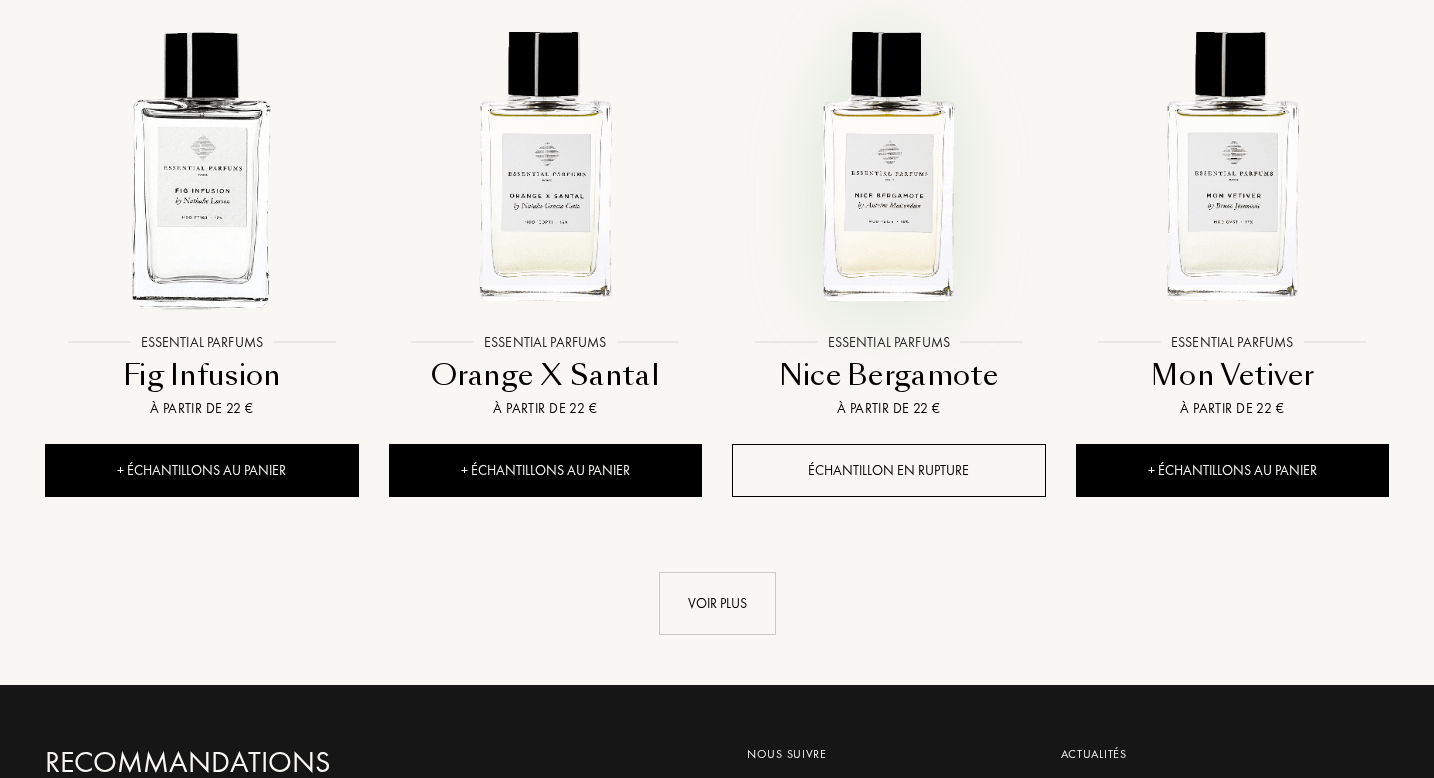 scroll, scrollTop: 1977, scrollLeft: 0, axis: vertical 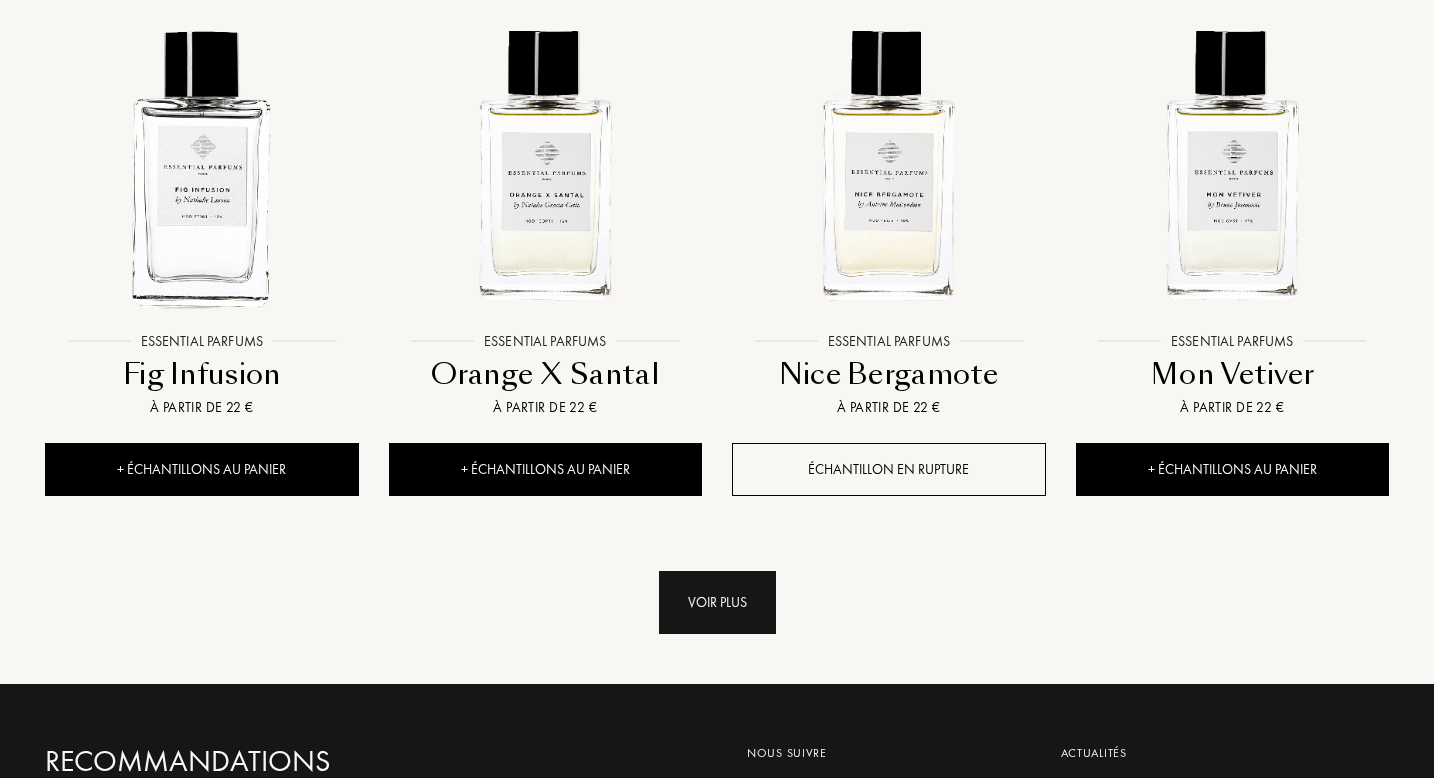 click on "Voir plus" at bounding box center (717, 602) 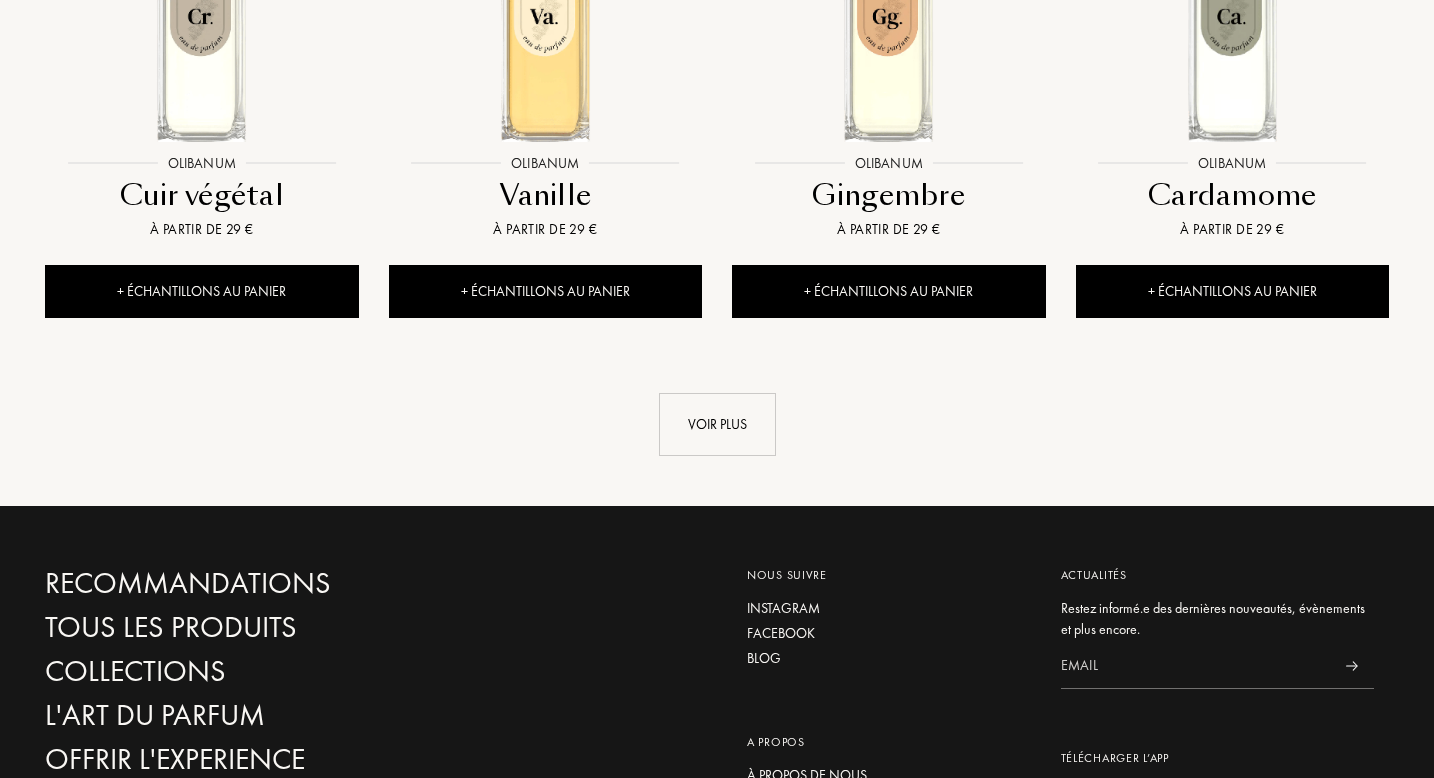 scroll, scrollTop: 3783, scrollLeft: 0, axis: vertical 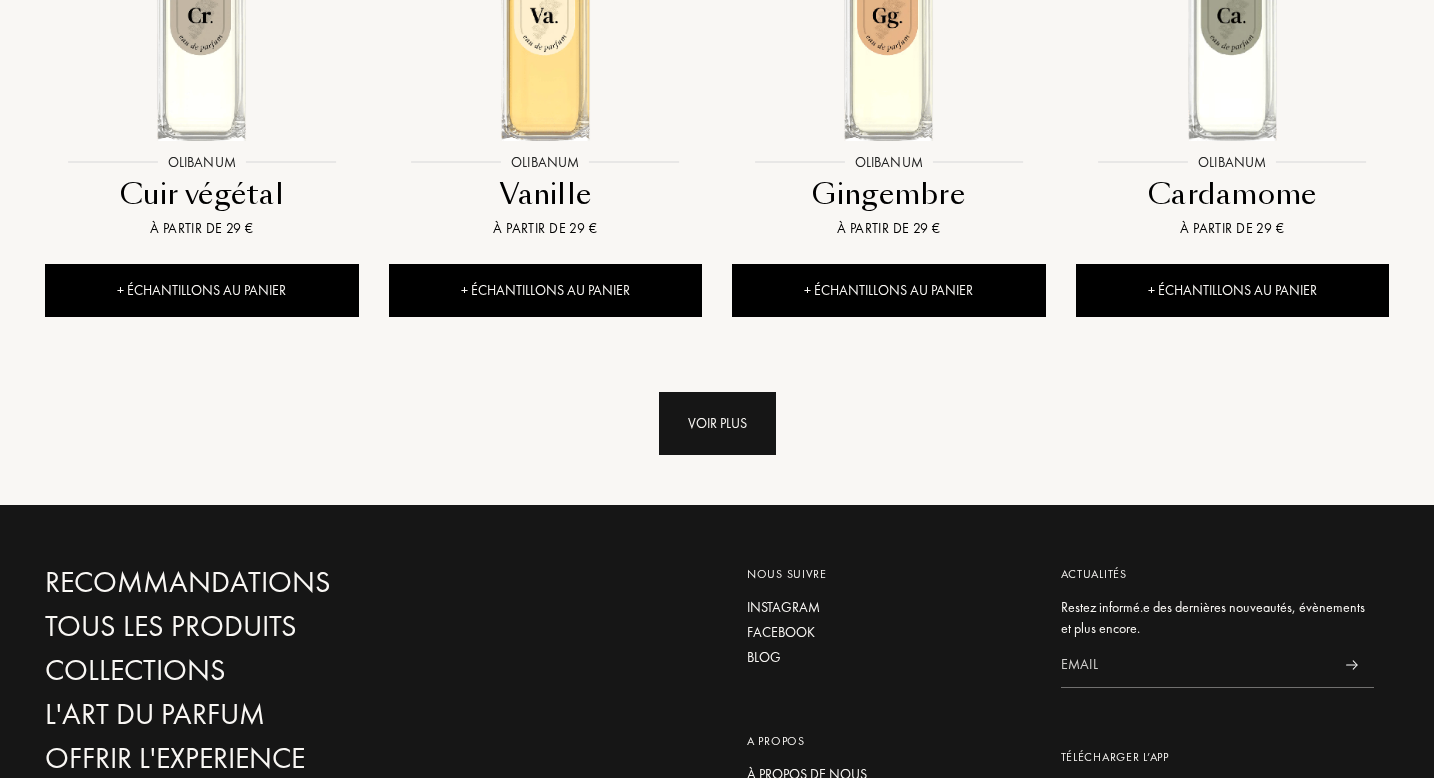 click on "Voir plus" at bounding box center [717, 423] 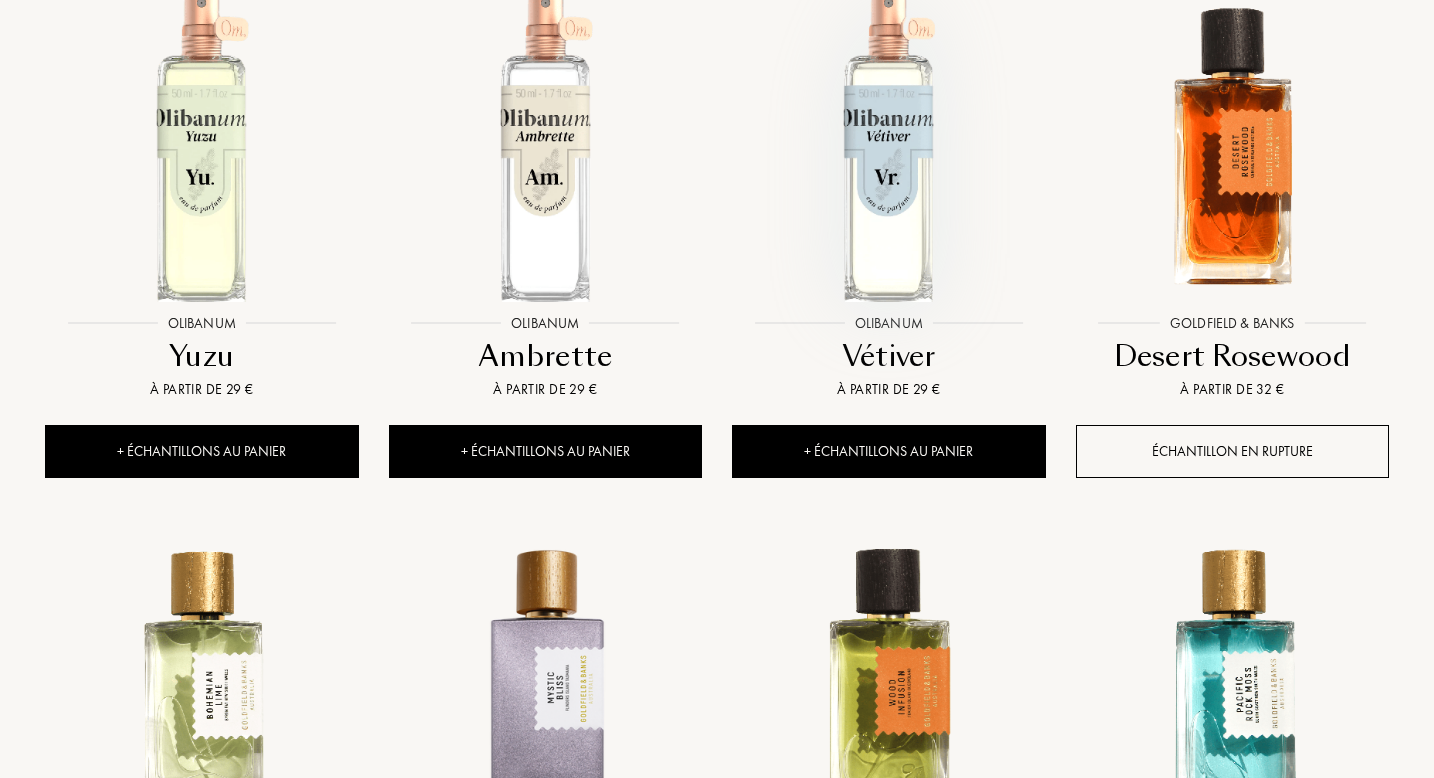 scroll, scrollTop: 4716, scrollLeft: 0, axis: vertical 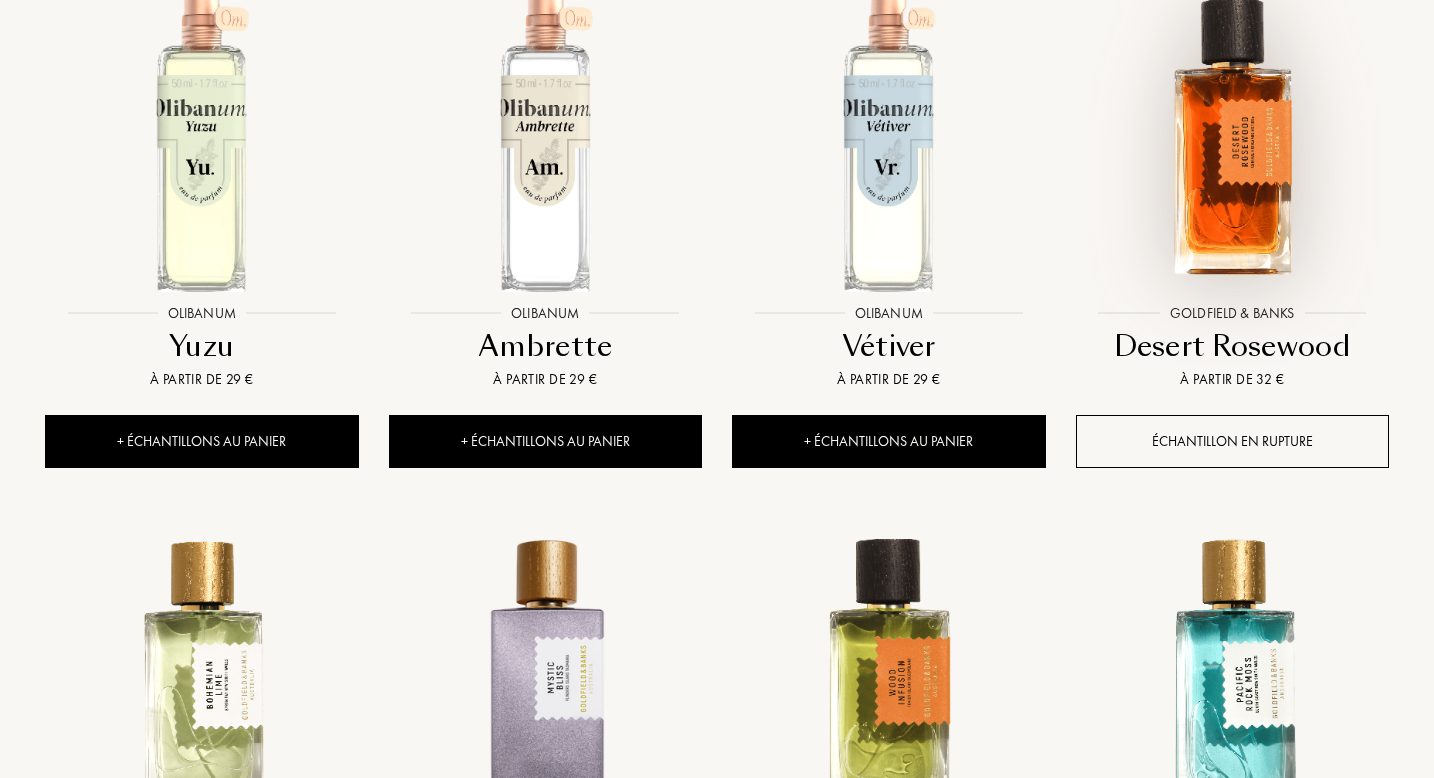 click at bounding box center (1232, 137) 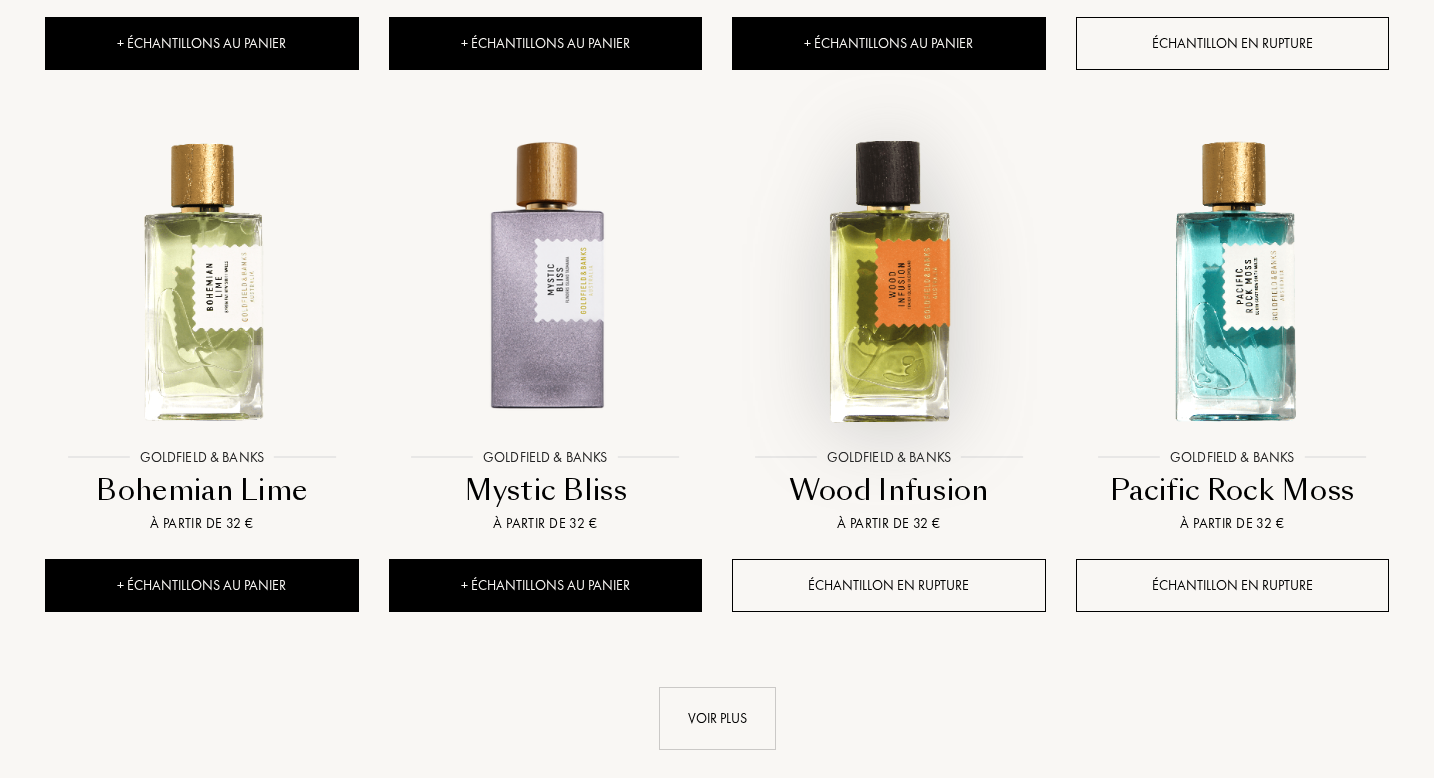 scroll, scrollTop: 5315, scrollLeft: 0, axis: vertical 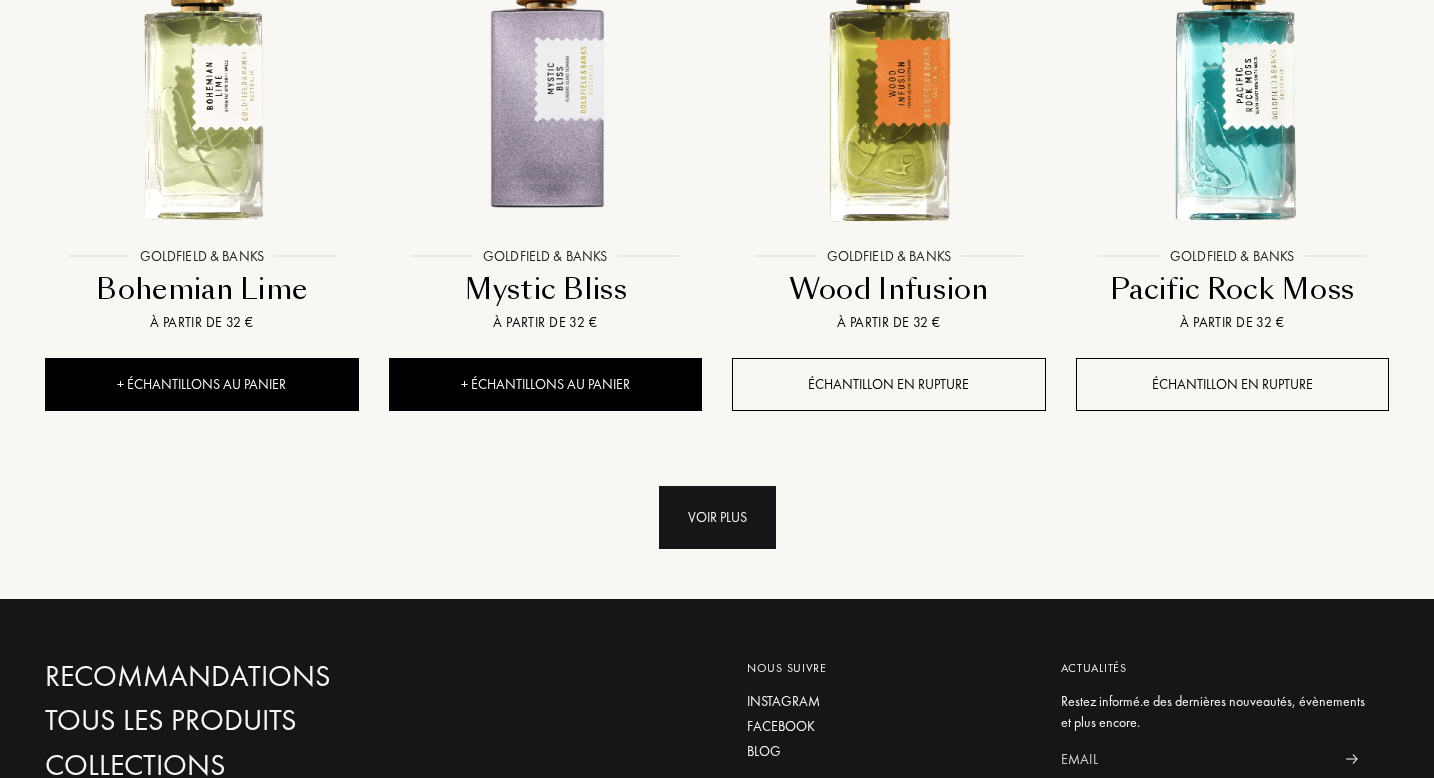 click on "Voir plus" at bounding box center (717, 517) 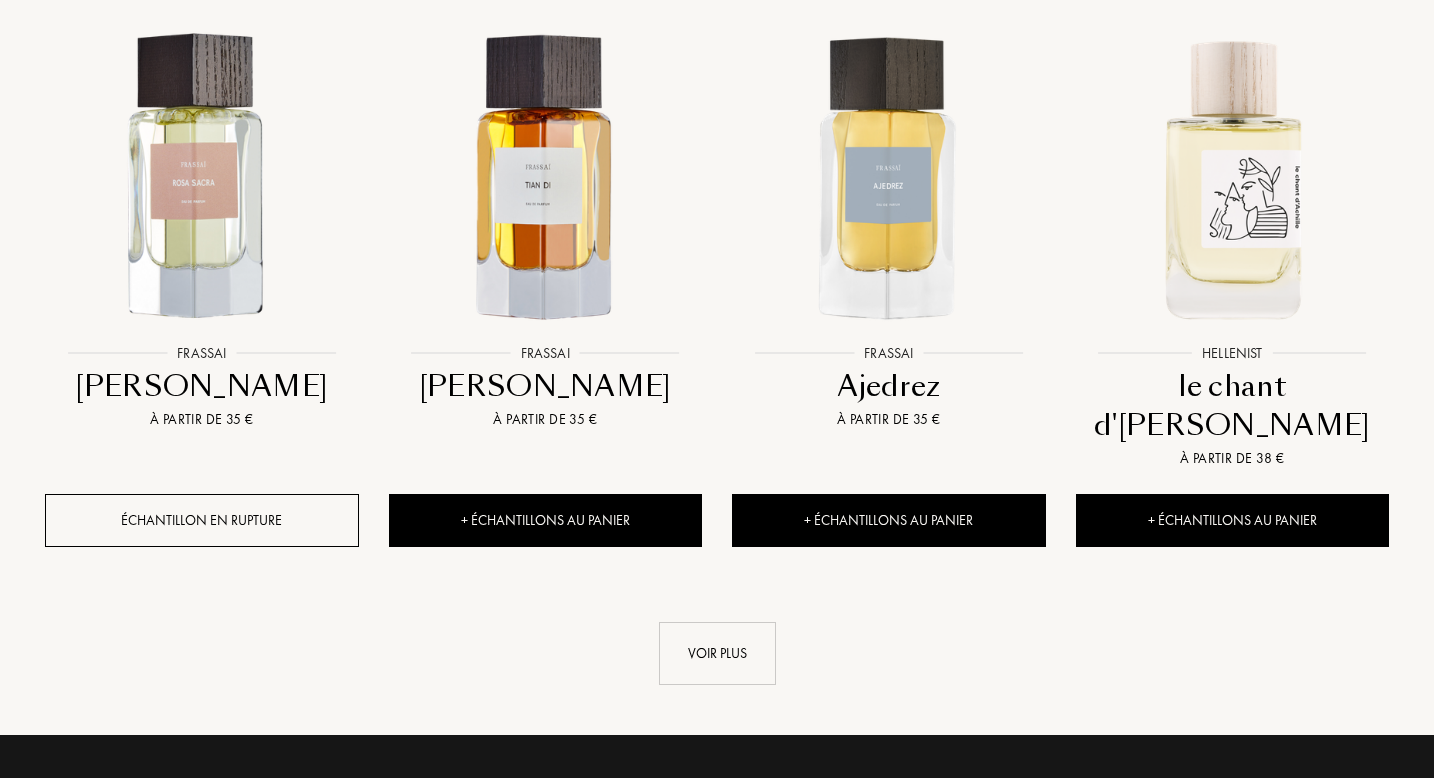 scroll, scrollTop: 6802, scrollLeft: 0, axis: vertical 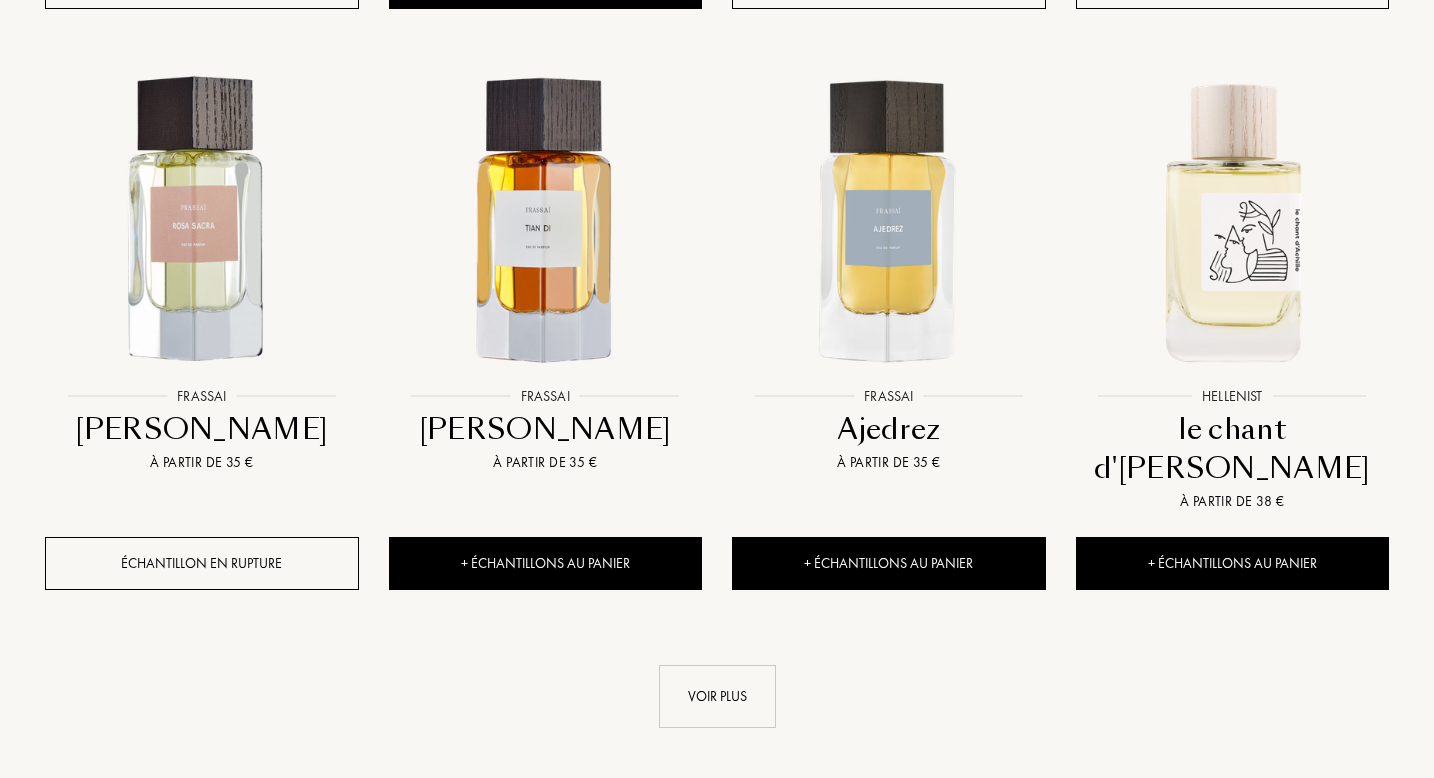 click at bounding box center (1232, 220) 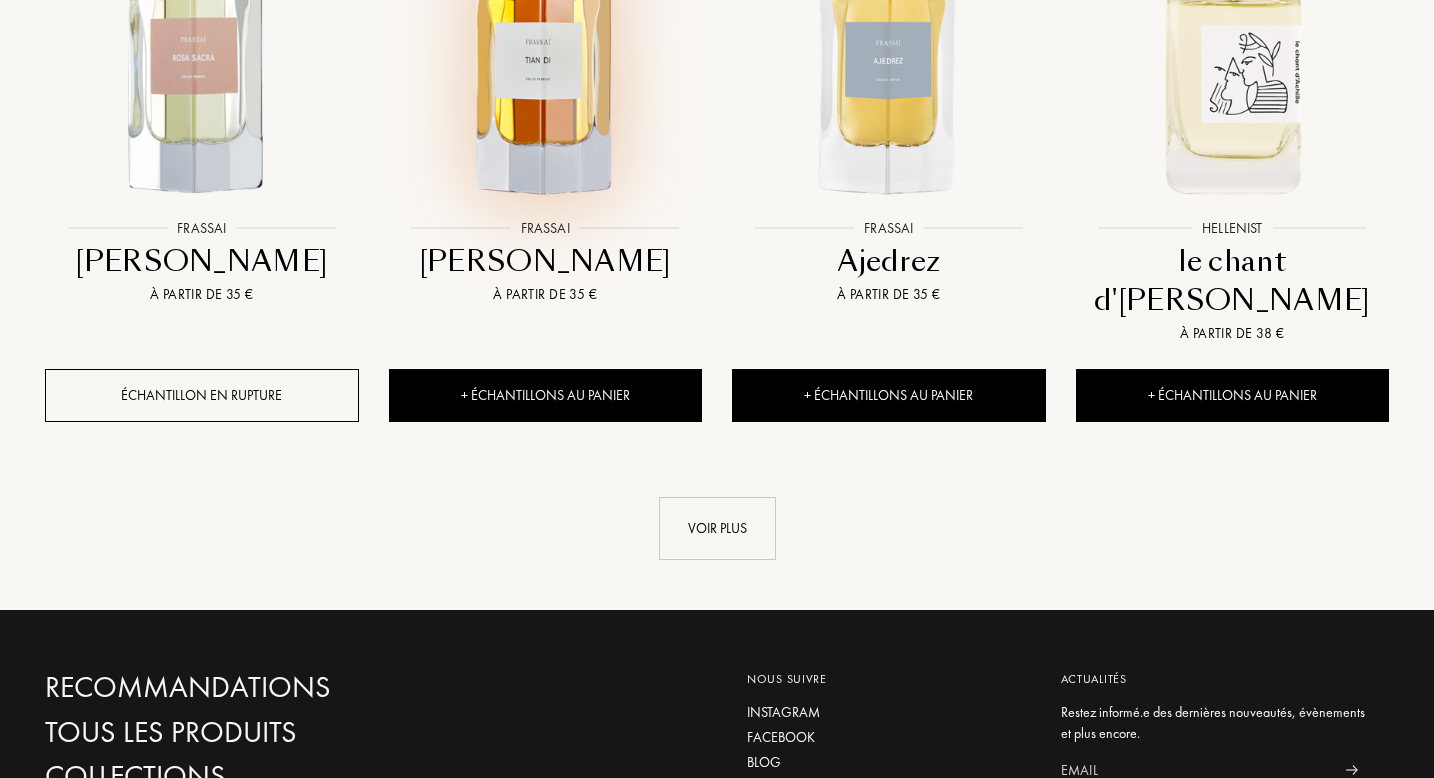 scroll, scrollTop: 6971, scrollLeft: 0, axis: vertical 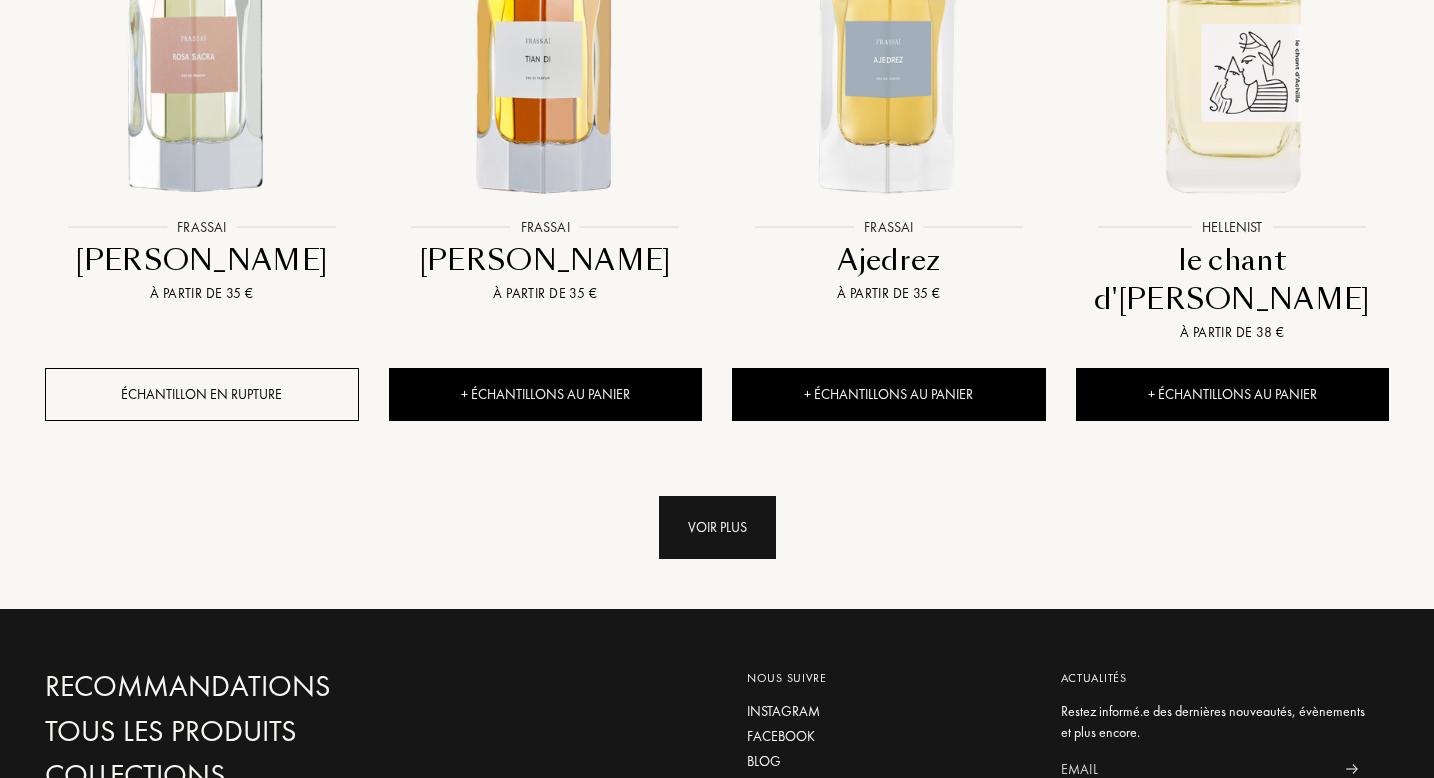 click on "Voir plus" at bounding box center [717, 527] 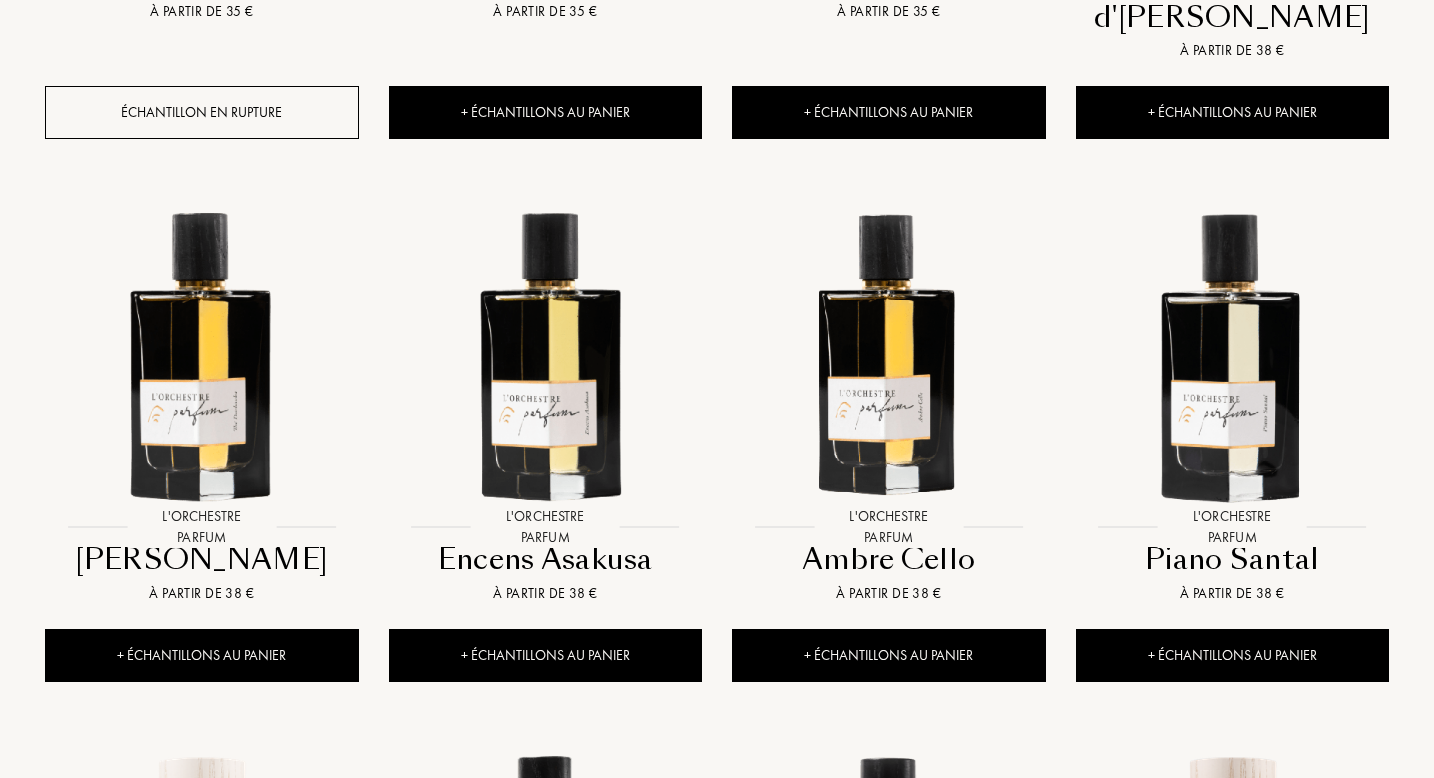scroll, scrollTop: 7256, scrollLeft: 0, axis: vertical 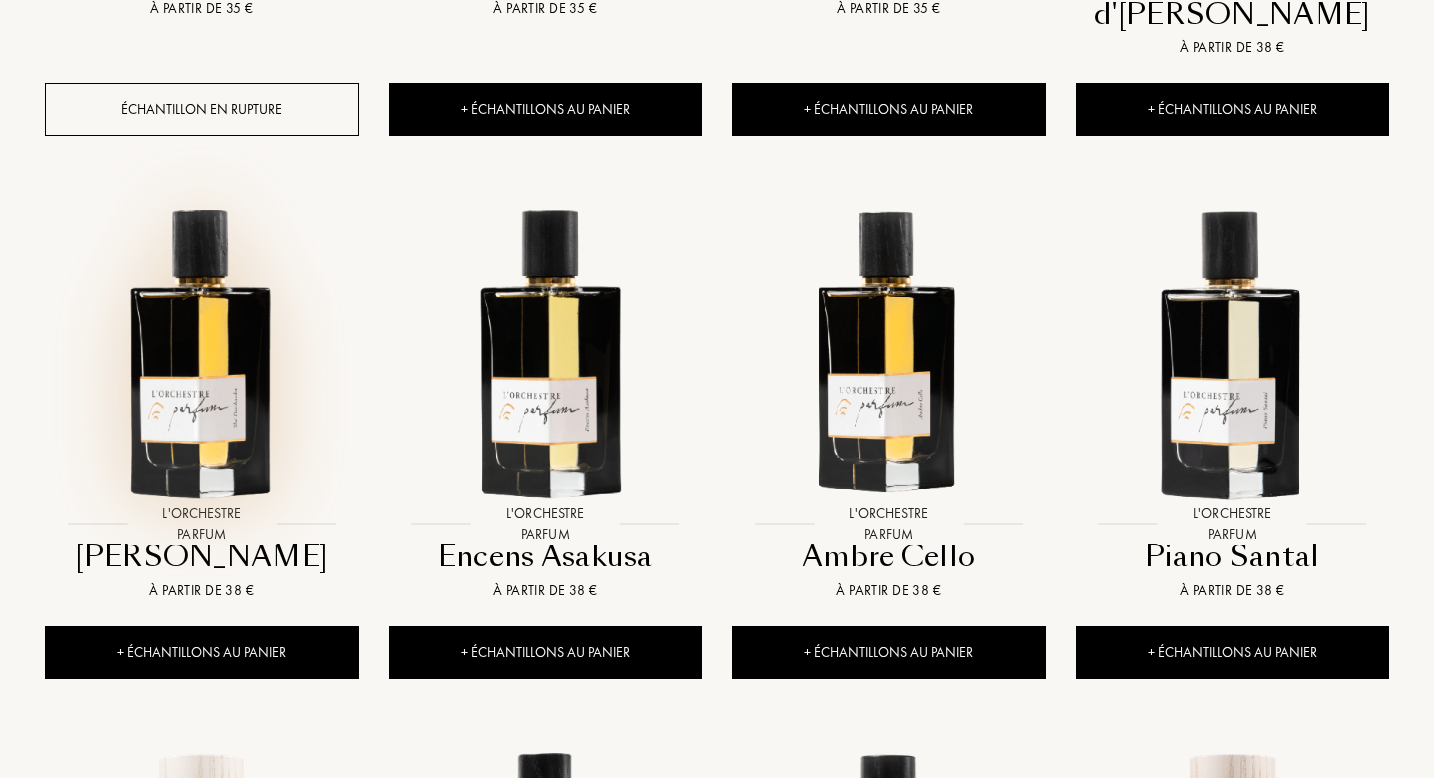 click at bounding box center [201, 347] 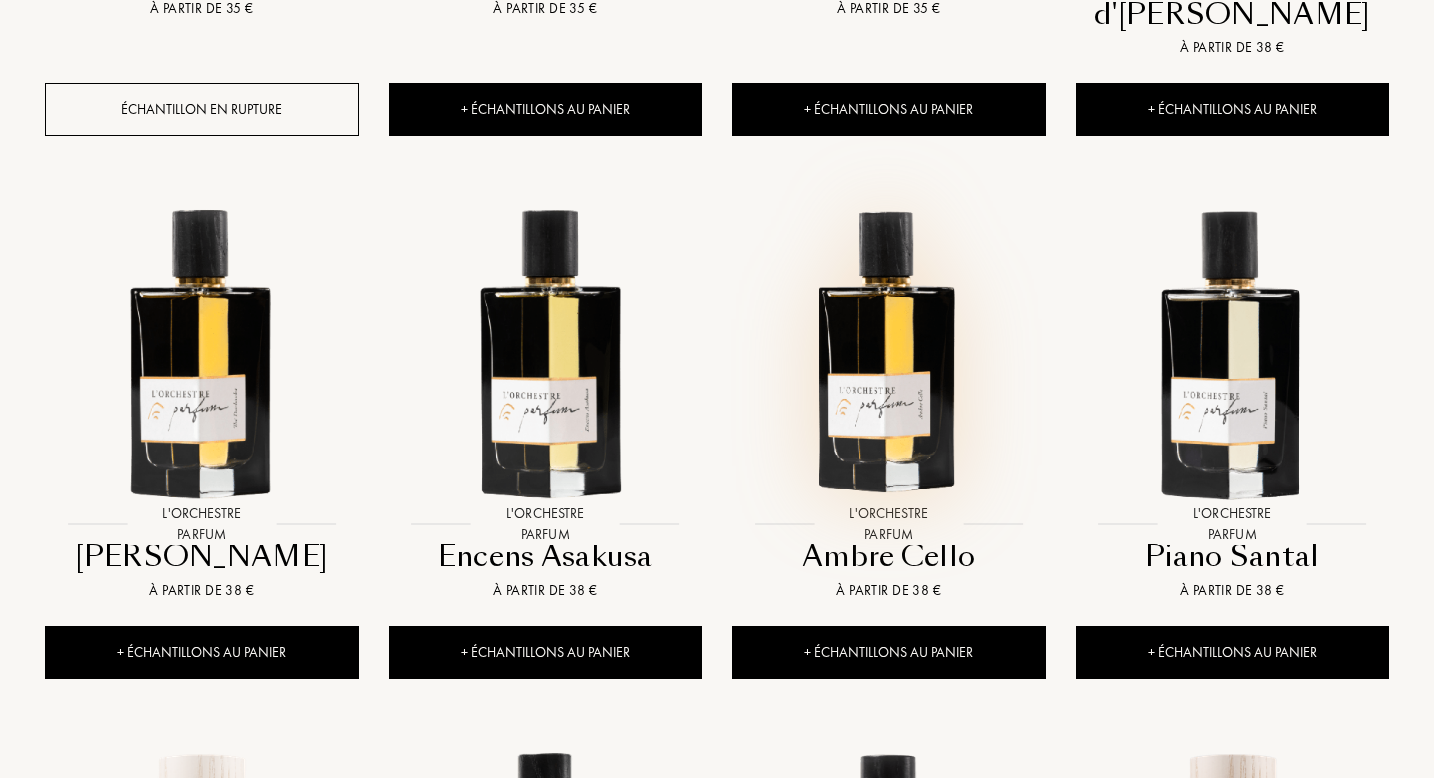 scroll, scrollTop: 7441, scrollLeft: 0, axis: vertical 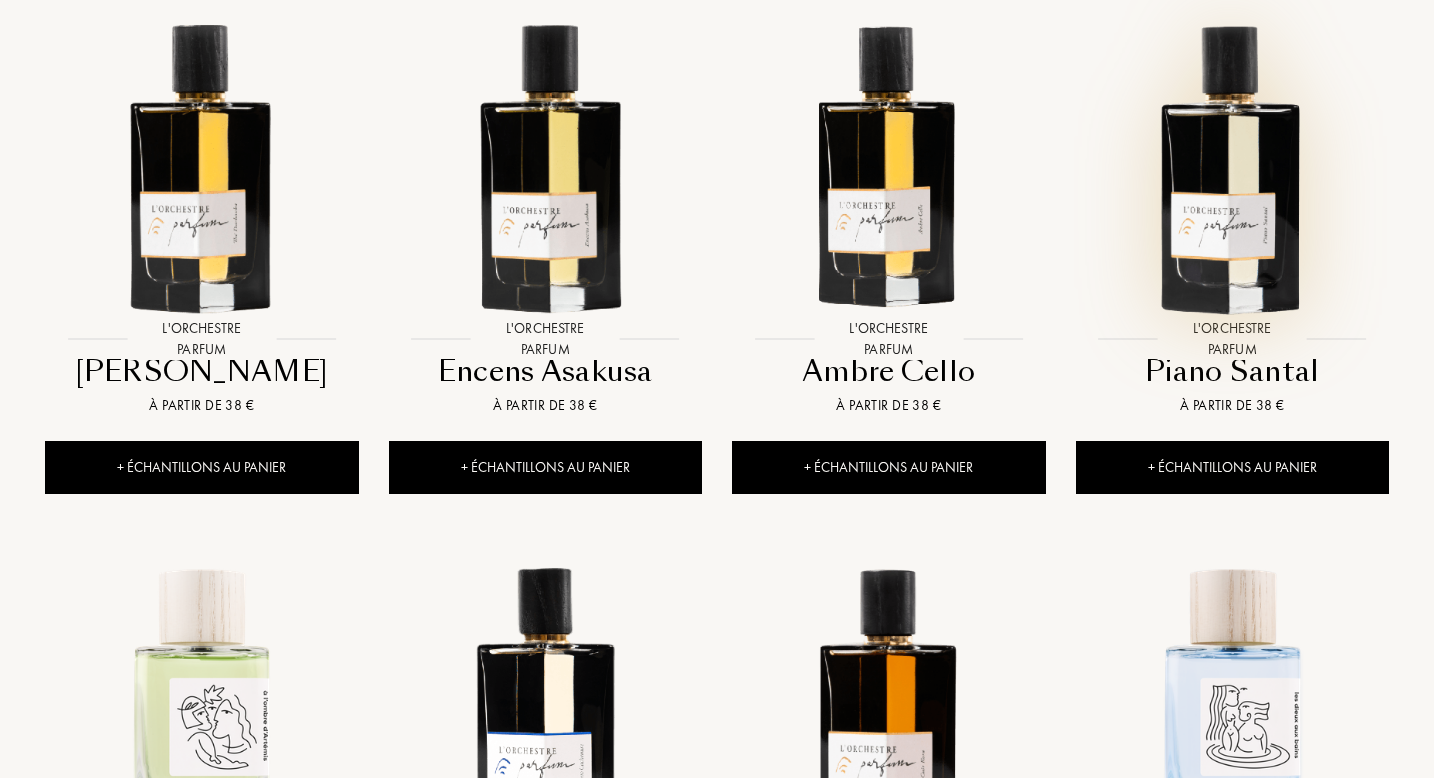 click at bounding box center [1232, 162] 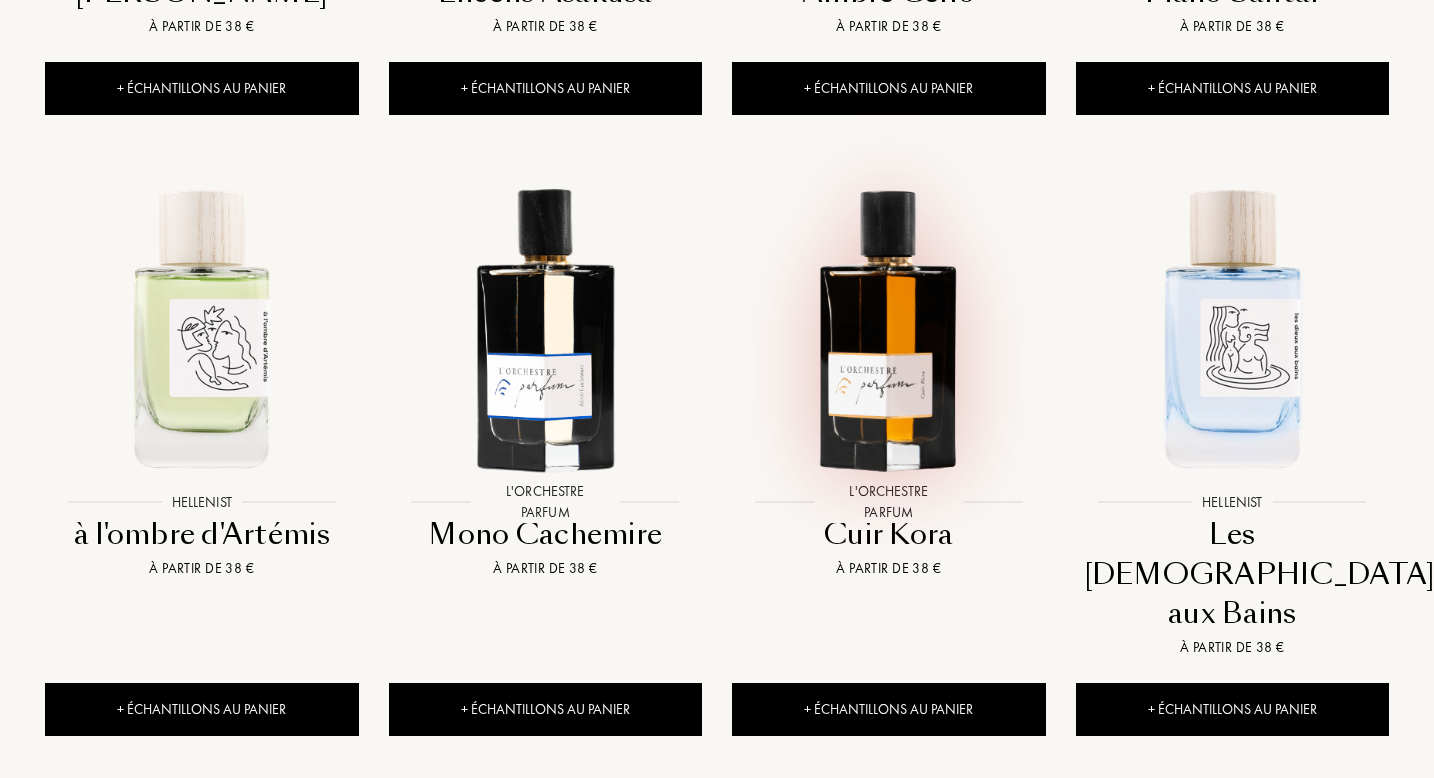 scroll, scrollTop: 7821, scrollLeft: 0, axis: vertical 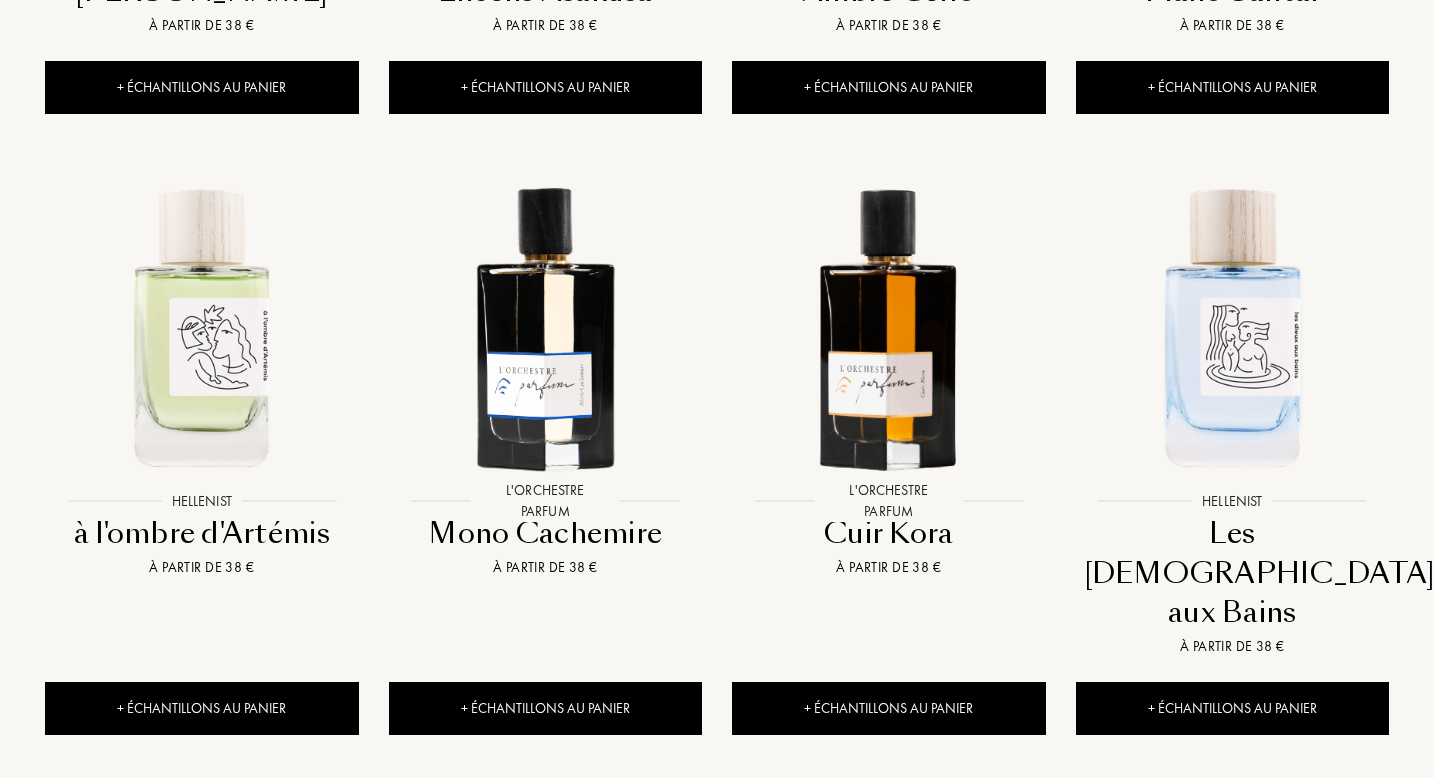 click at bounding box center (201, 325) 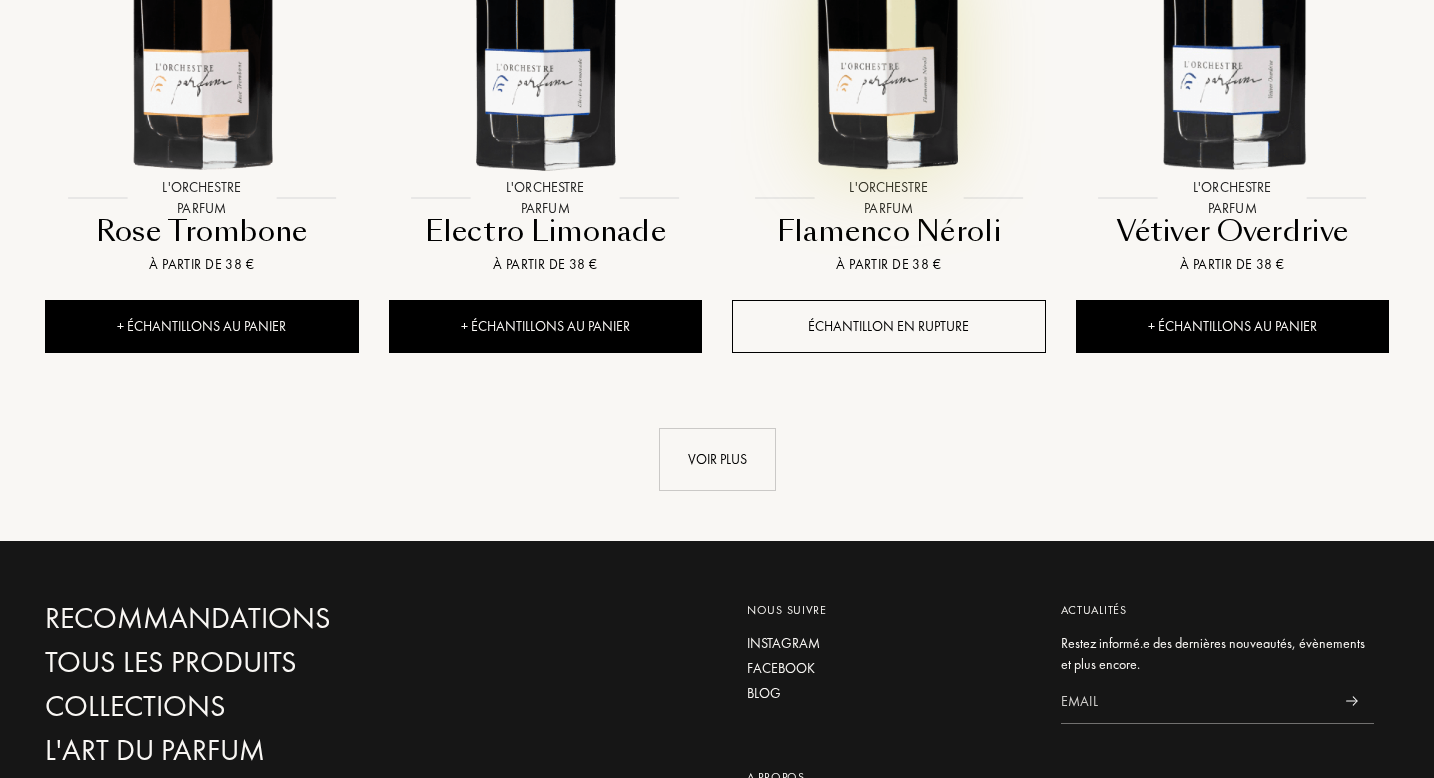 scroll, scrollTop: 8747, scrollLeft: 0, axis: vertical 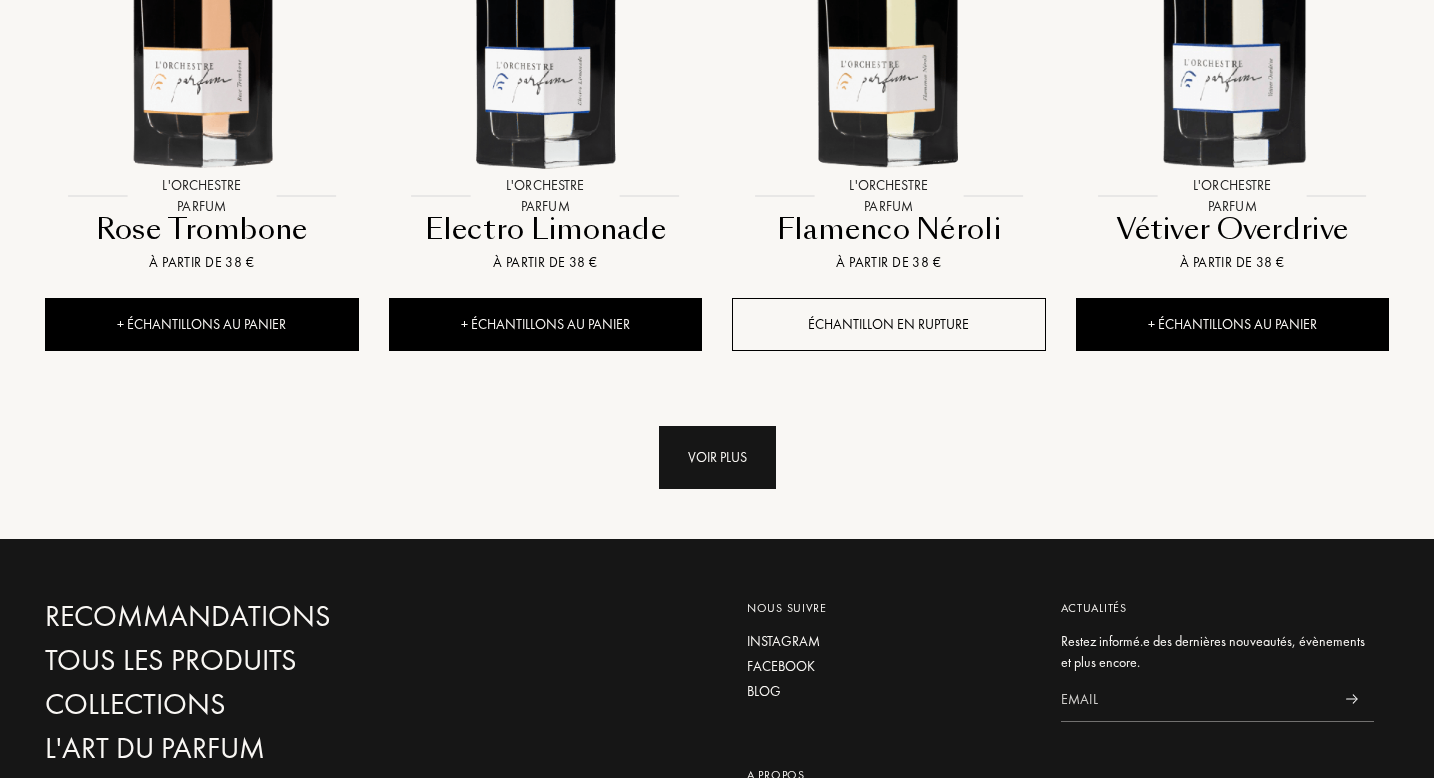 click on "Voir plus" at bounding box center [717, 457] 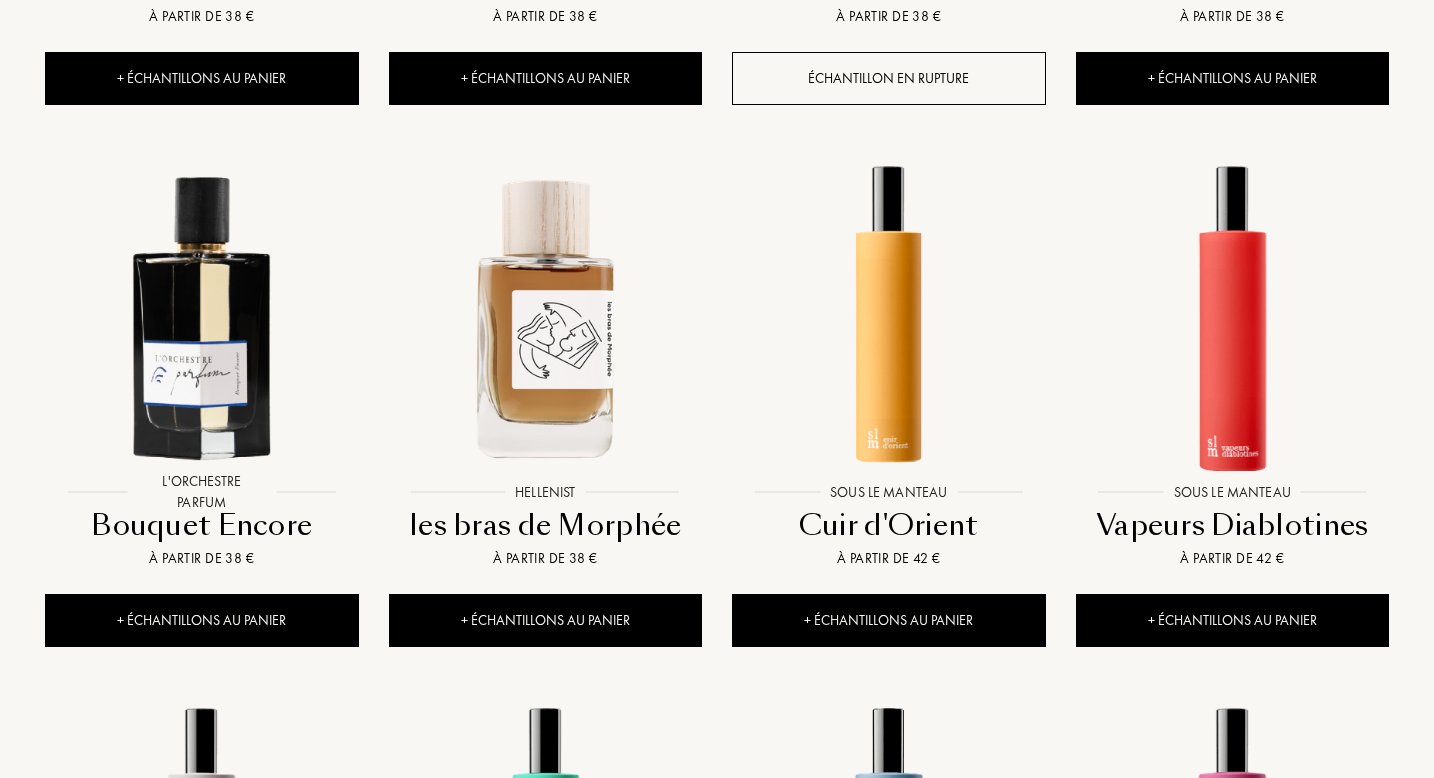 scroll, scrollTop: 8954, scrollLeft: 0, axis: vertical 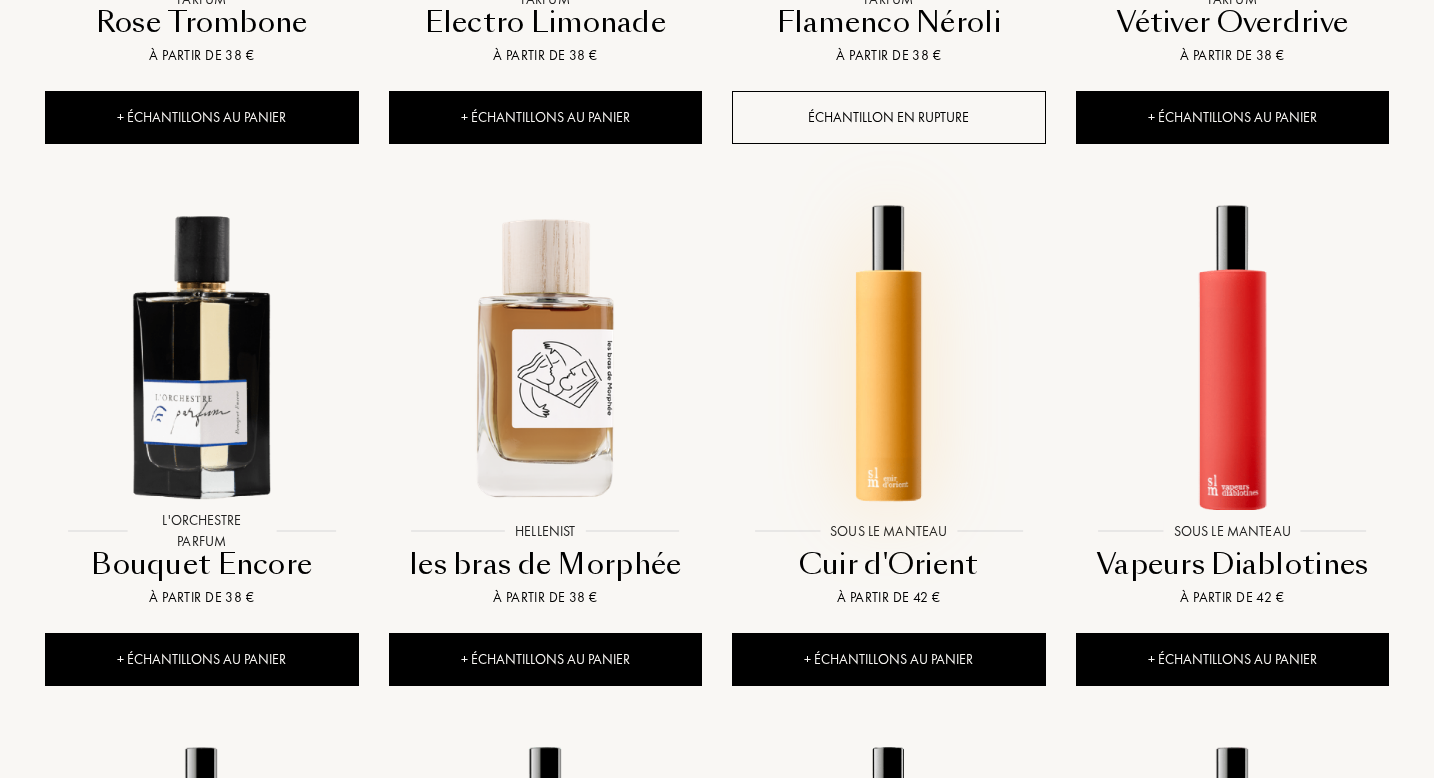 click at bounding box center (888, 355) 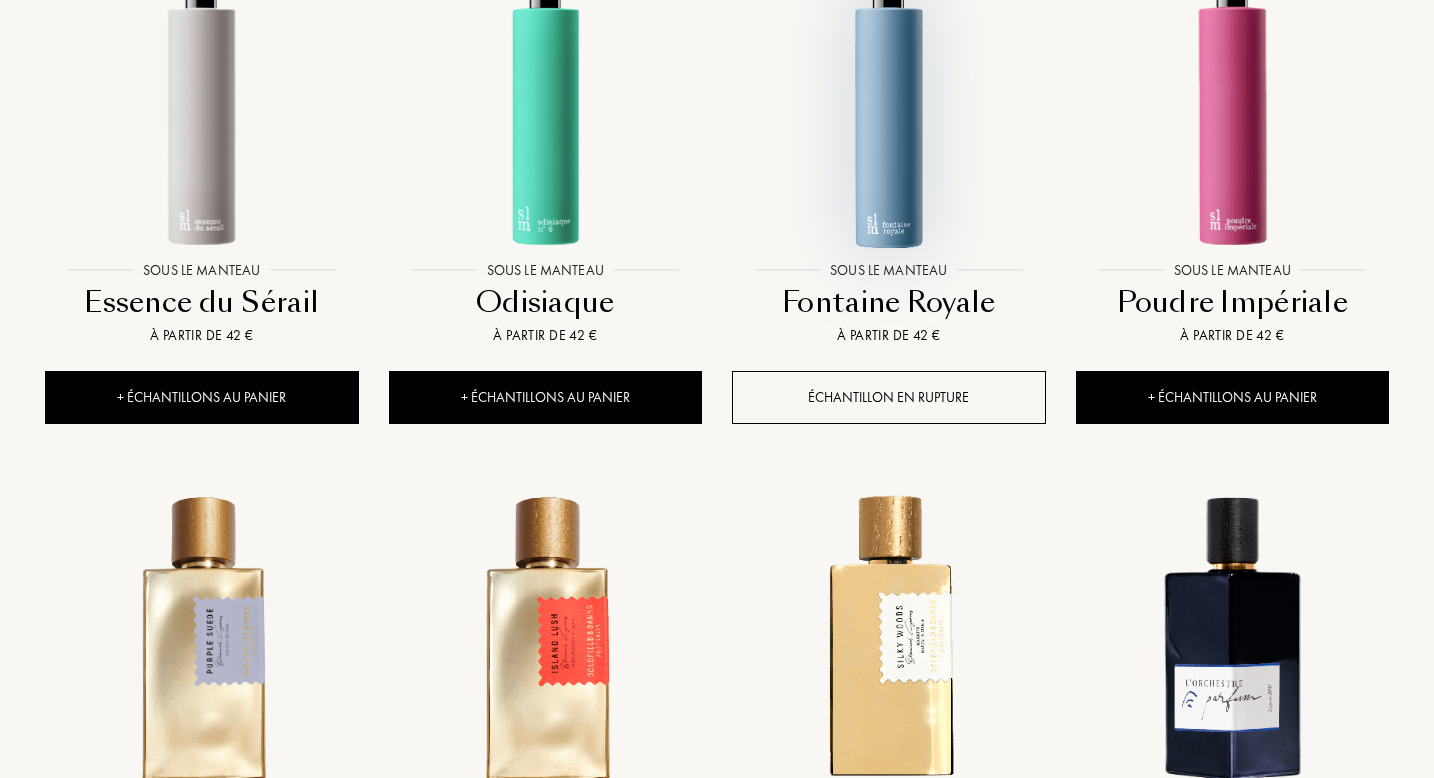 scroll, scrollTop: 9883, scrollLeft: 0, axis: vertical 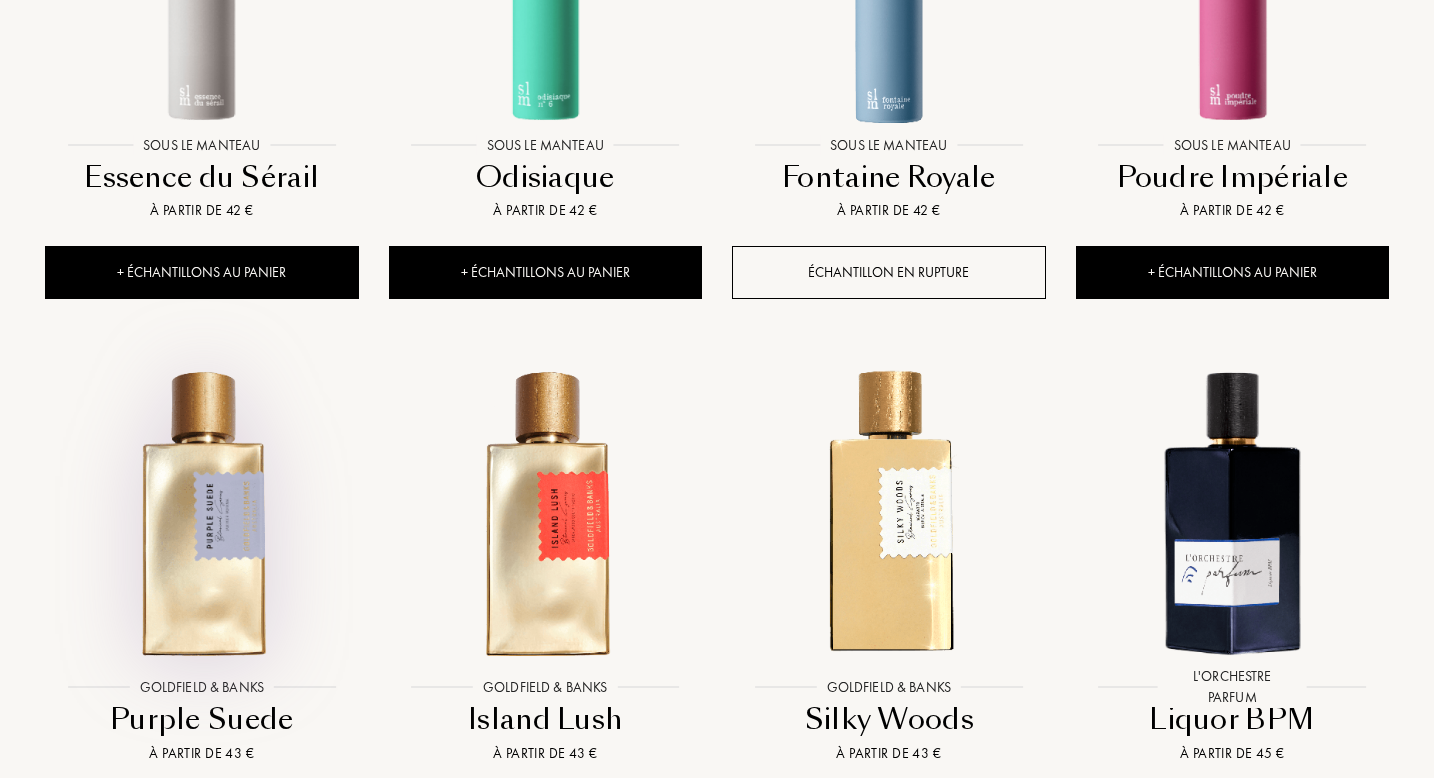 click at bounding box center (201, 510) 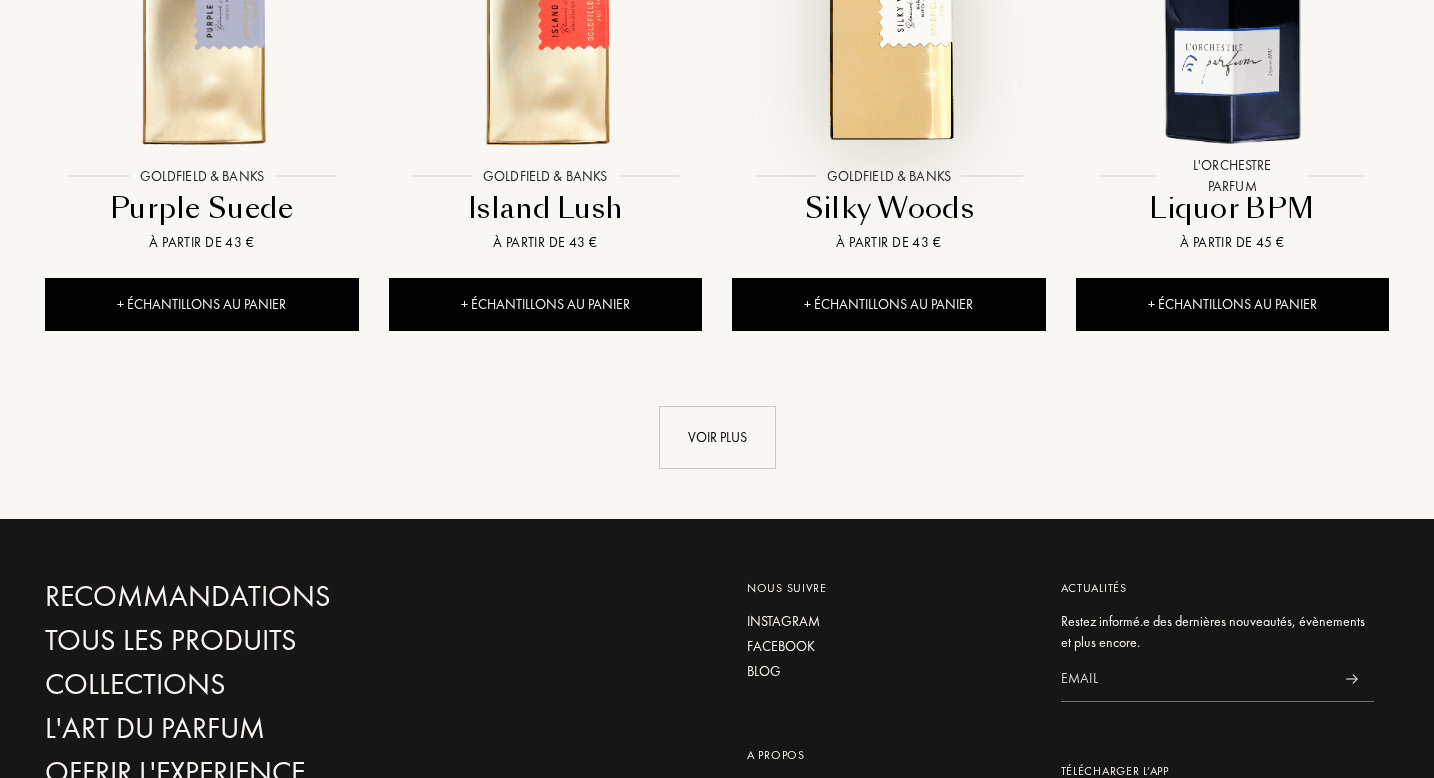 scroll, scrollTop: 10395, scrollLeft: 0, axis: vertical 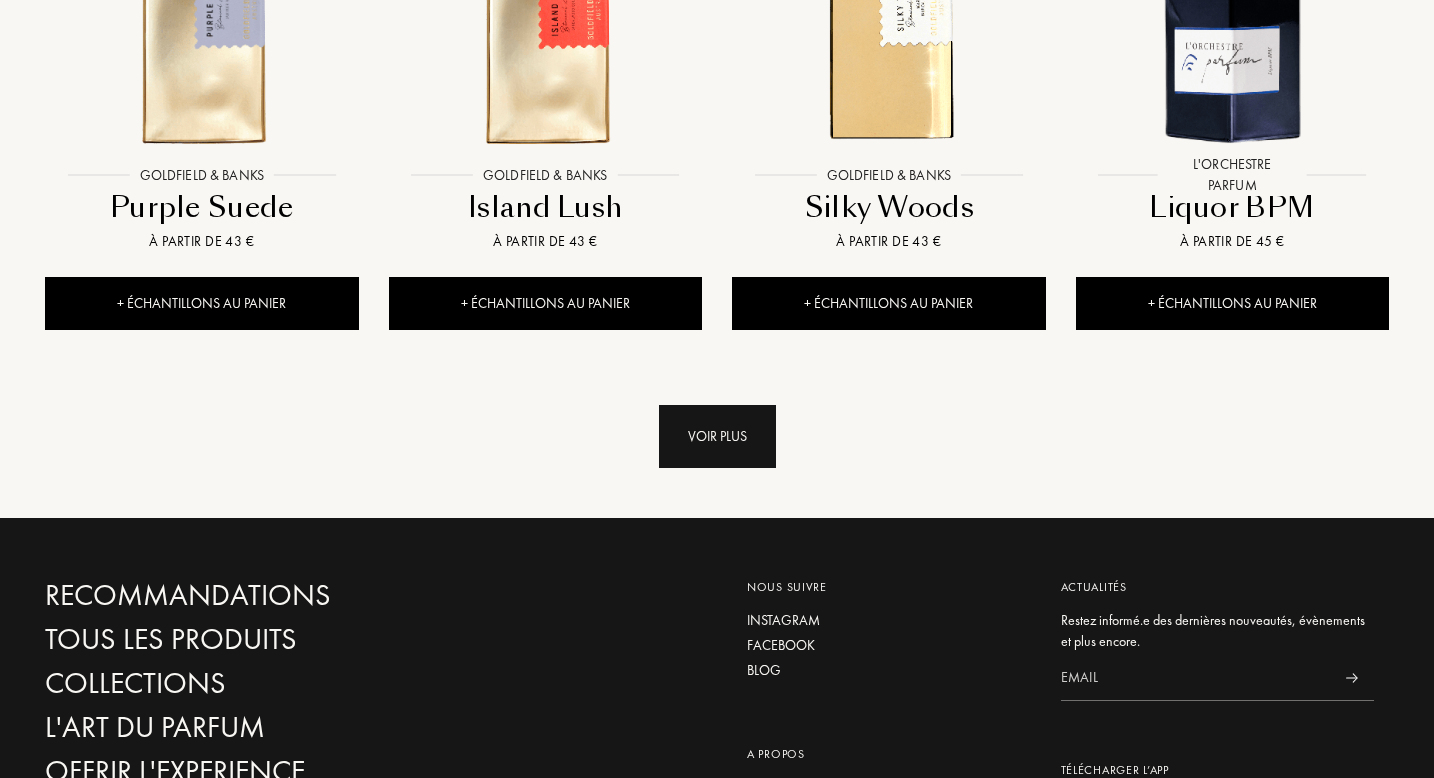 click on "Voir plus" at bounding box center (717, 436) 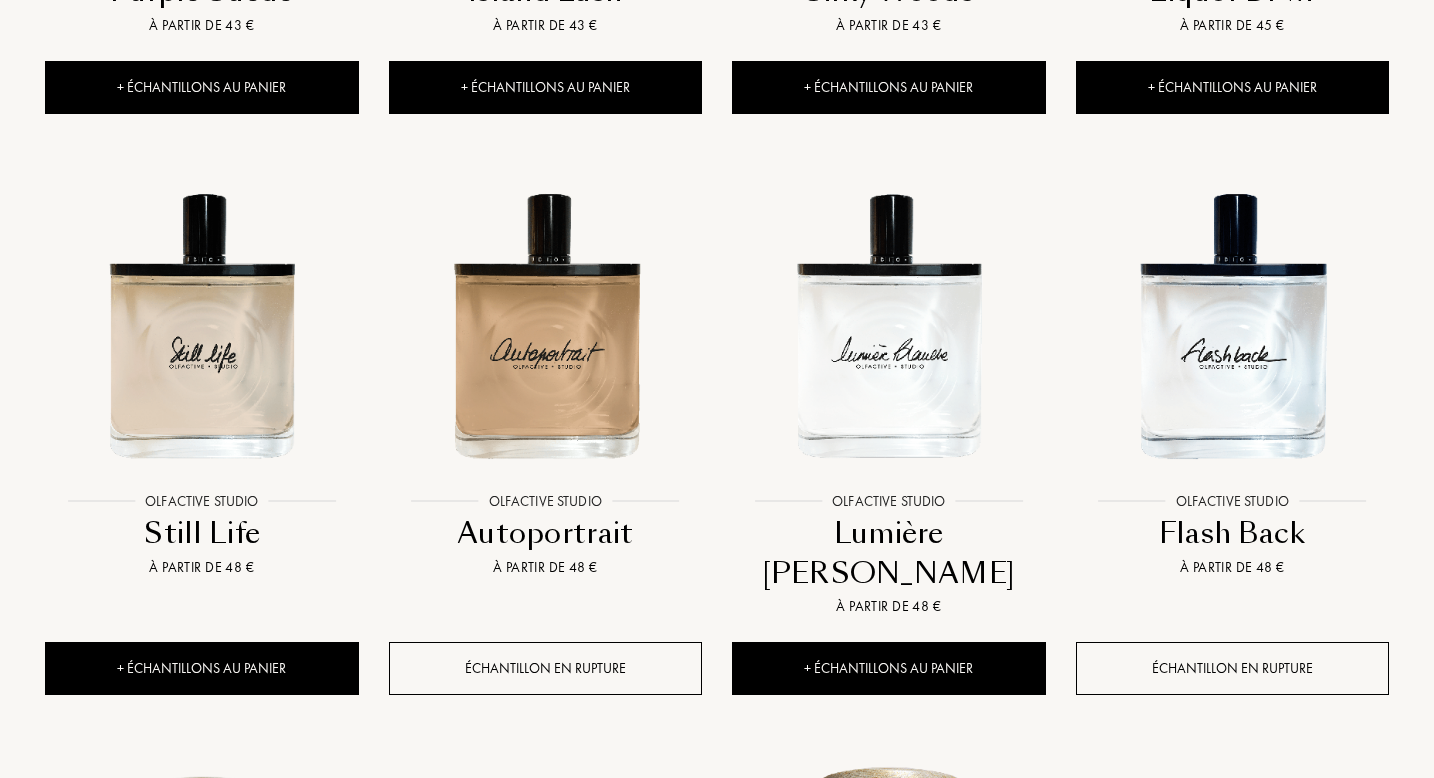 scroll, scrollTop: 10624, scrollLeft: 0, axis: vertical 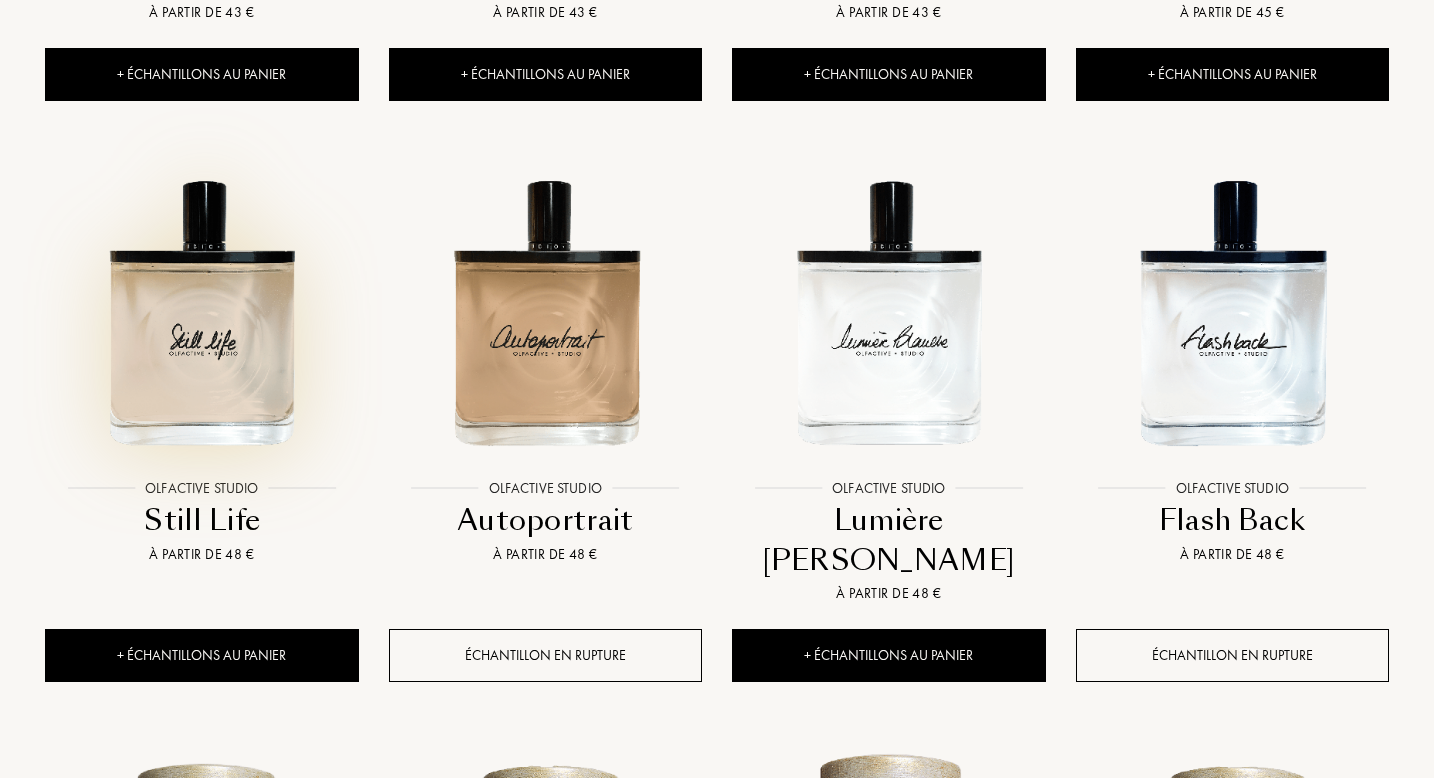 click at bounding box center [201, 312] 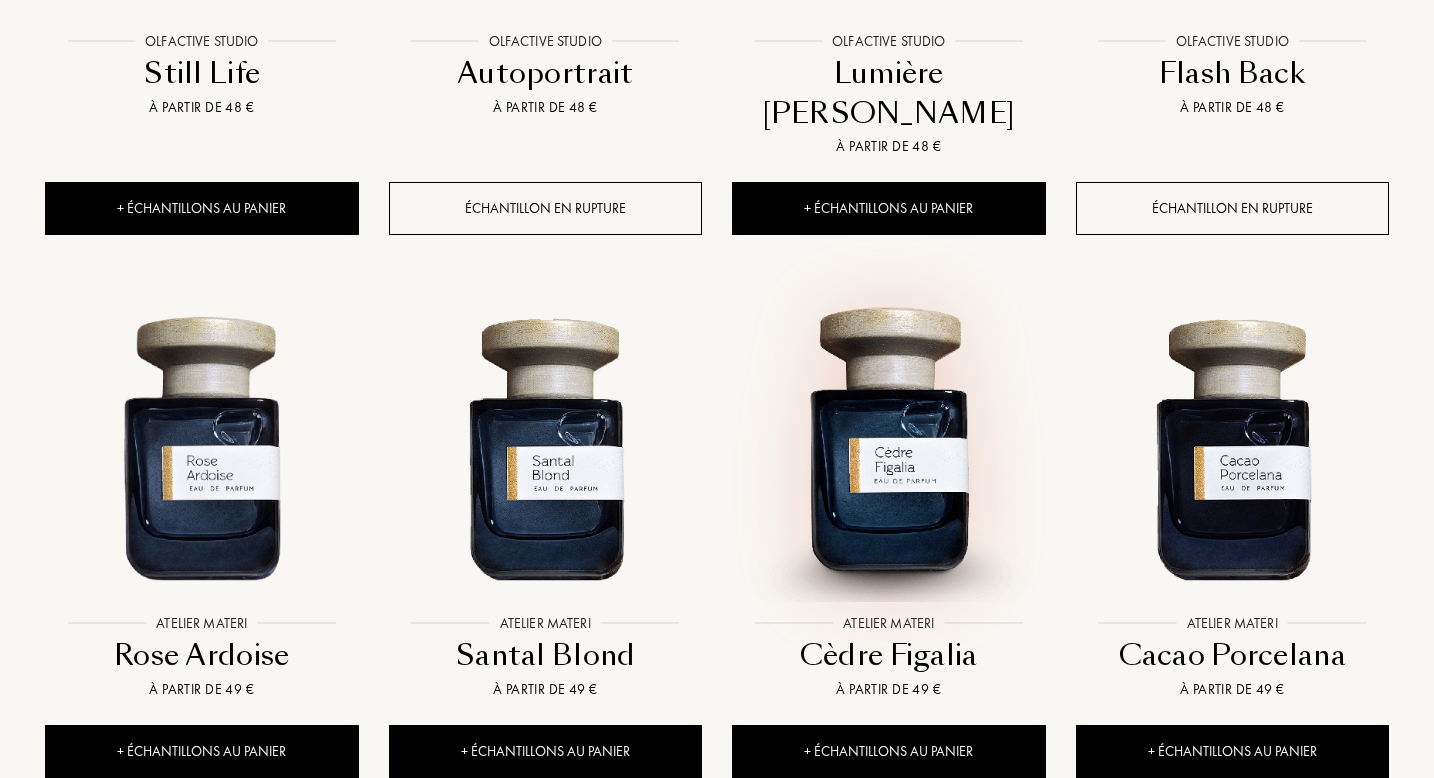scroll, scrollTop: 11072, scrollLeft: 0, axis: vertical 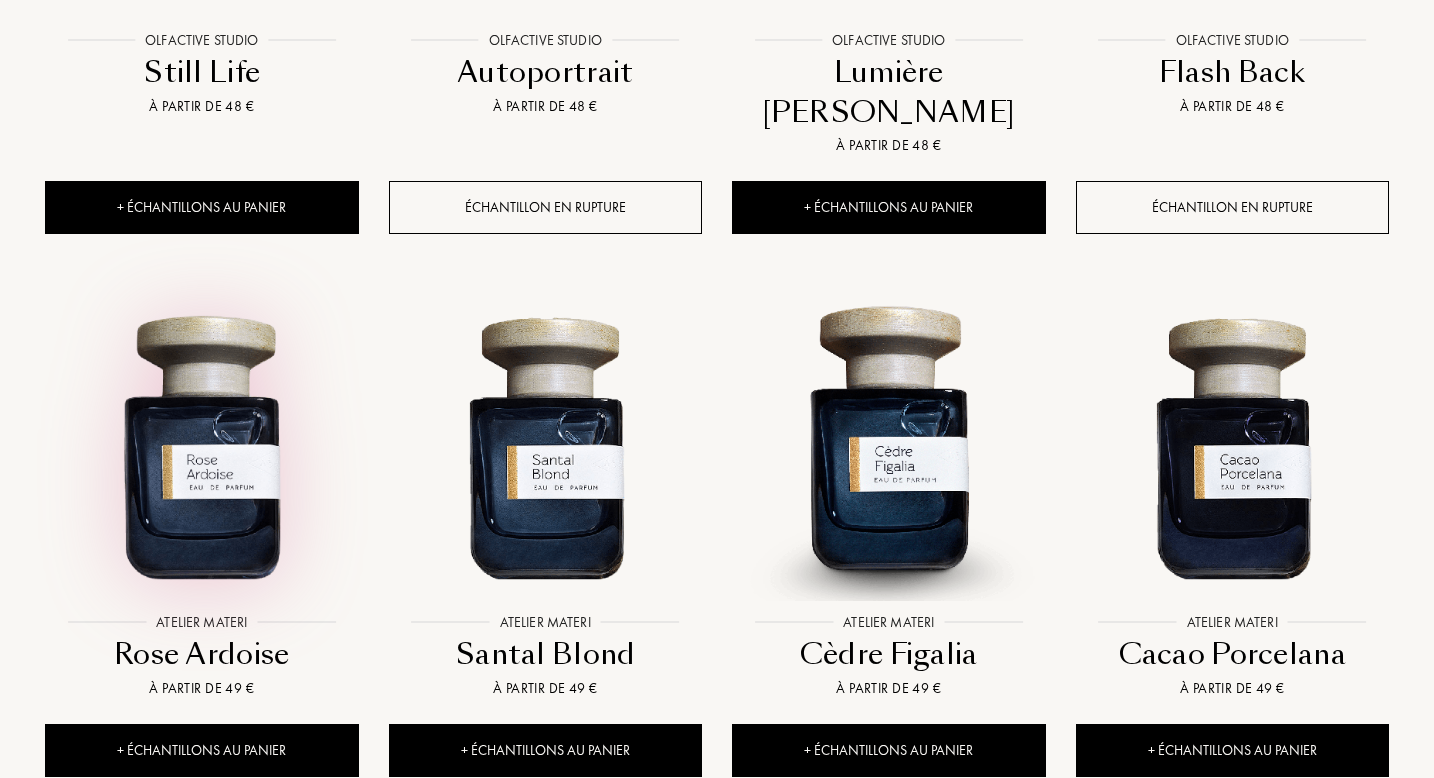 click at bounding box center [201, 445] 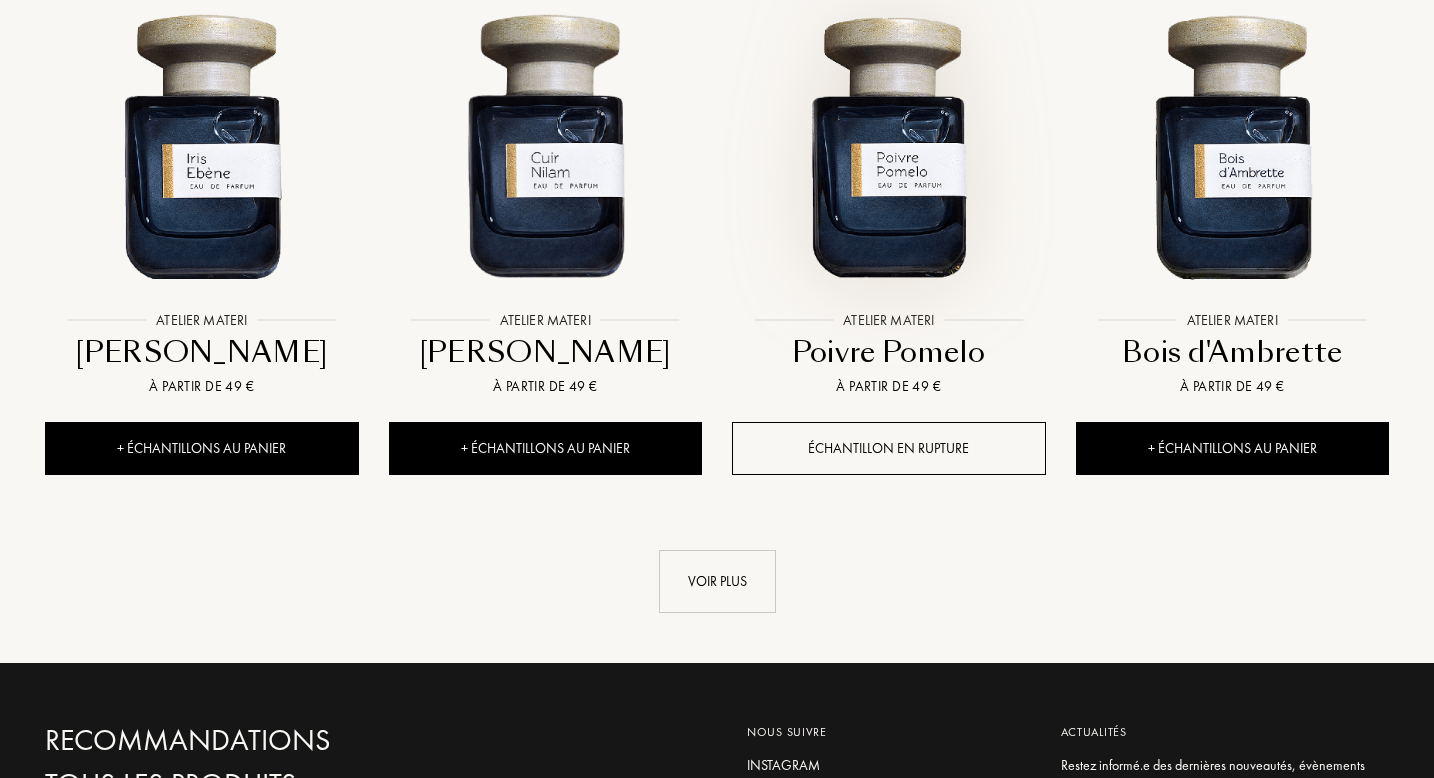 scroll, scrollTop: 11920, scrollLeft: 0, axis: vertical 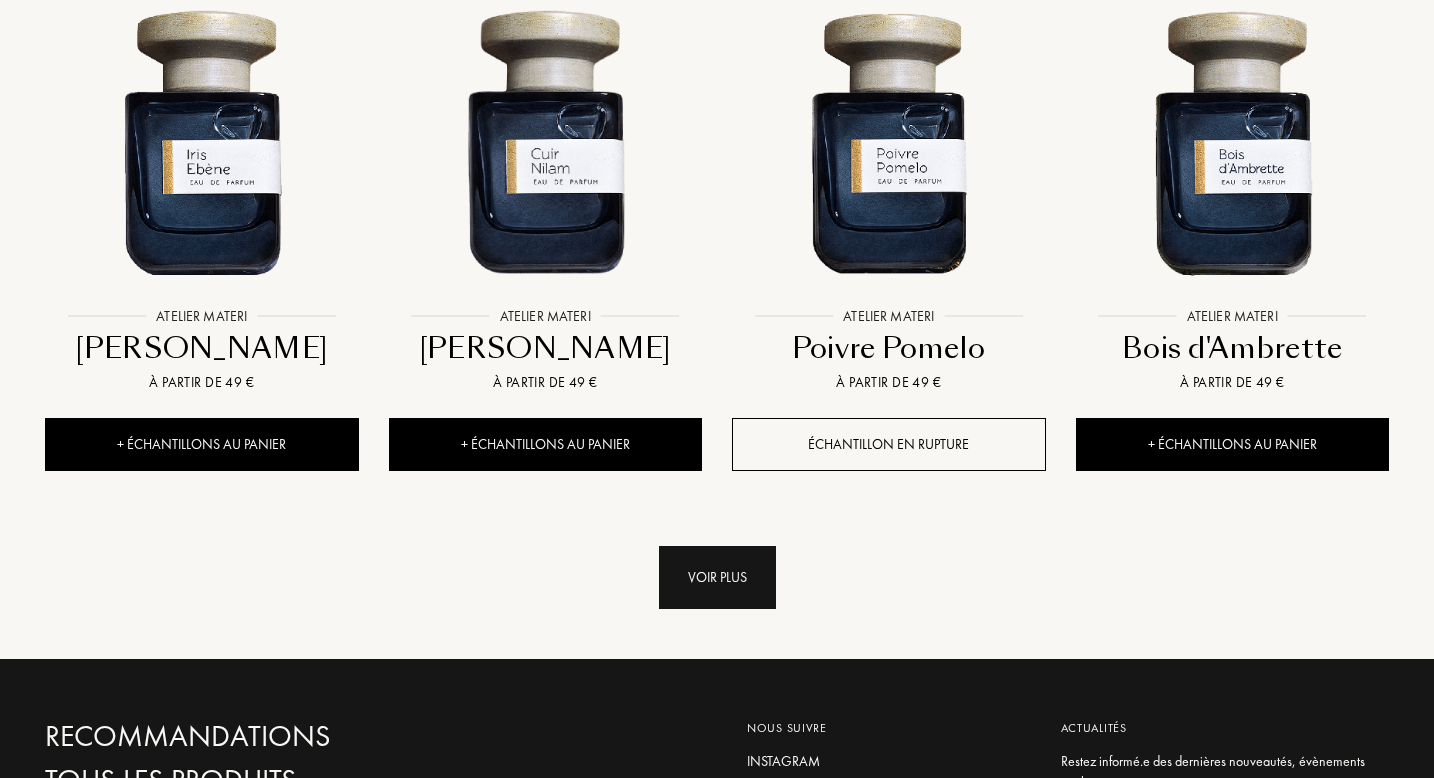 click on "Voir plus" at bounding box center (717, 577) 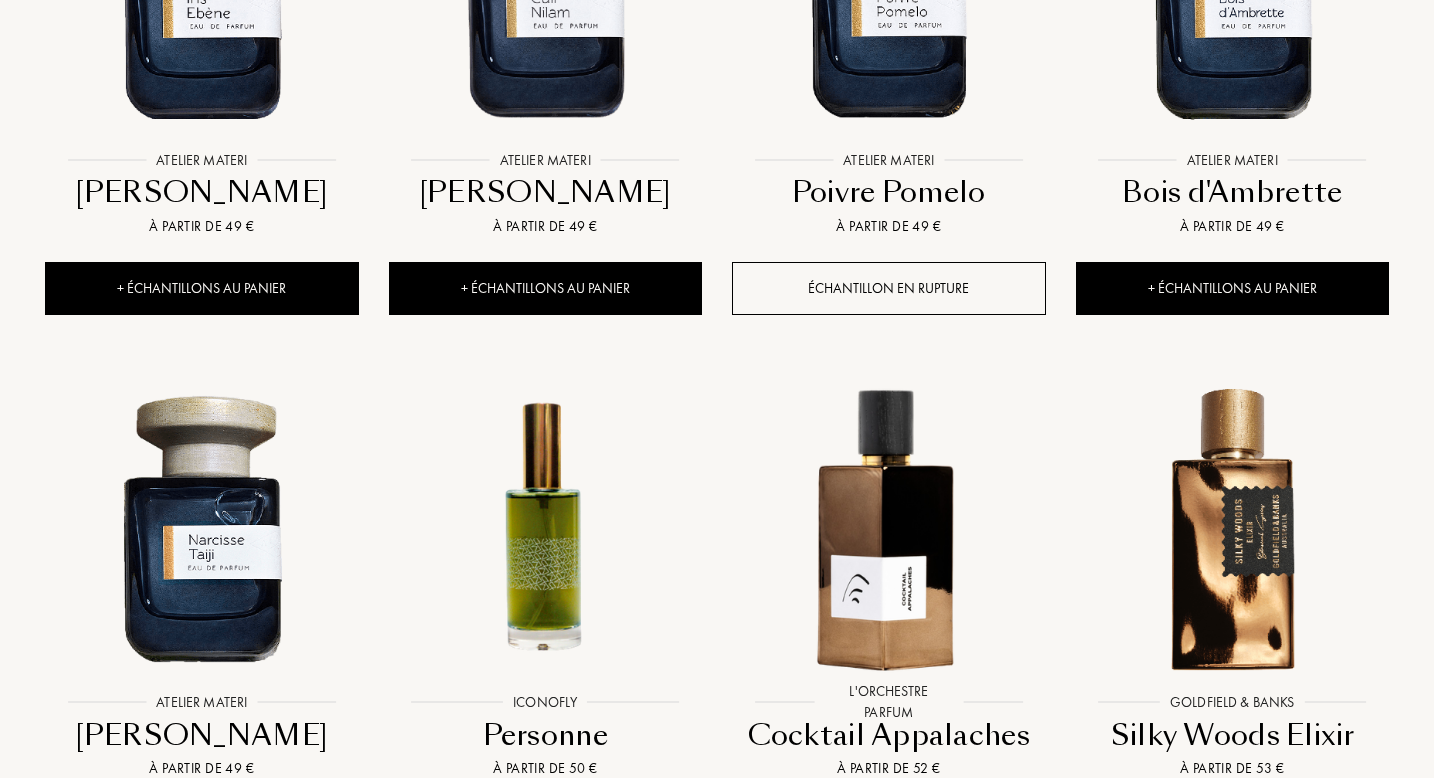 scroll, scrollTop: 12089, scrollLeft: 0, axis: vertical 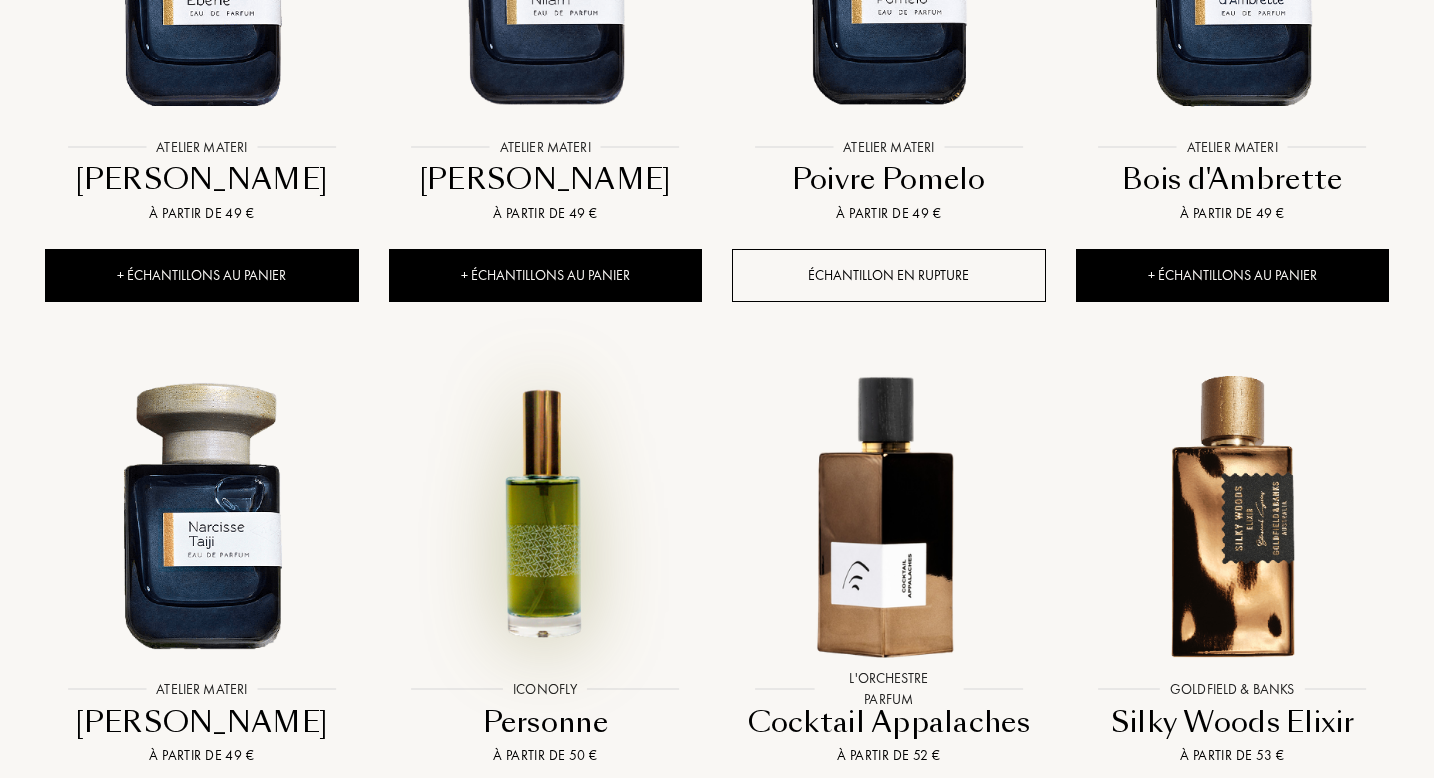 click at bounding box center [545, 513] 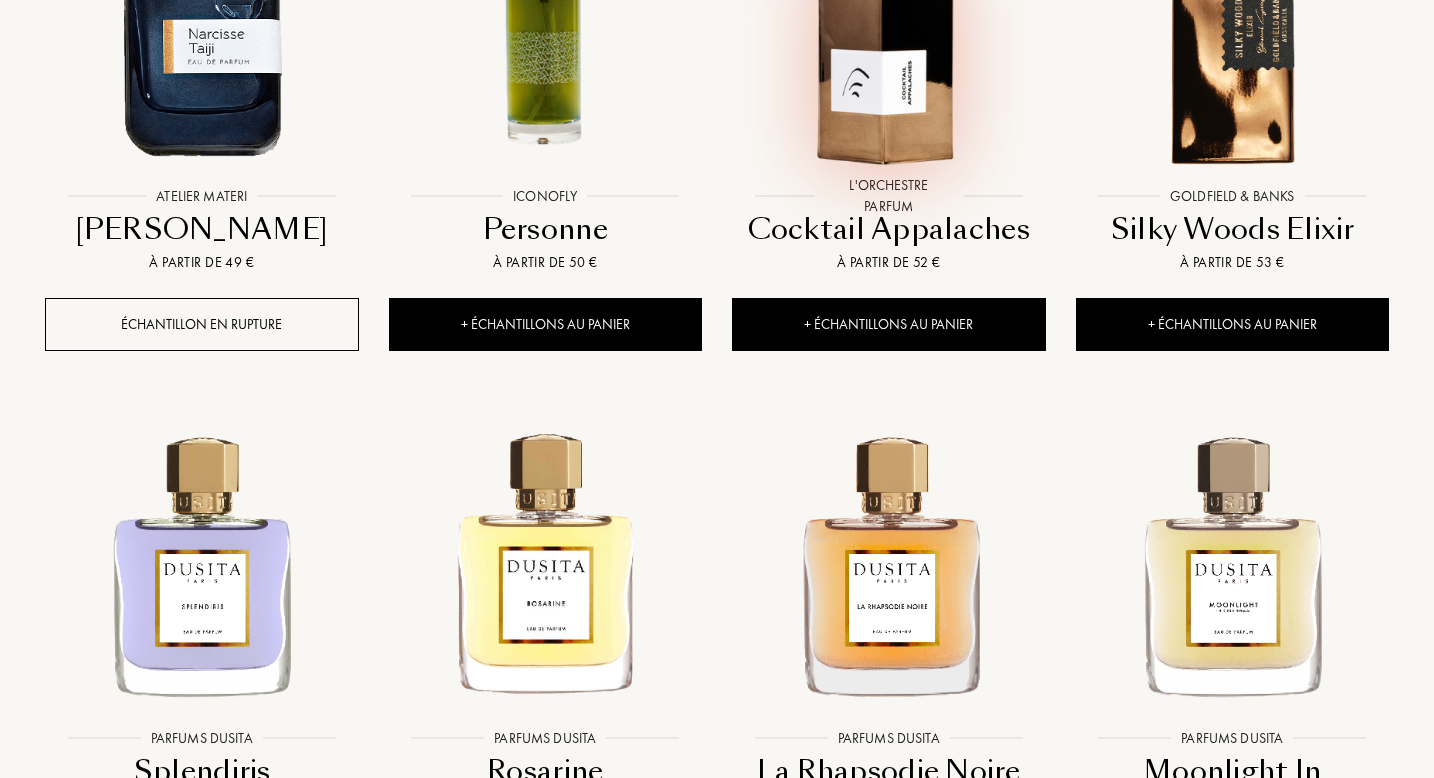 scroll, scrollTop: 12577, scrollLeft: 0, axis: vertical 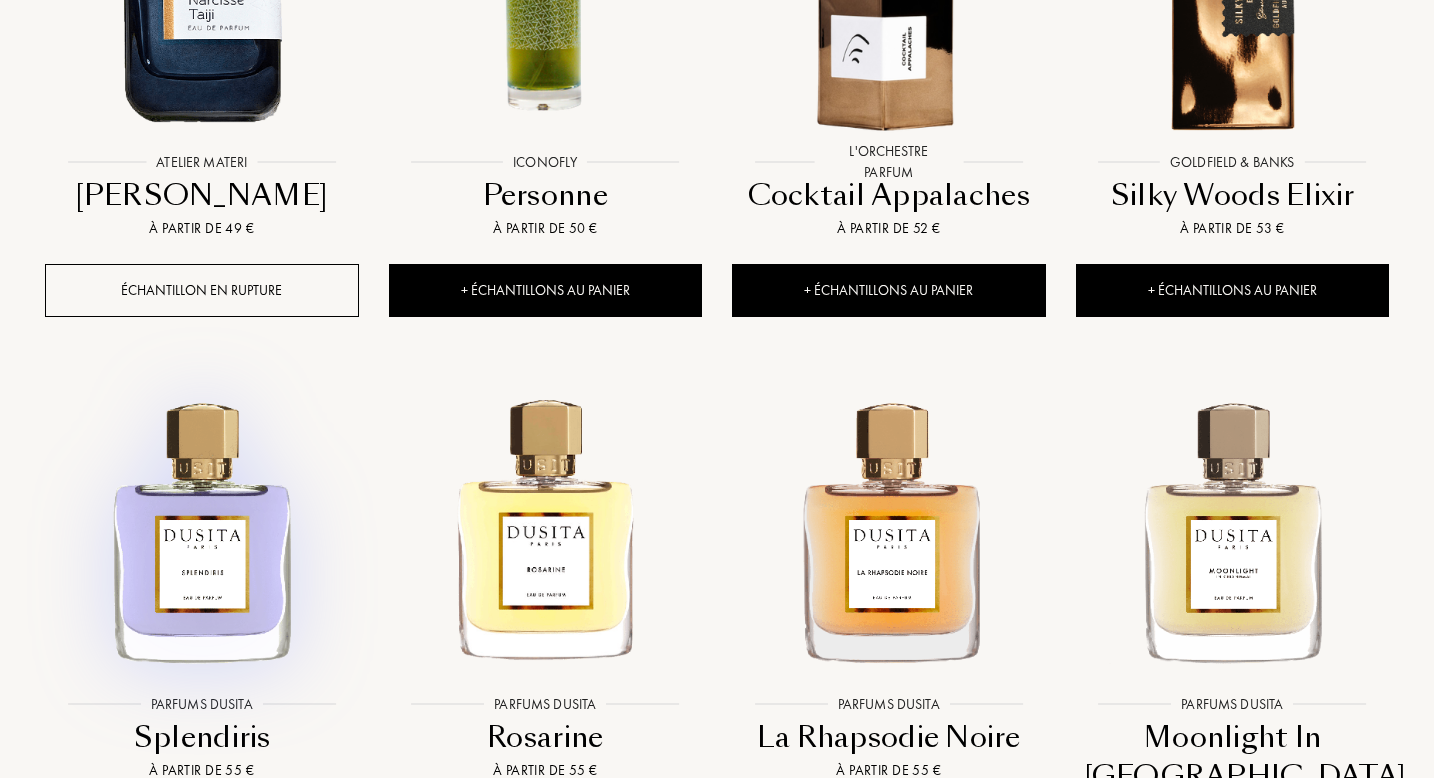 click at bounding box center [201, 528] 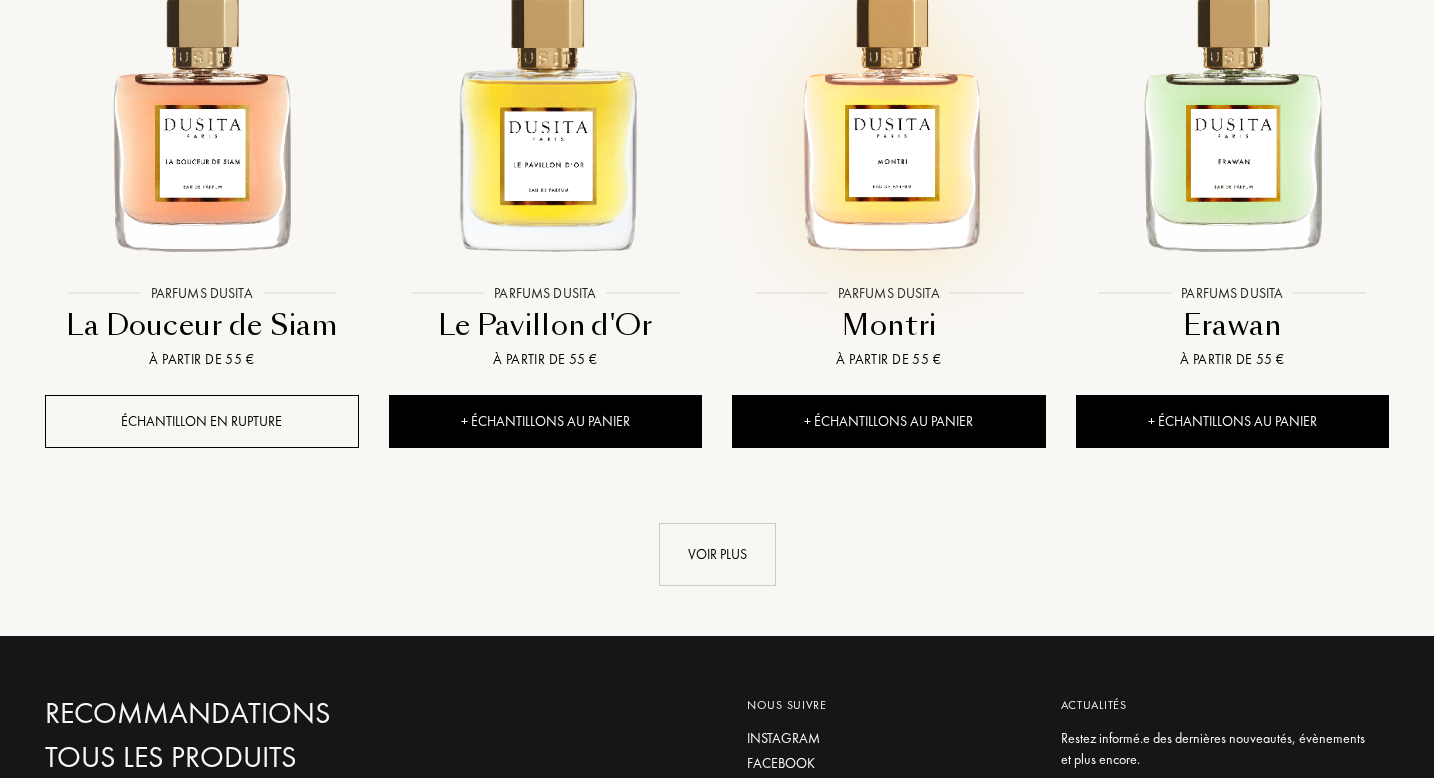 scroll, scrollTop: 13610, scrollLeft: 0, axis: vertical 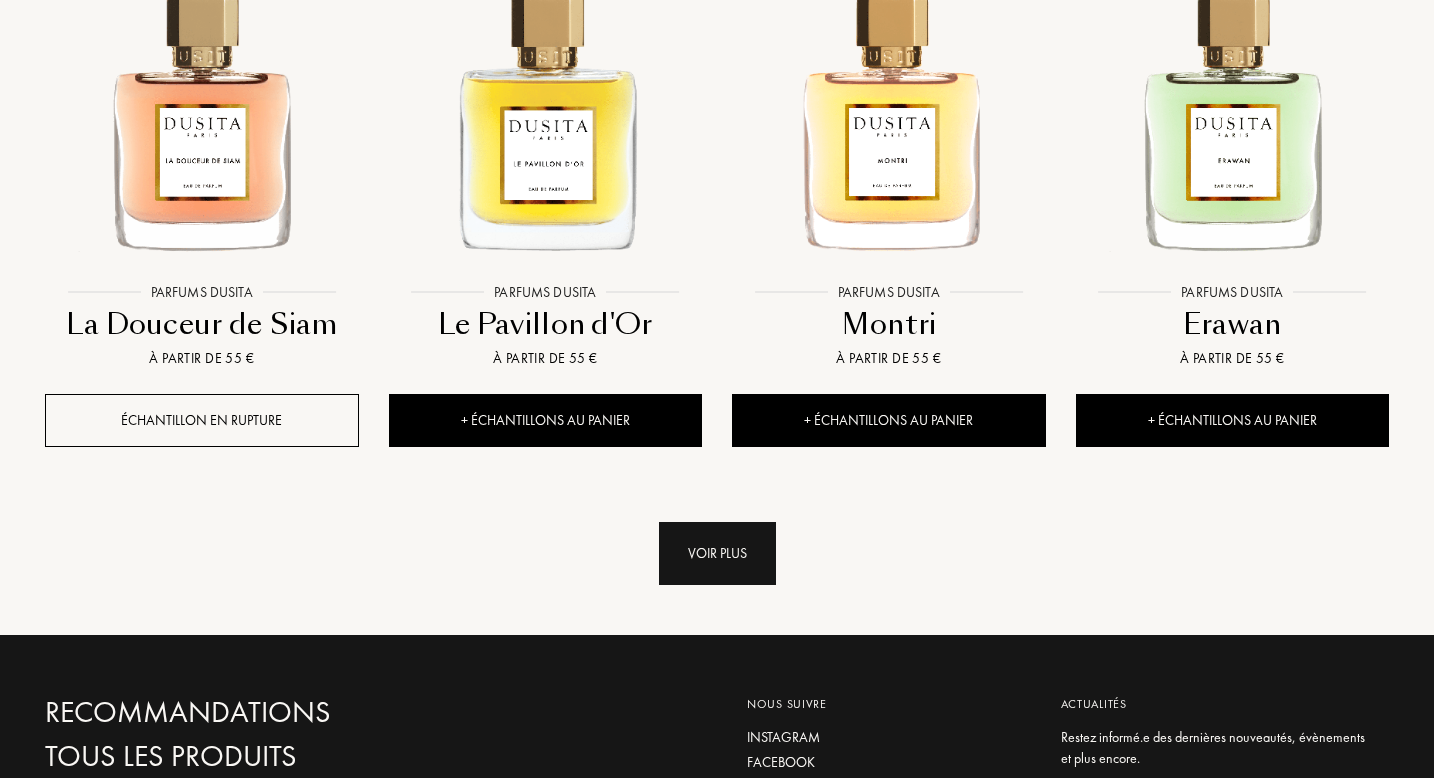 click on "Voir plus" at bounding box center (717, 553) 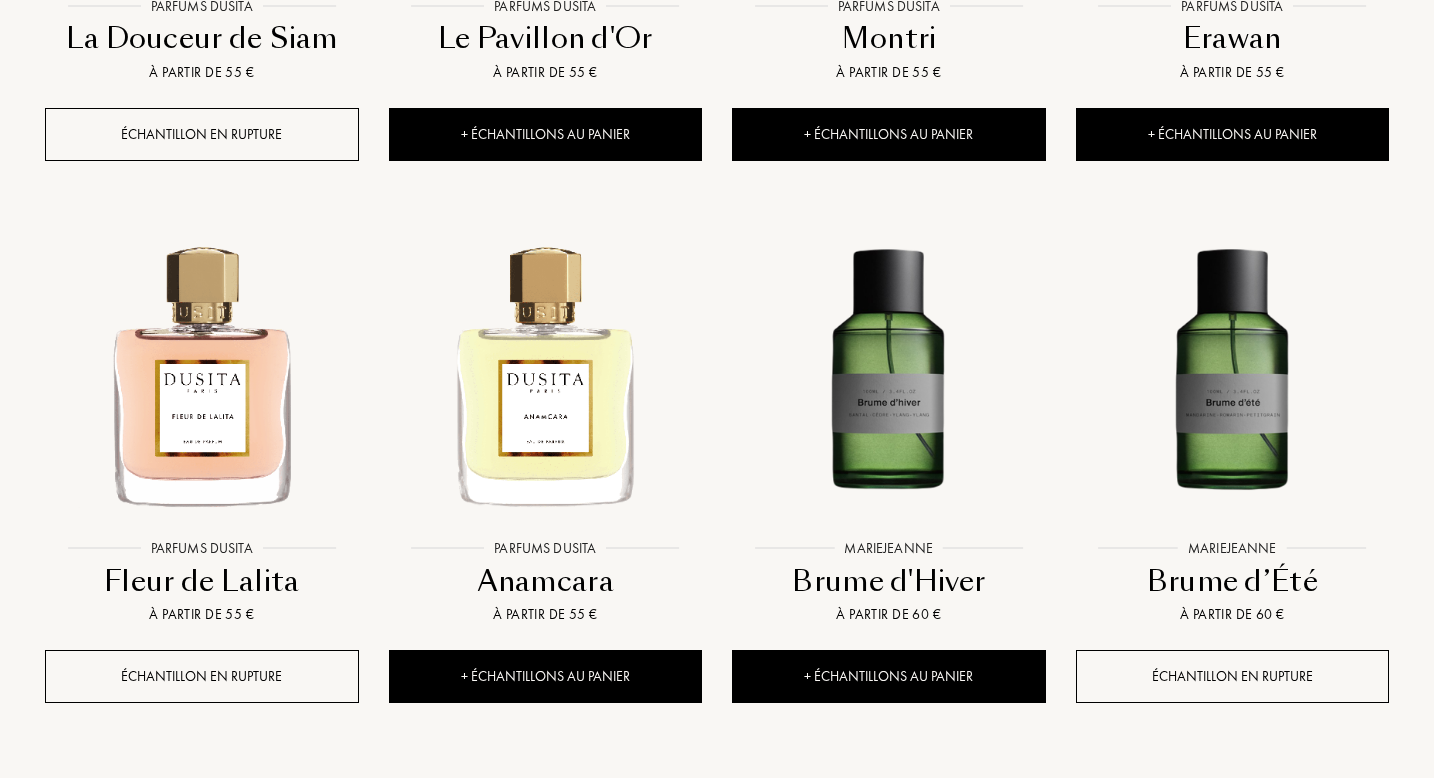 scroll, scrollTop: 13900, scrollLeft: 0, axis: vertical 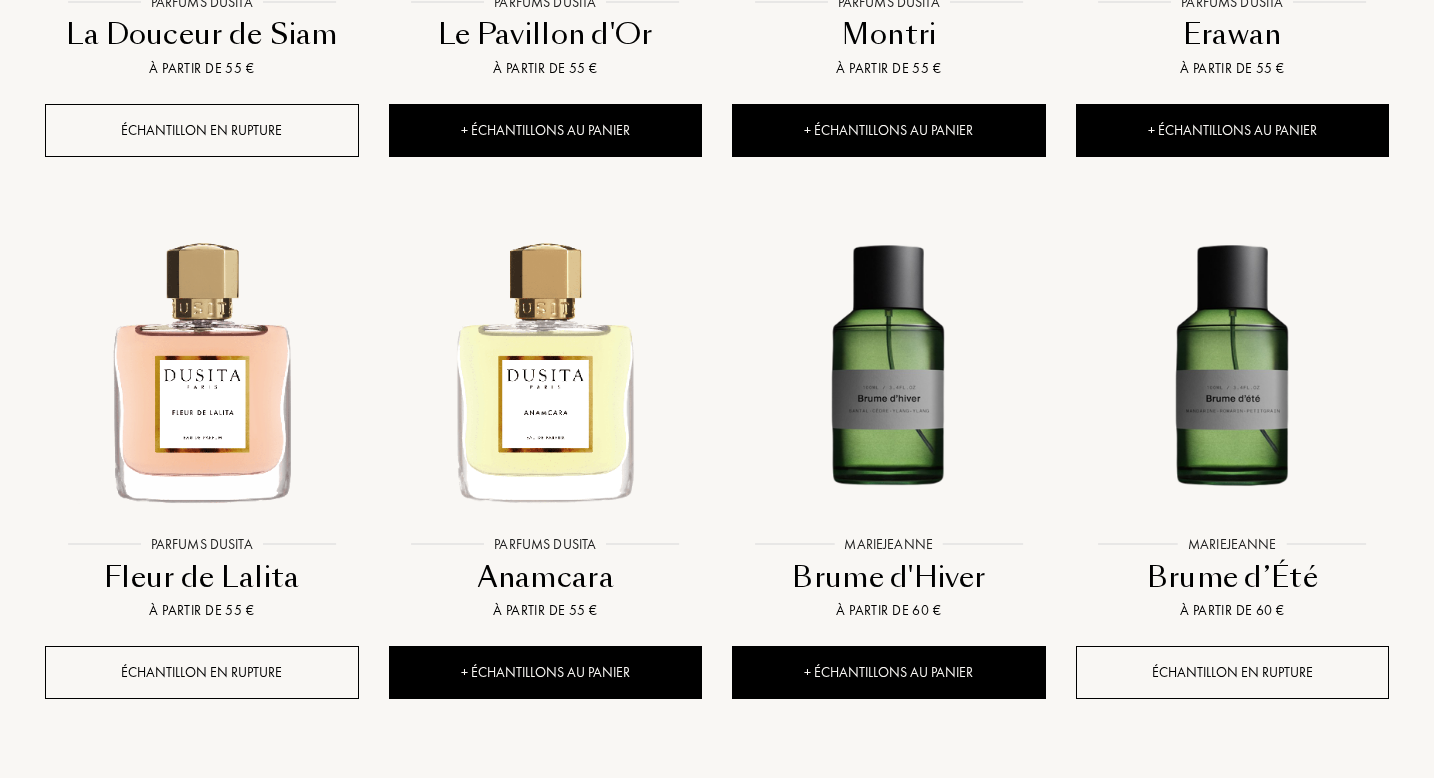 click at bounding box center (888, 368) 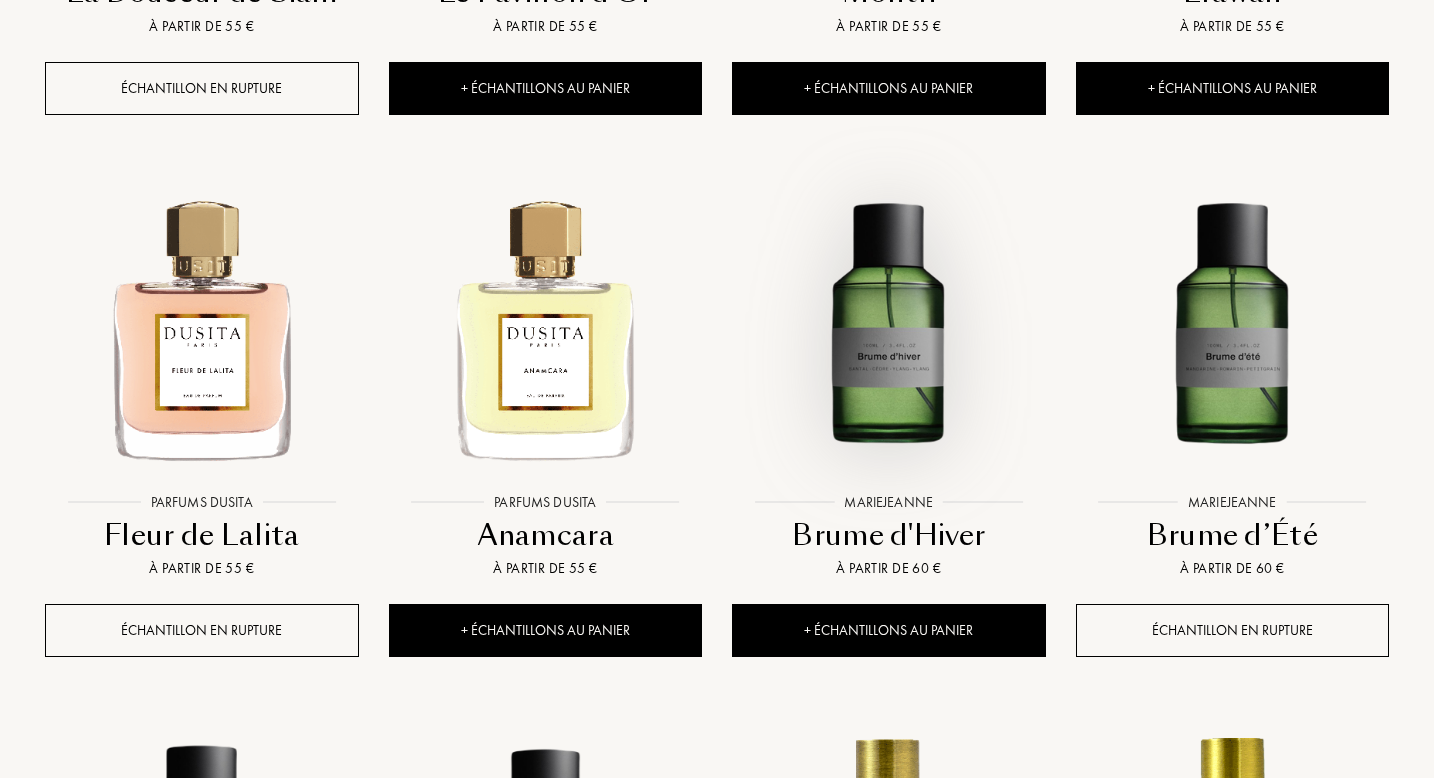 scroll, scrollTop: 14006, scrollLeft: 0, axis: vertical 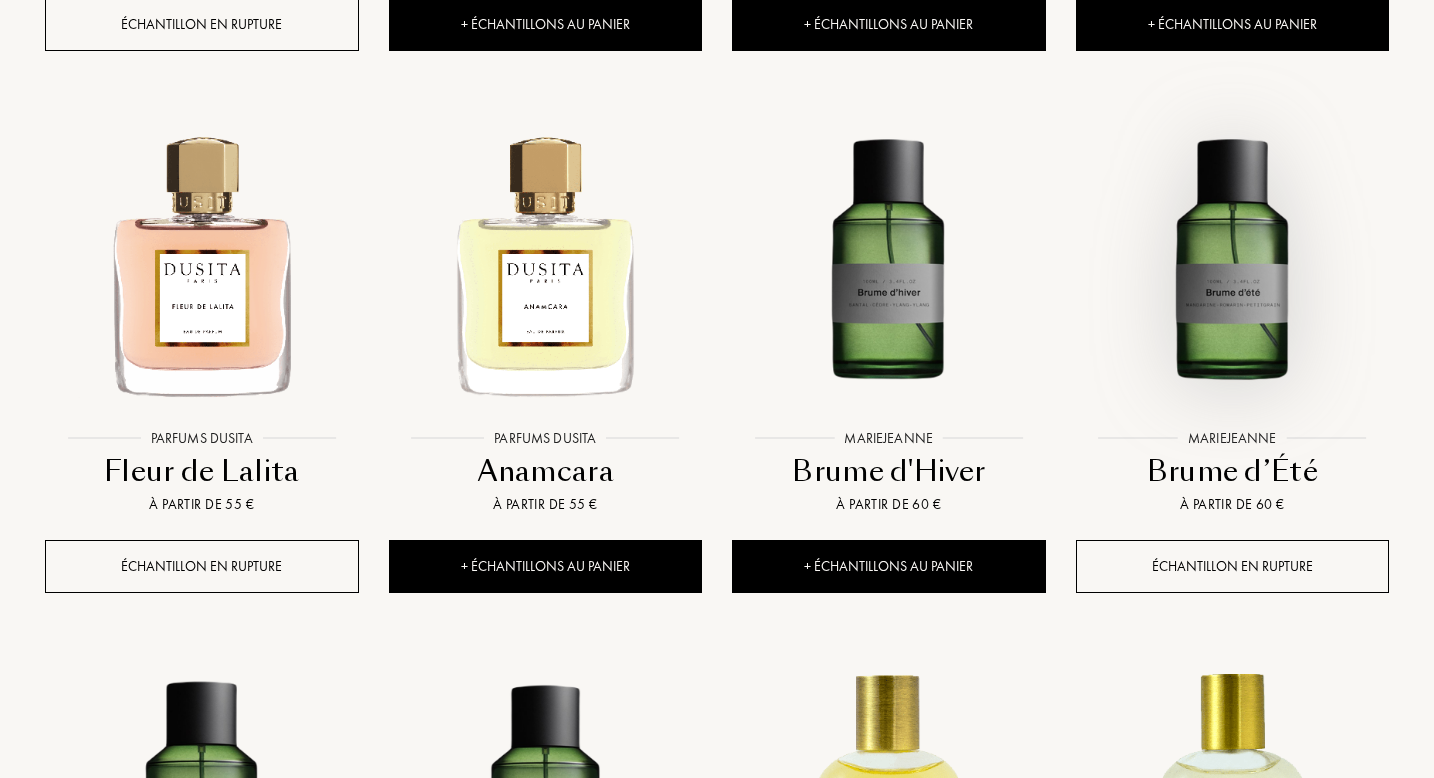 click at bounding box center [1232, 262] 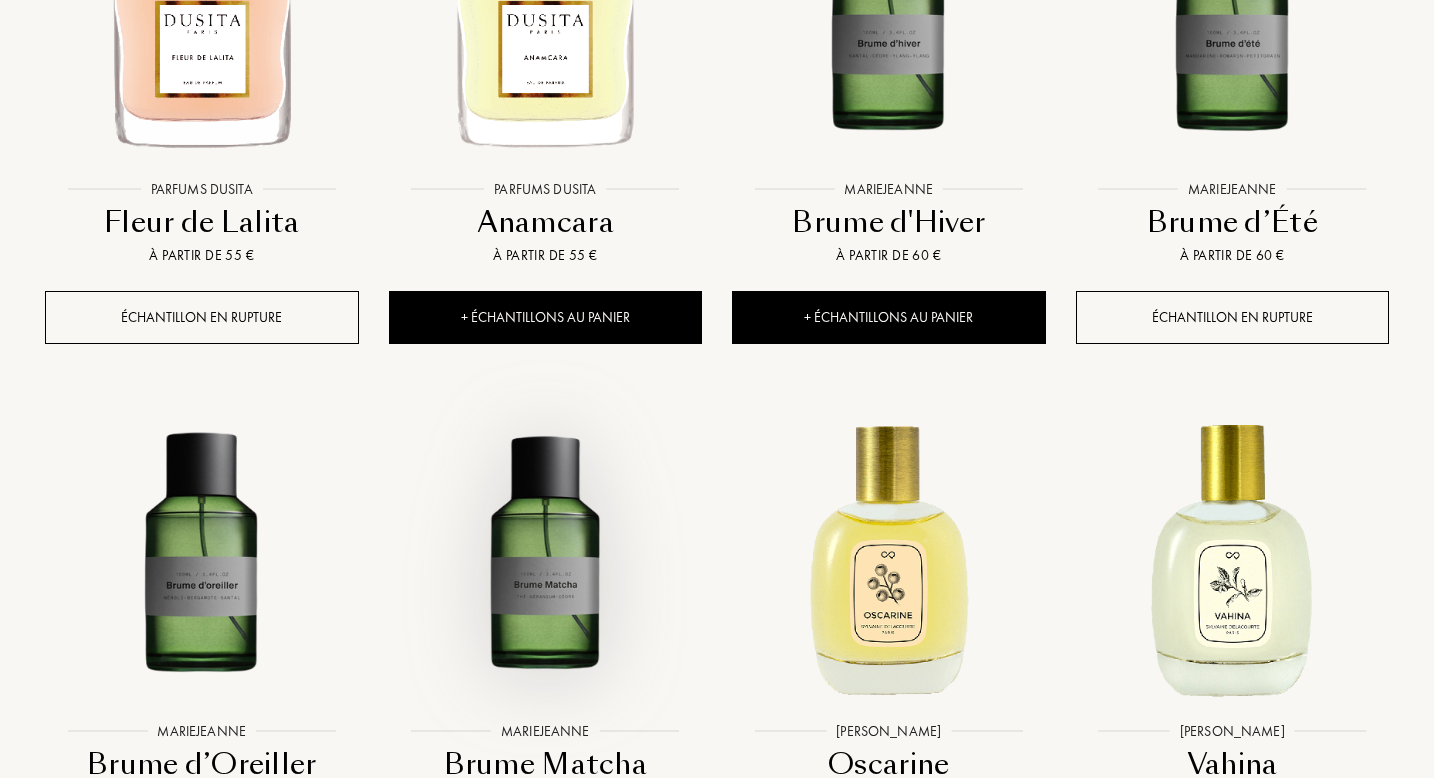 scroll, scrollTop: 14269, scrollLeft: 0, axis: vertical 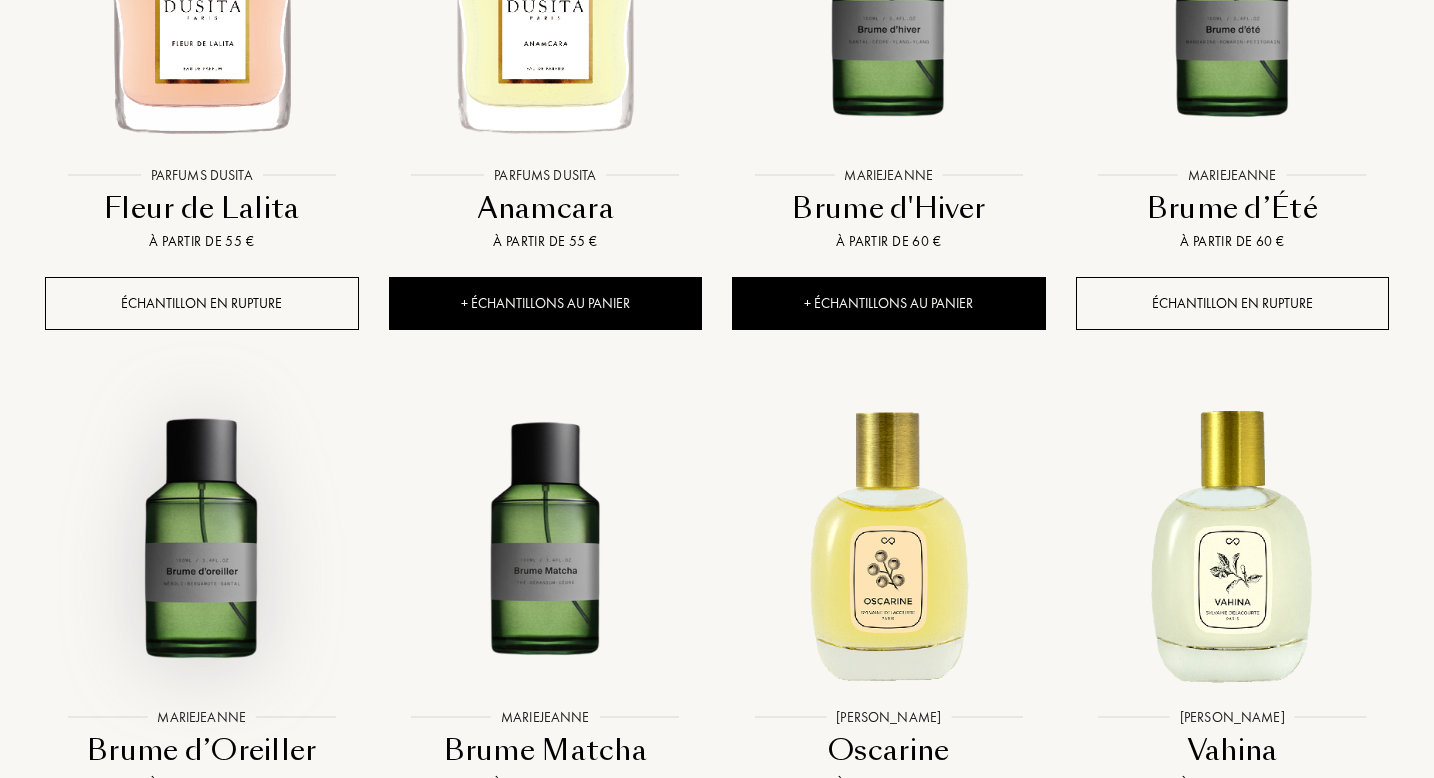 click at bounding box center (201, 541) 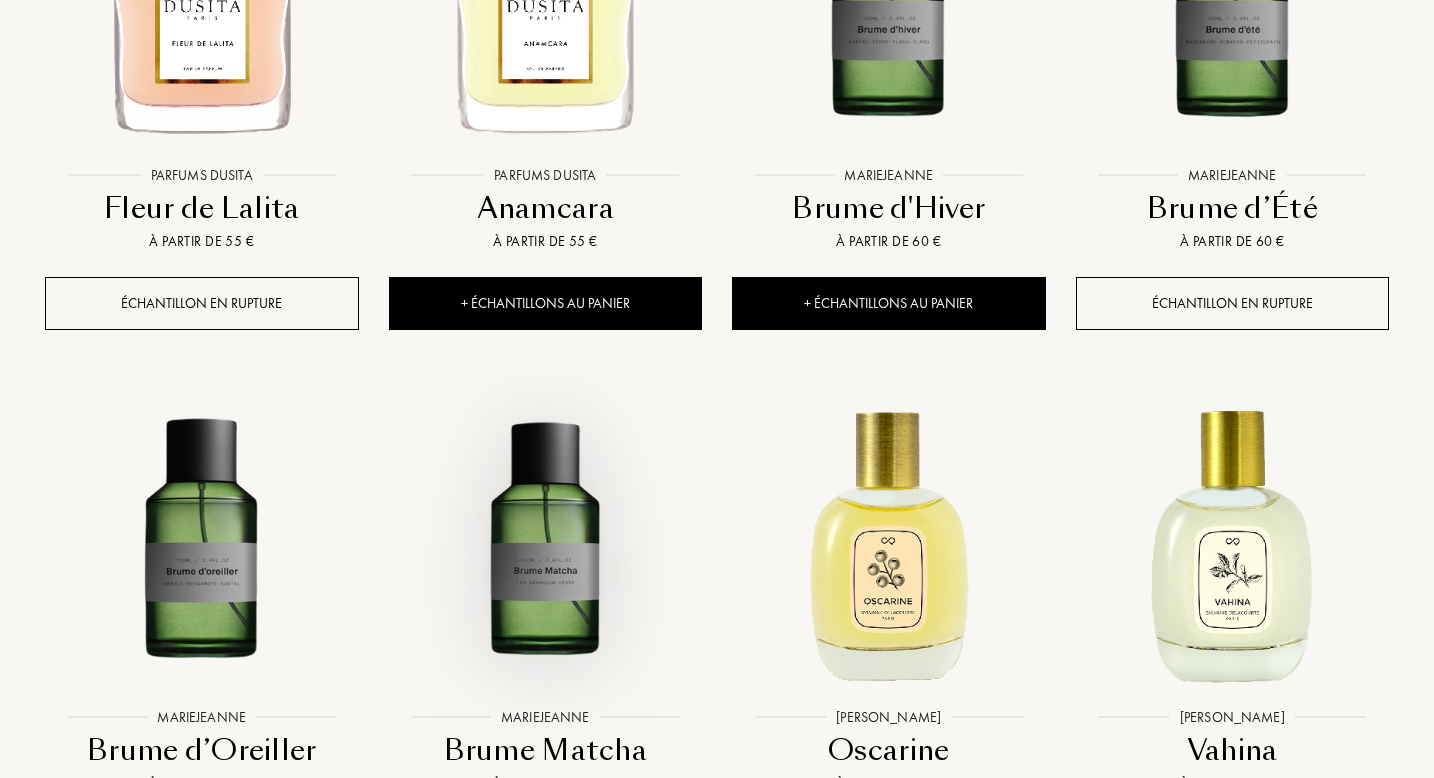 click at bounding box center [545, 541] 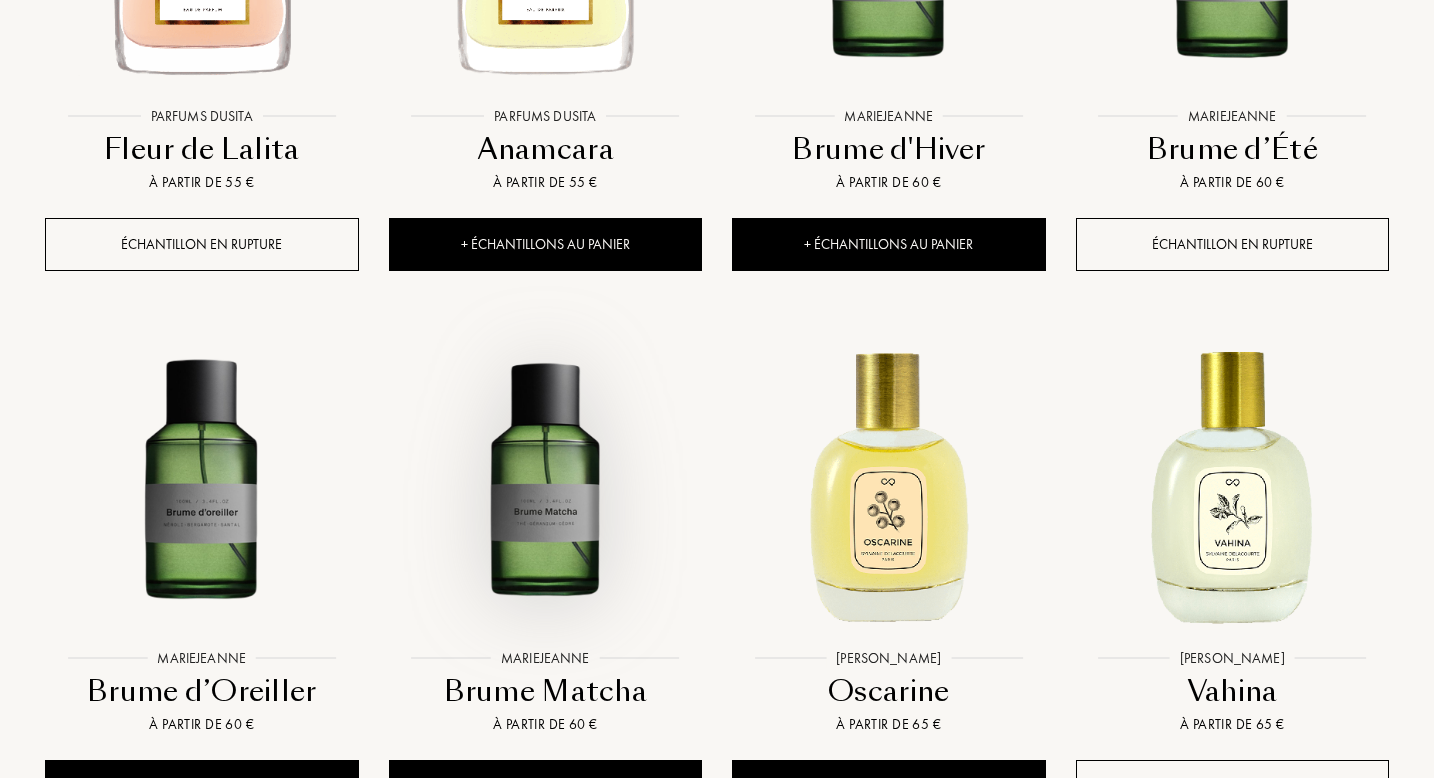 scroll, scrollTop: 14334, scrollLeft: 0, axis: vertical 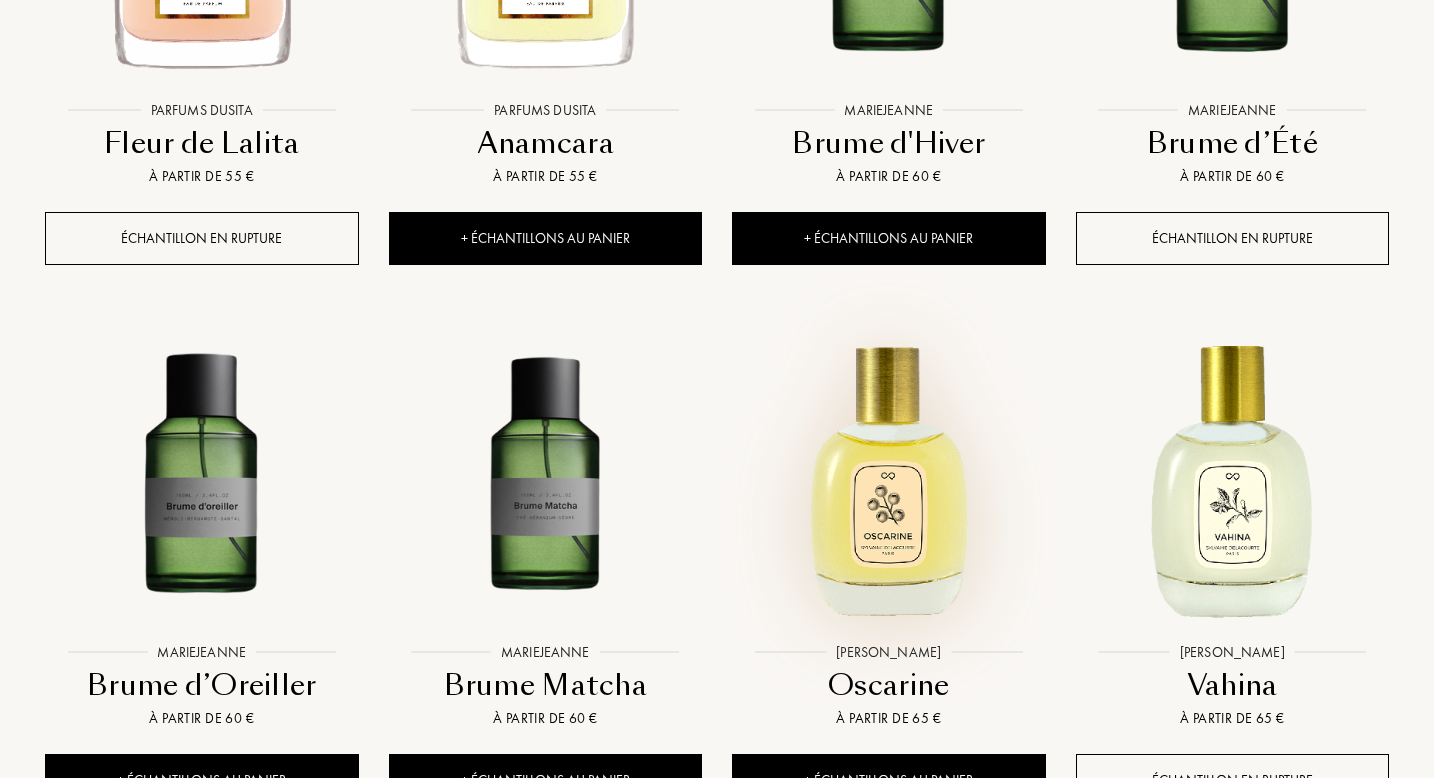 click at bounding box center (888, 476) 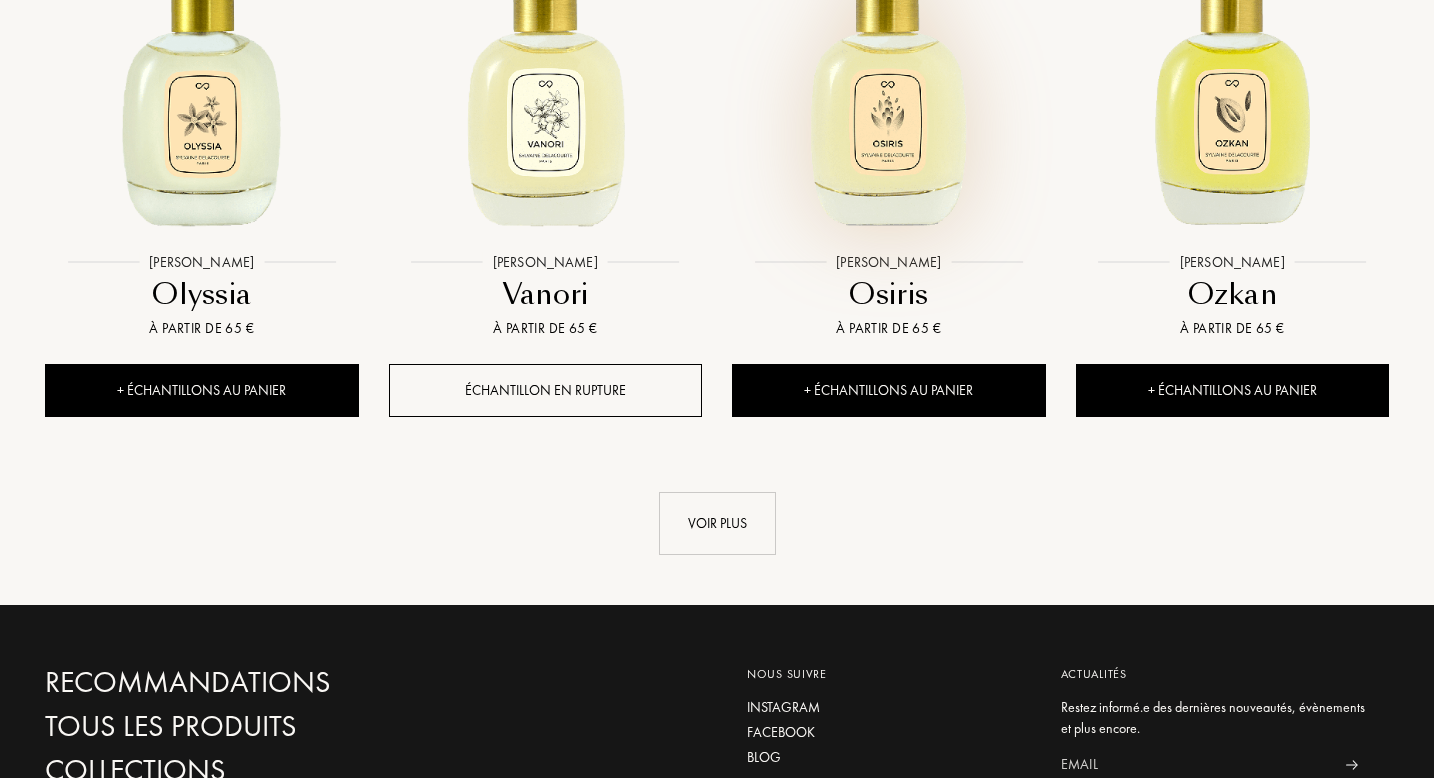 scroll, scrollTop: 15268, scrollLeft: 0, axis: vertical 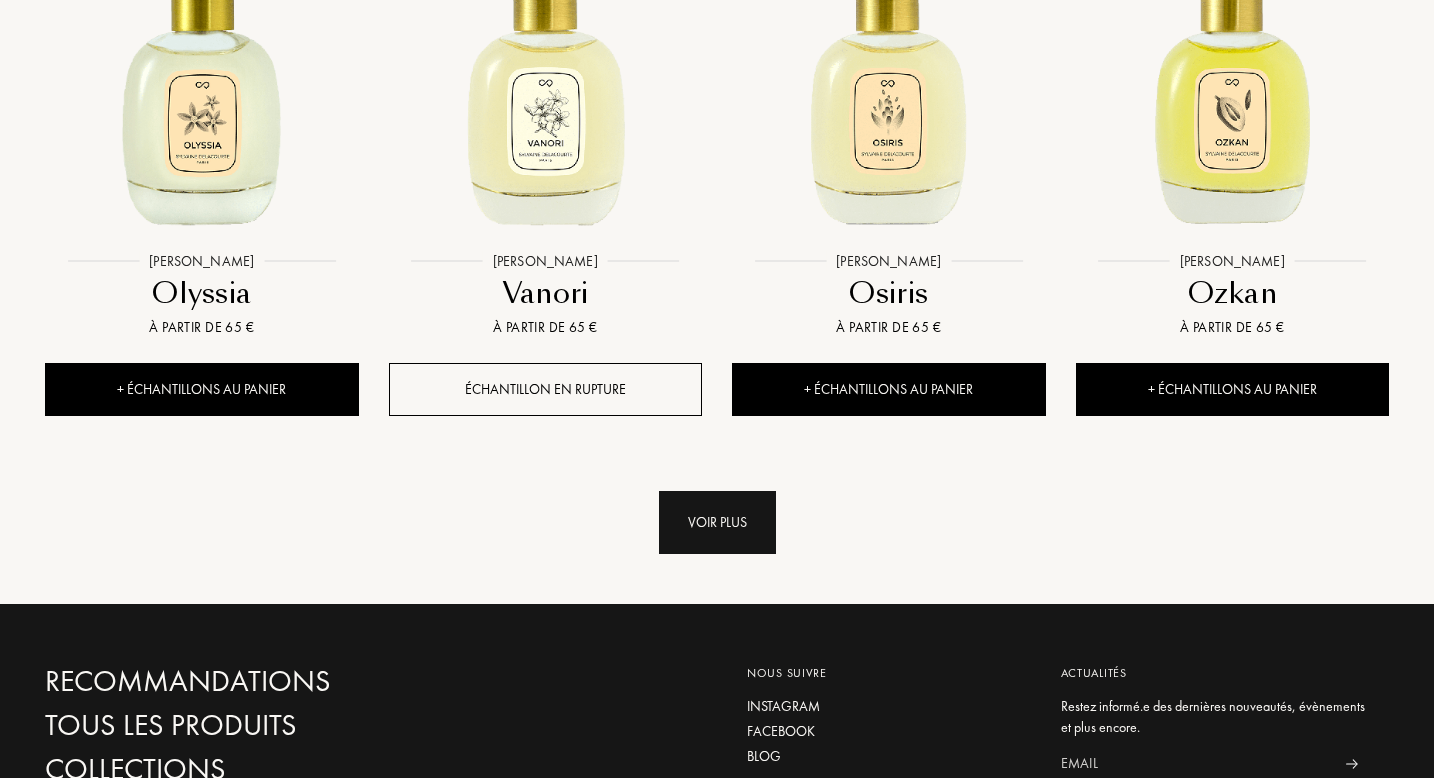 click on "Voir plus" at bounding box center [717, 522] 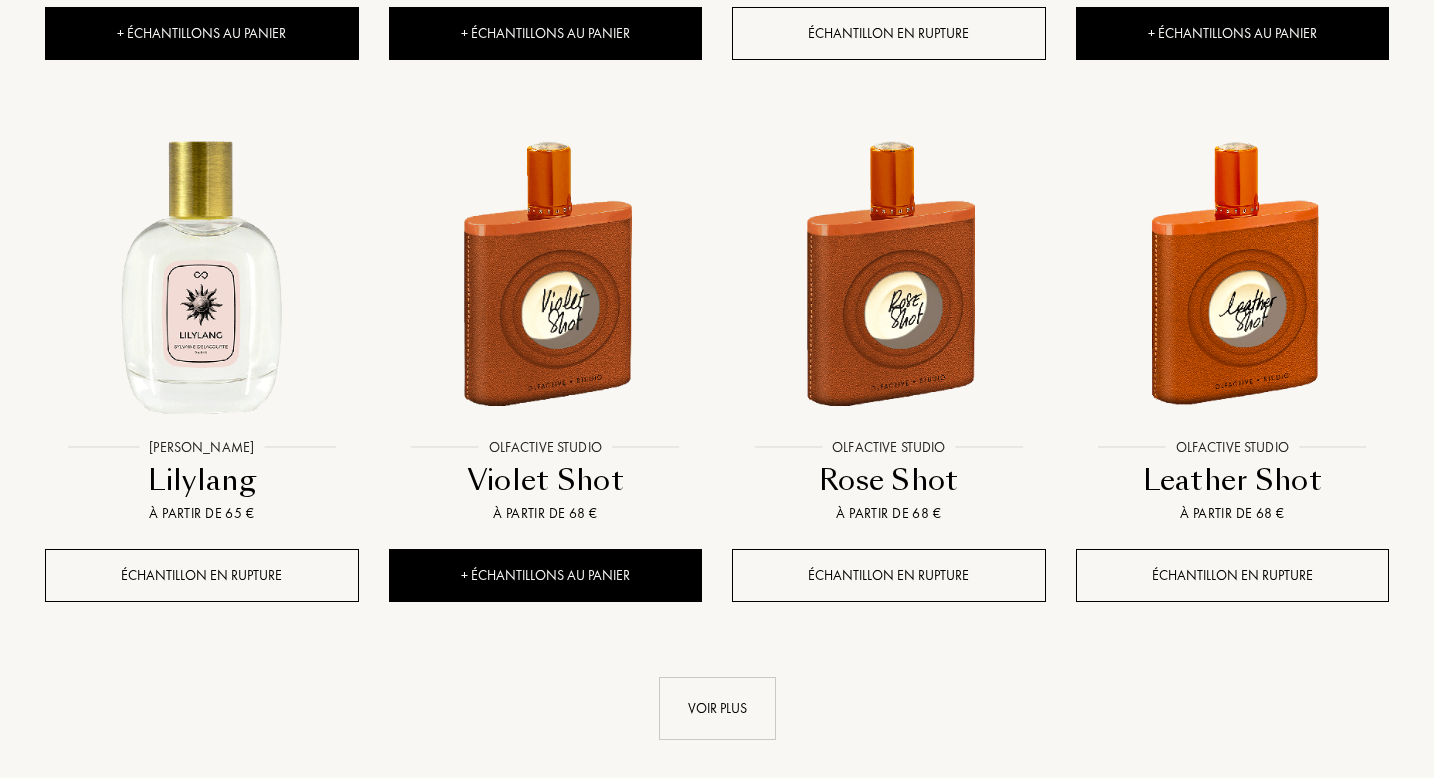 scroll, scrollTop: 16762, scrollLeft: 0, axis: vertical 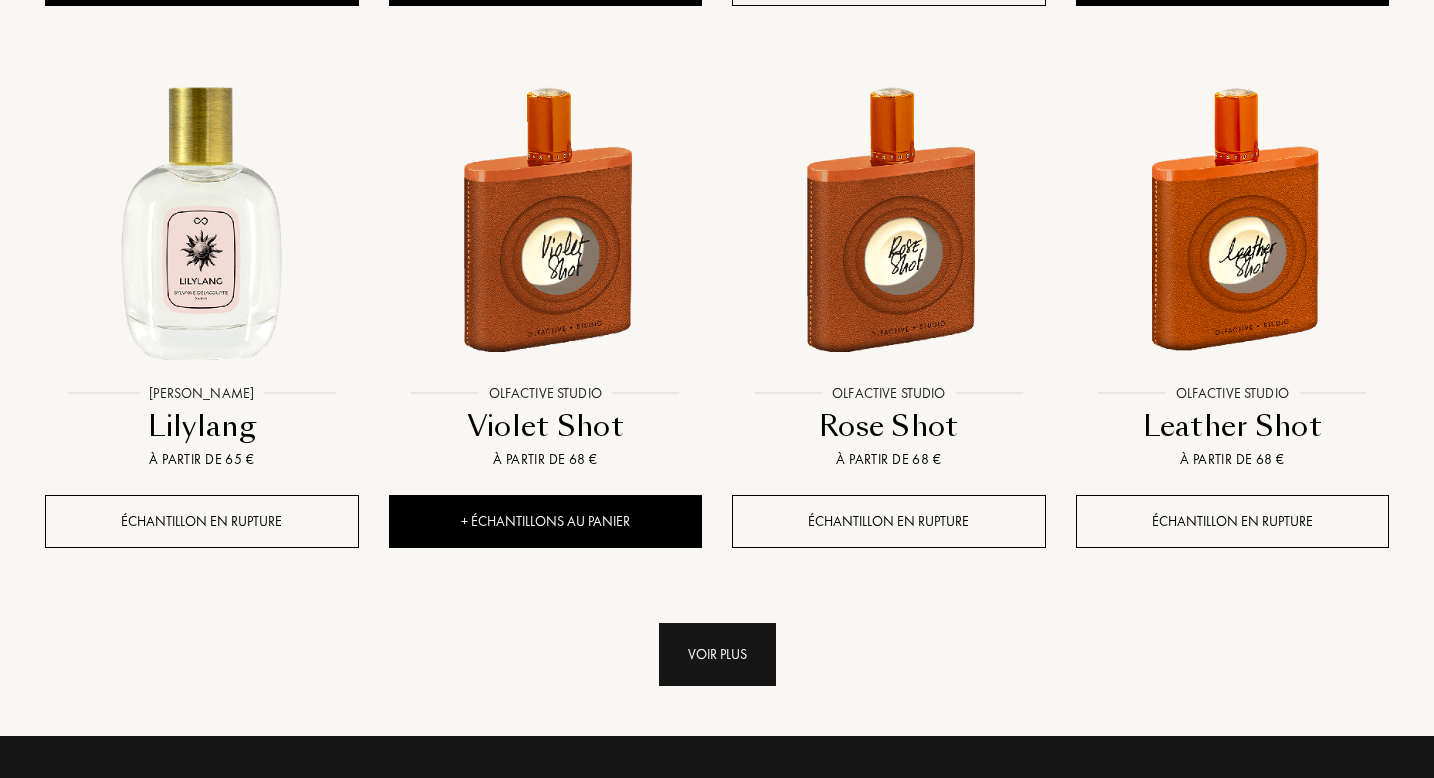 click on "Voir plus" at bounding box center [717, 654] 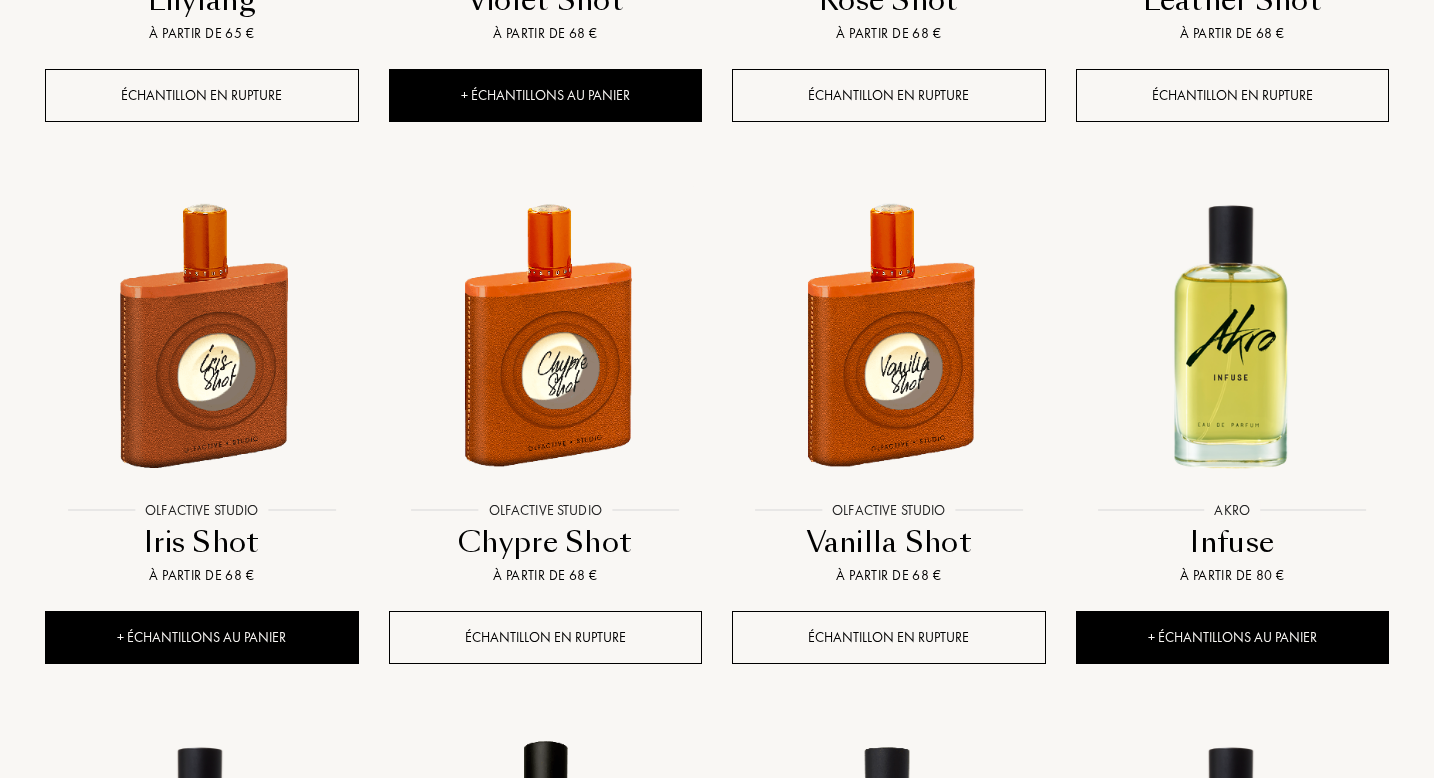 scroll, scrollTop: 17187, scrollLeft: 0, axis: vertical 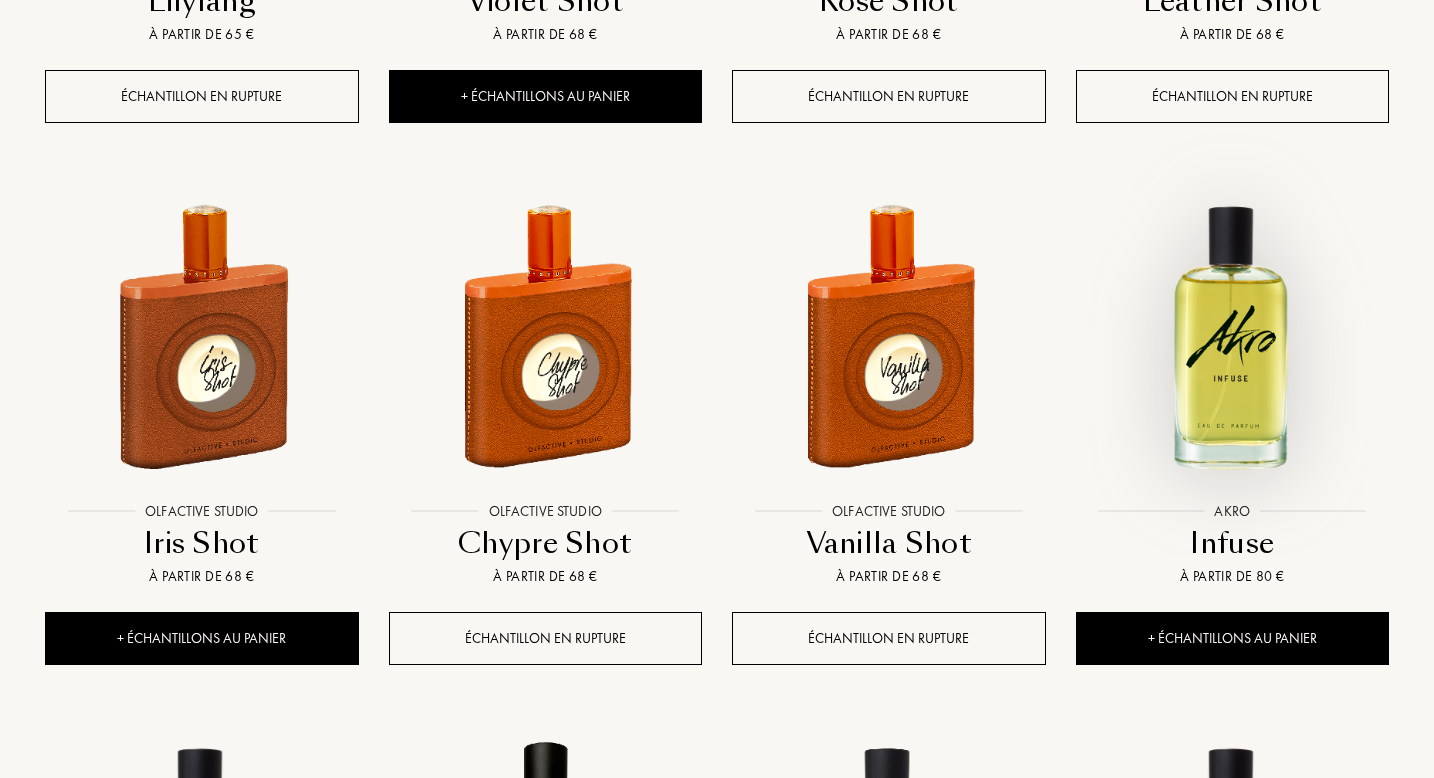 click at bounding box center (1232, 334) 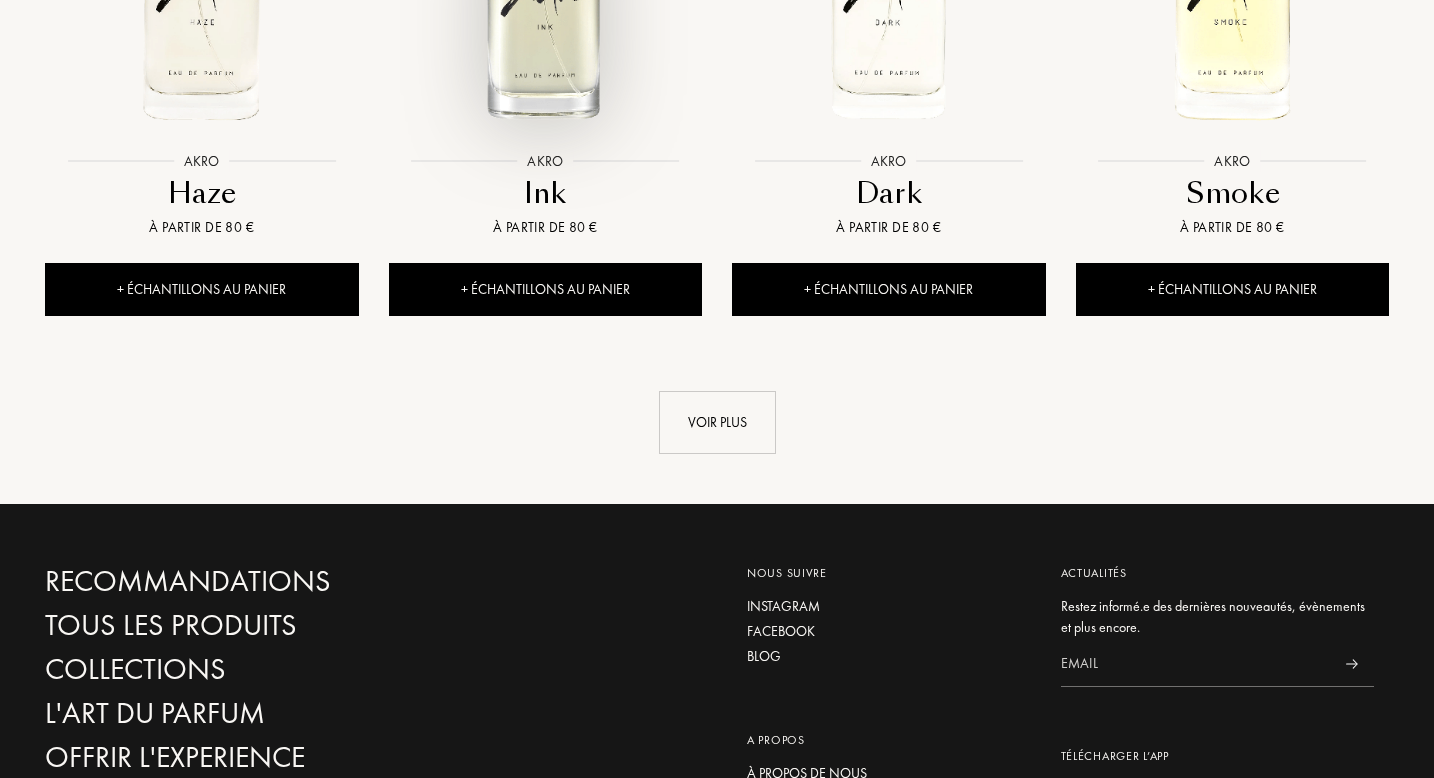 scroll, scrollTop: 18622, scrollLeft: 0, axis: vertical 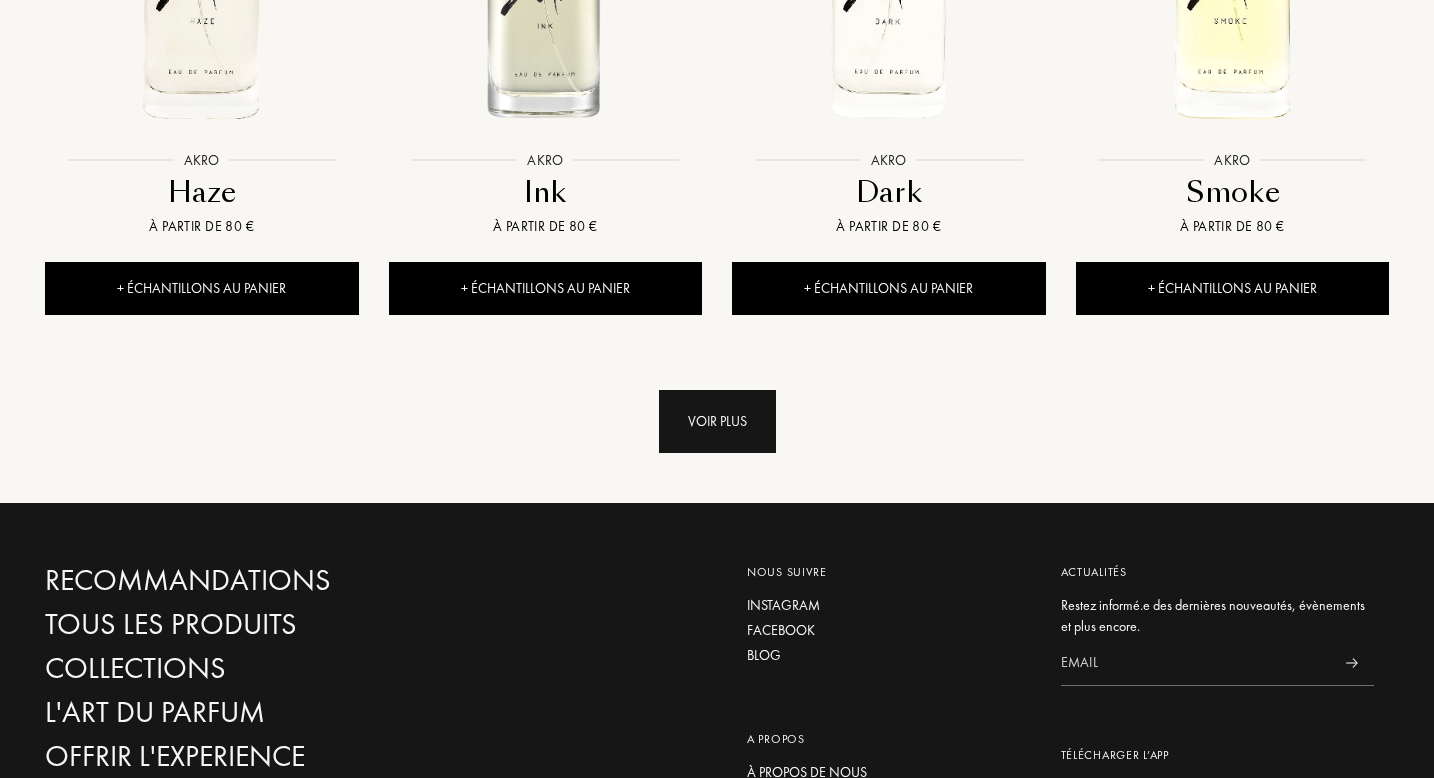 click on "Voir plus" at bounding box center (717, 421) 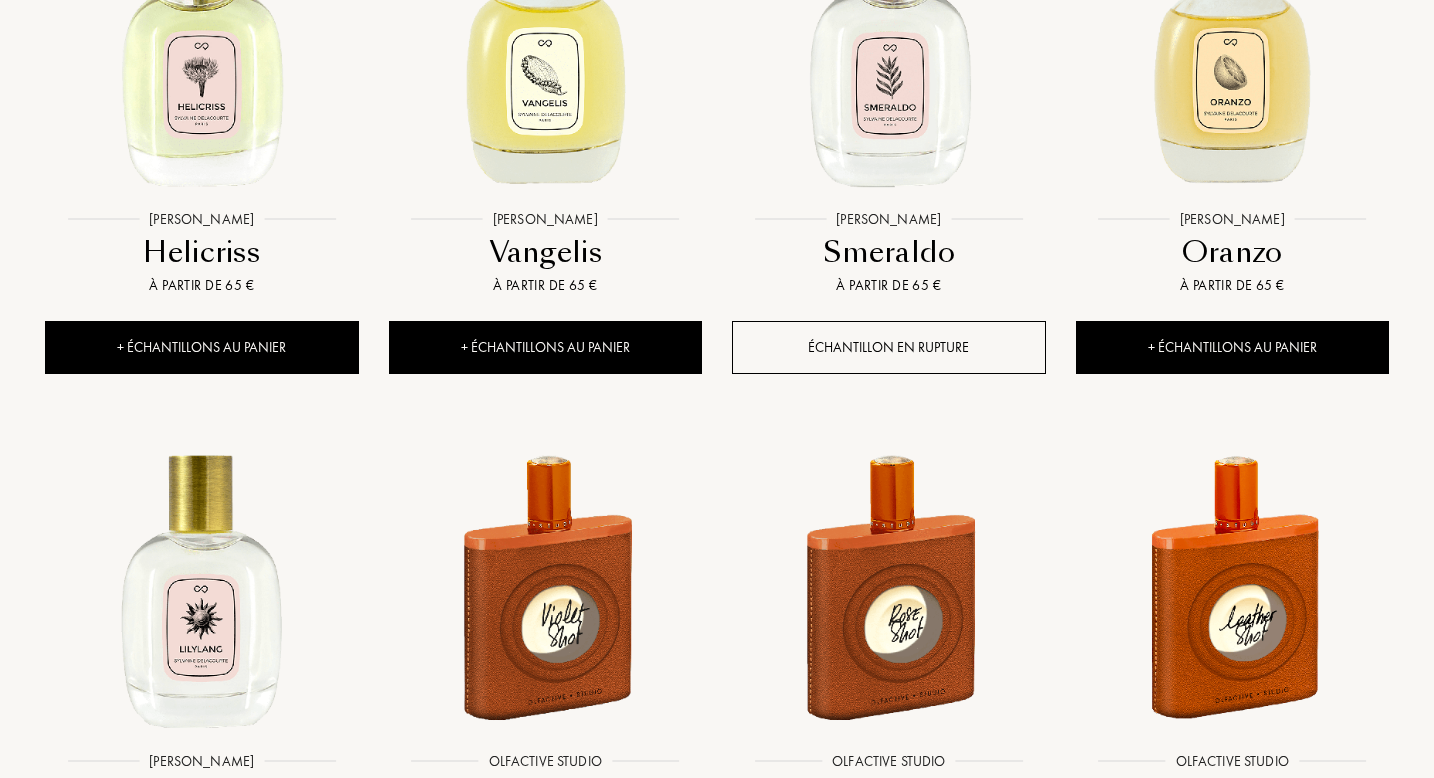 scroll, scrollTop: 16339, scrollLeft: 0, axis: vertical 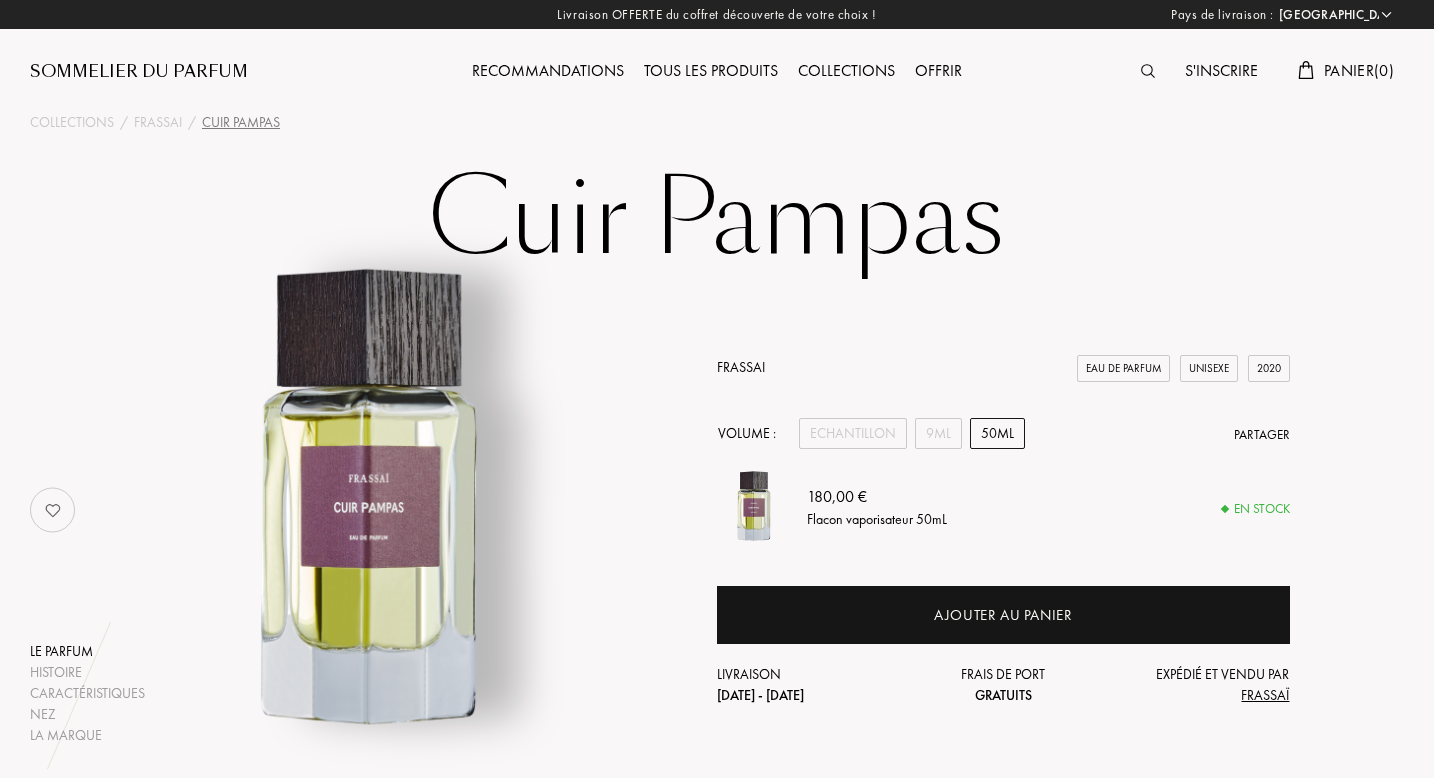 select on "FR" 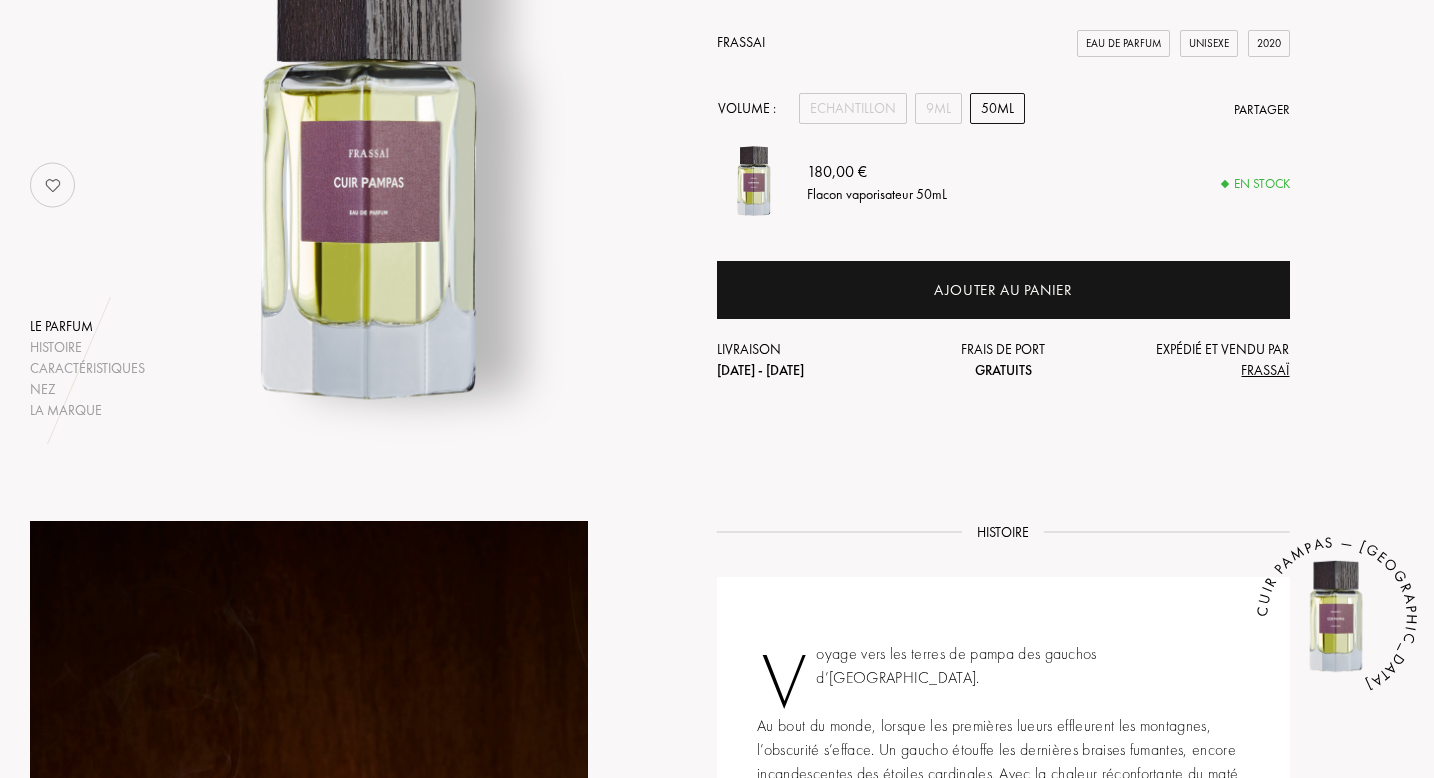 scroll, scrollTop: 323, scrollLeft: 0, axis: vertical 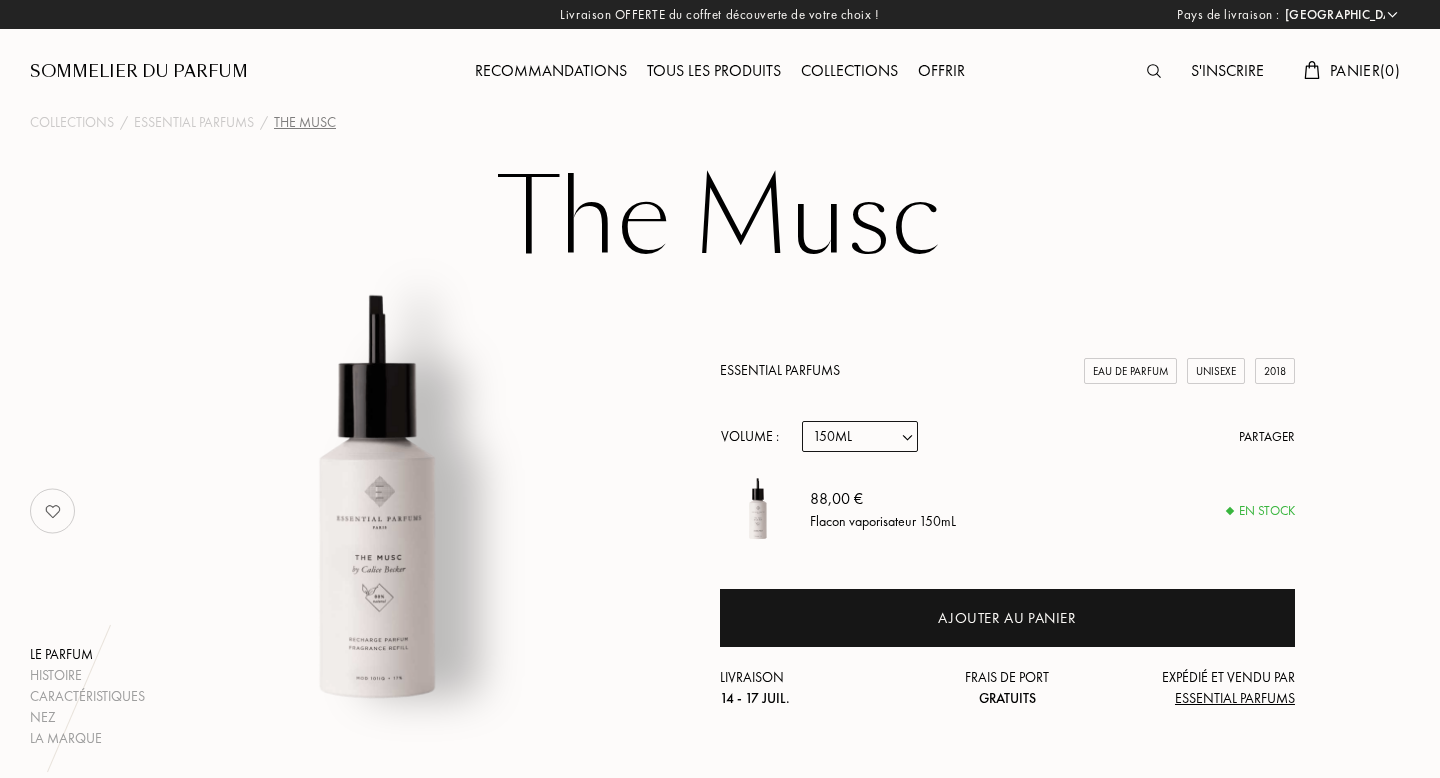 select on "FR" 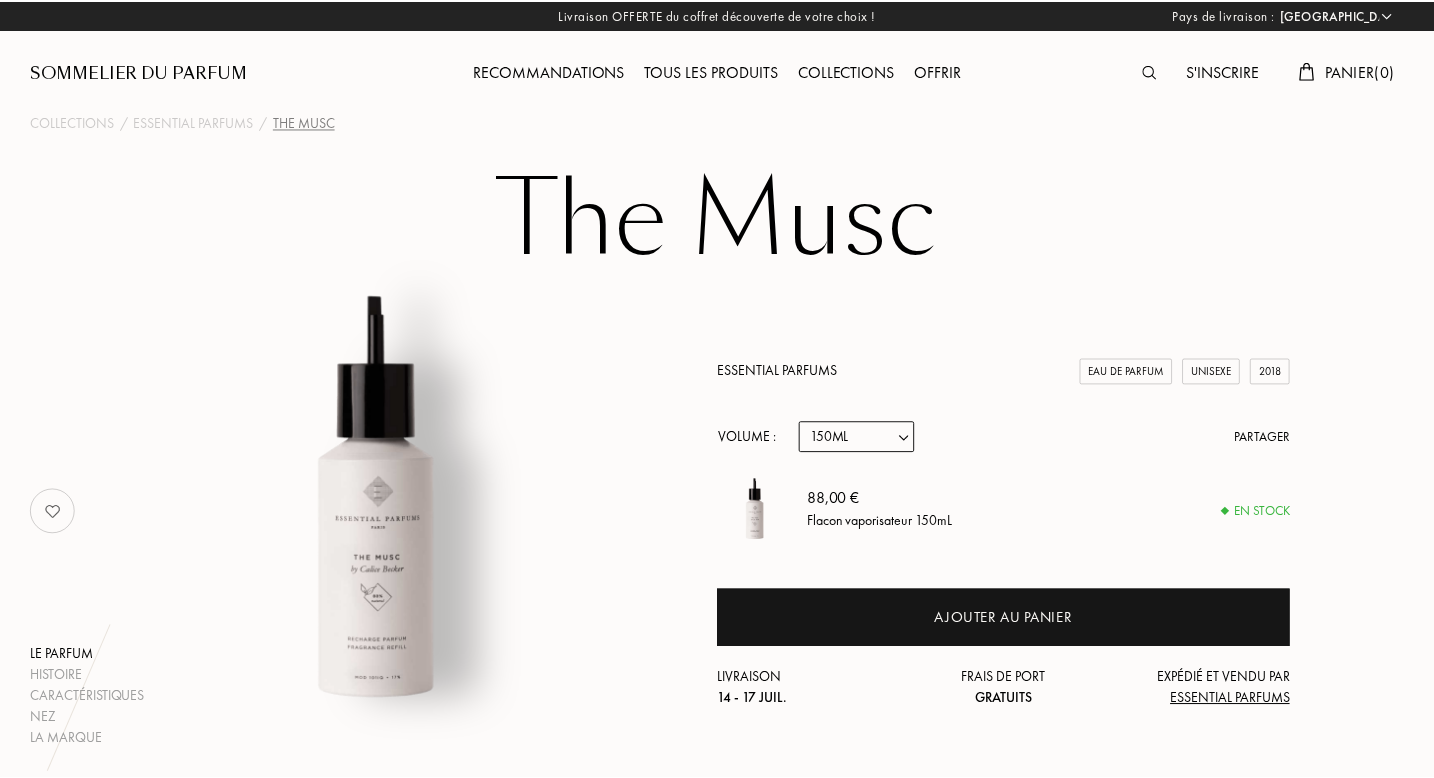 scroll, scrollTop: 0, scrollLeft: 0, axis: both 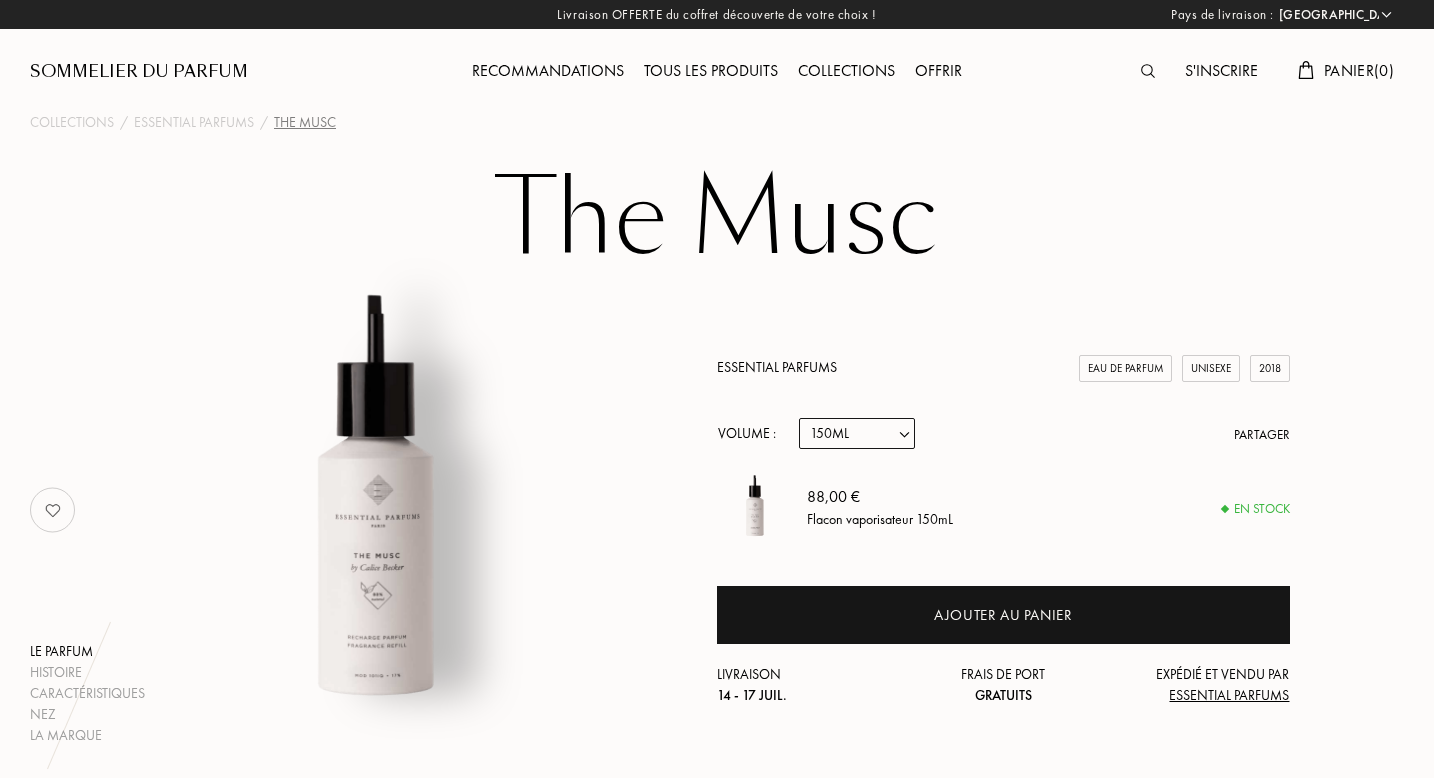click on "Echantillon 10mL 100mL 150mL" at bounding box center [857, 433] 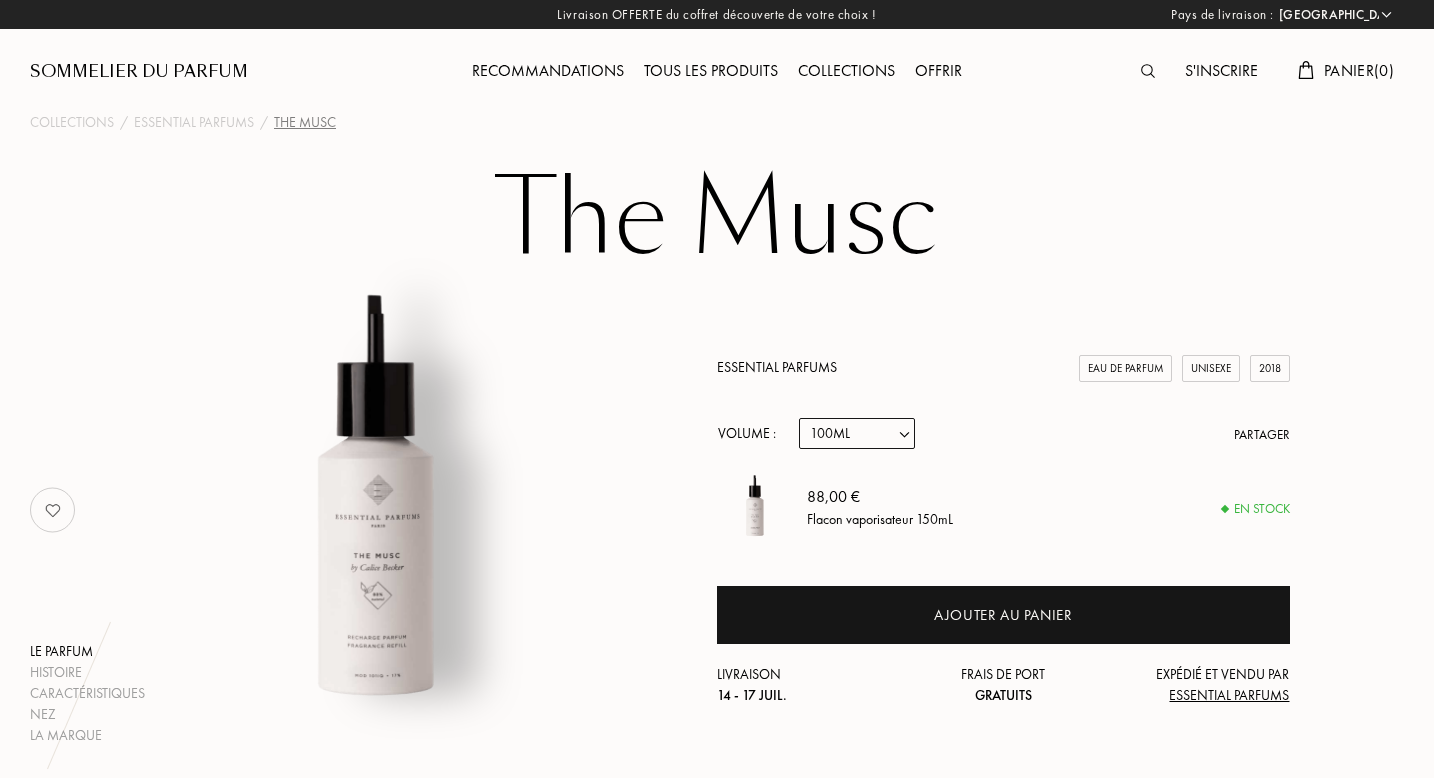click on "Echantillon 10mL 100mL 150mL" at bounding box center (857, 433) 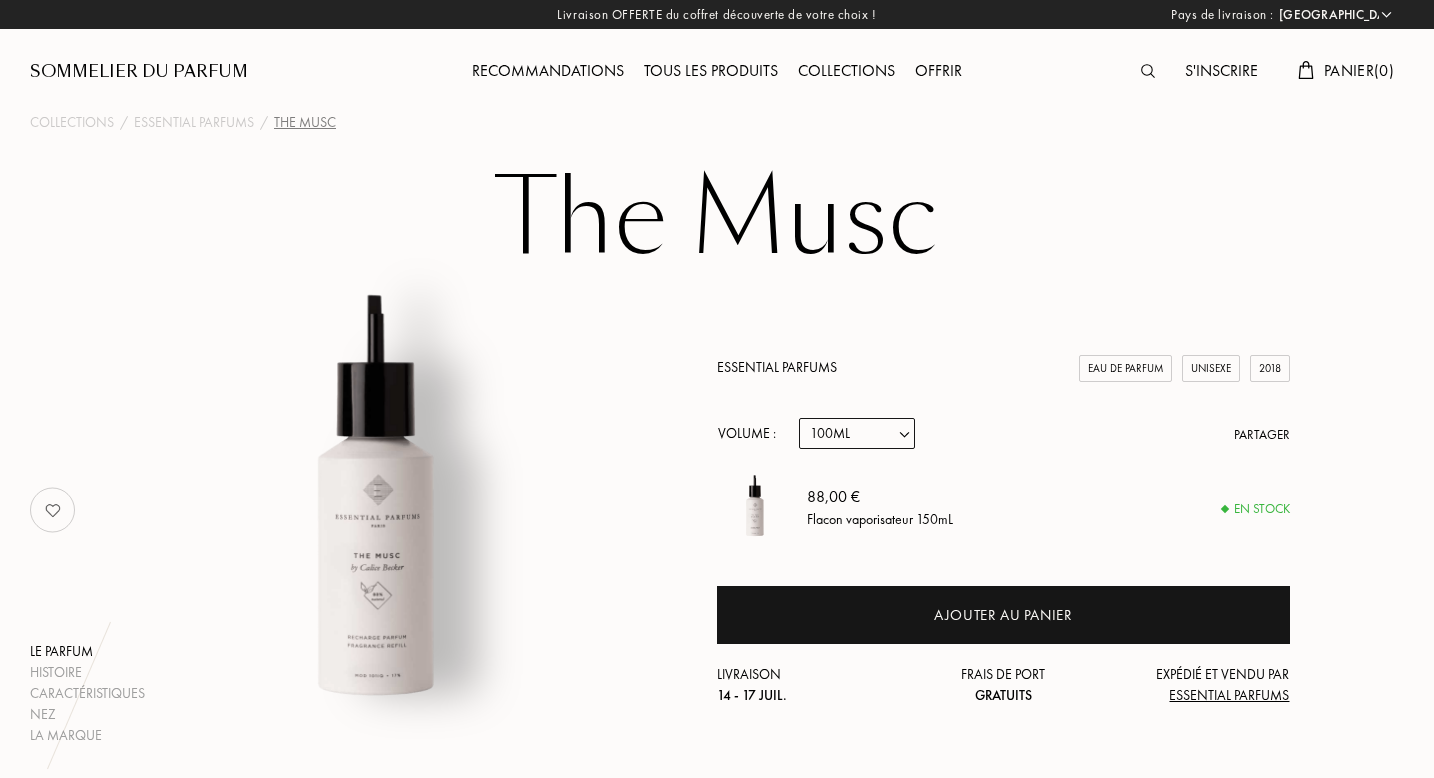 select on "2" 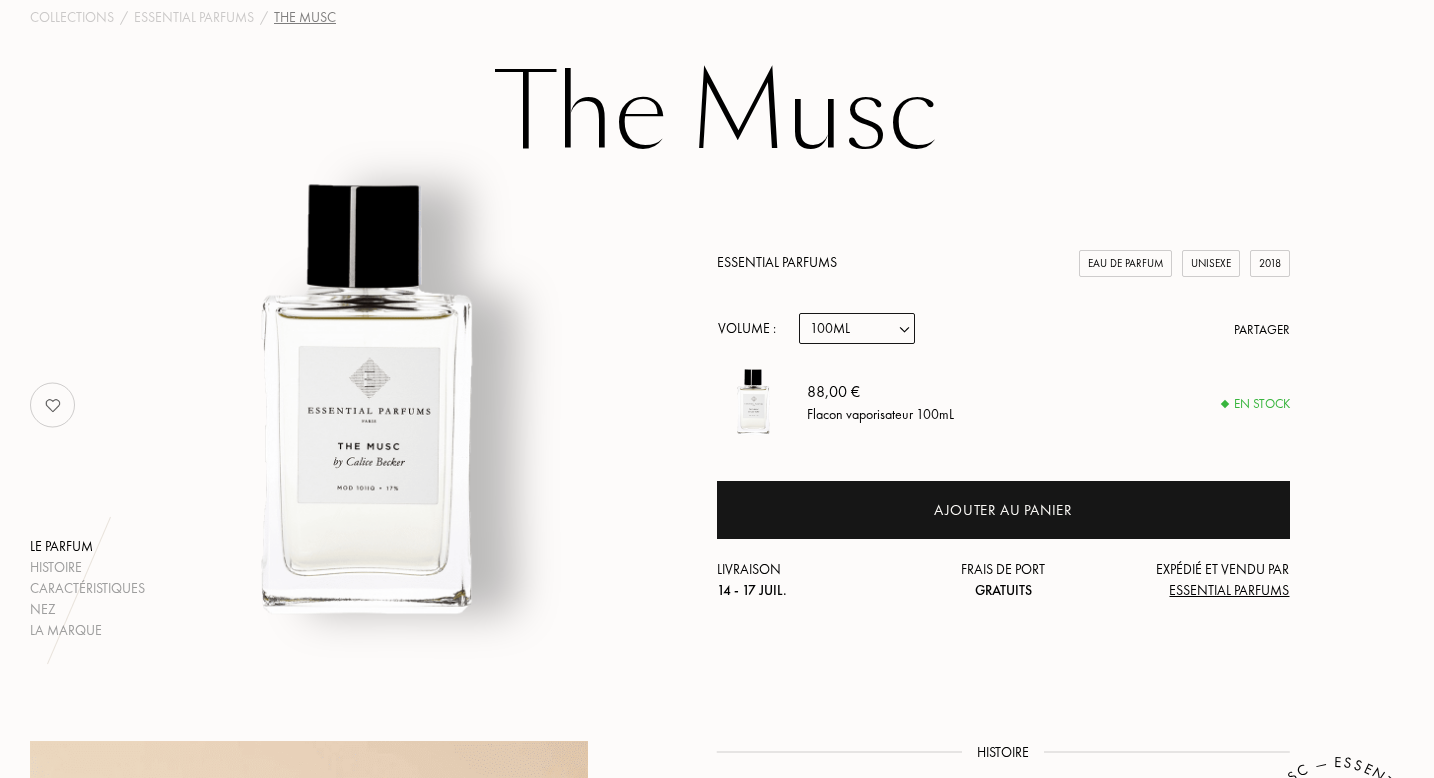 scroll, scrollTop: 109, scrollLeft: 0, axis: vertical 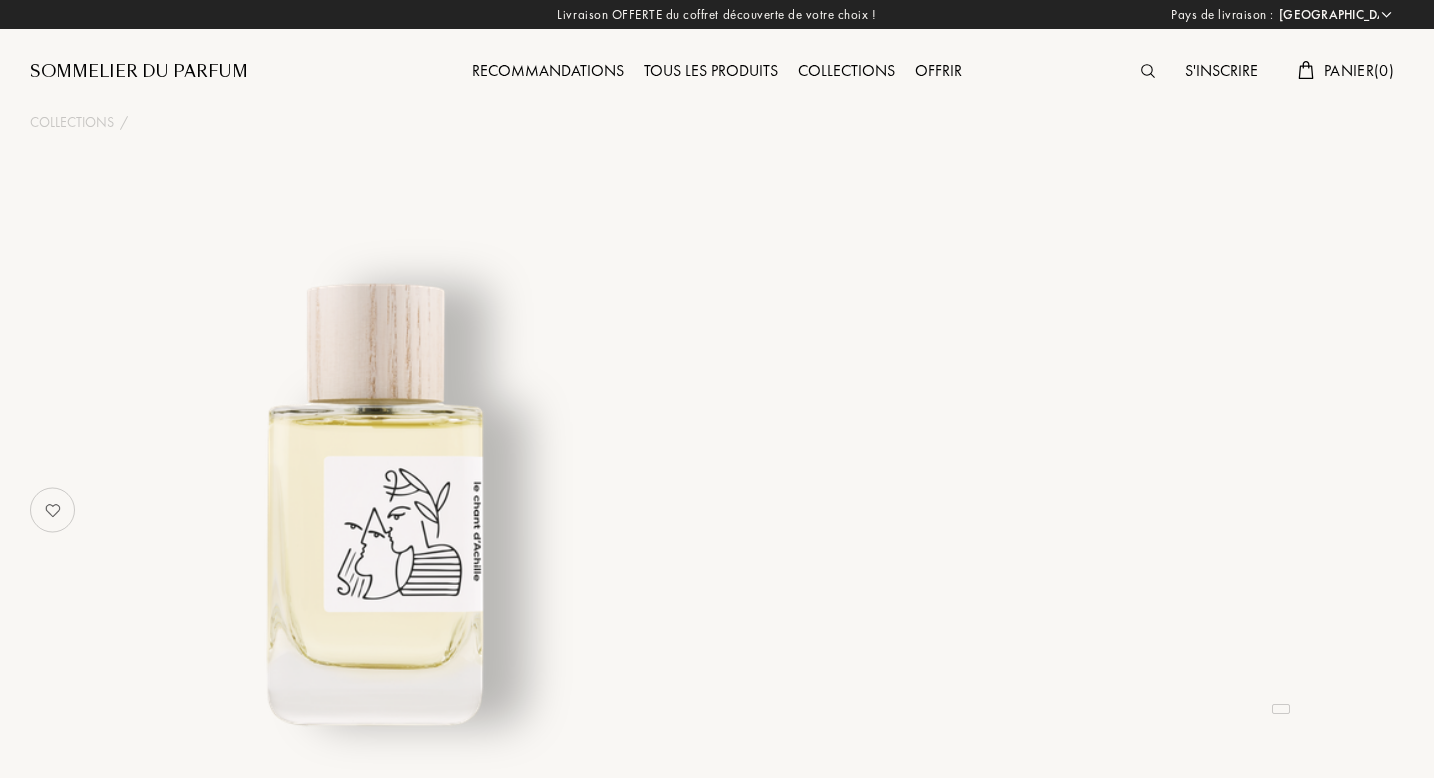 select on "FR" 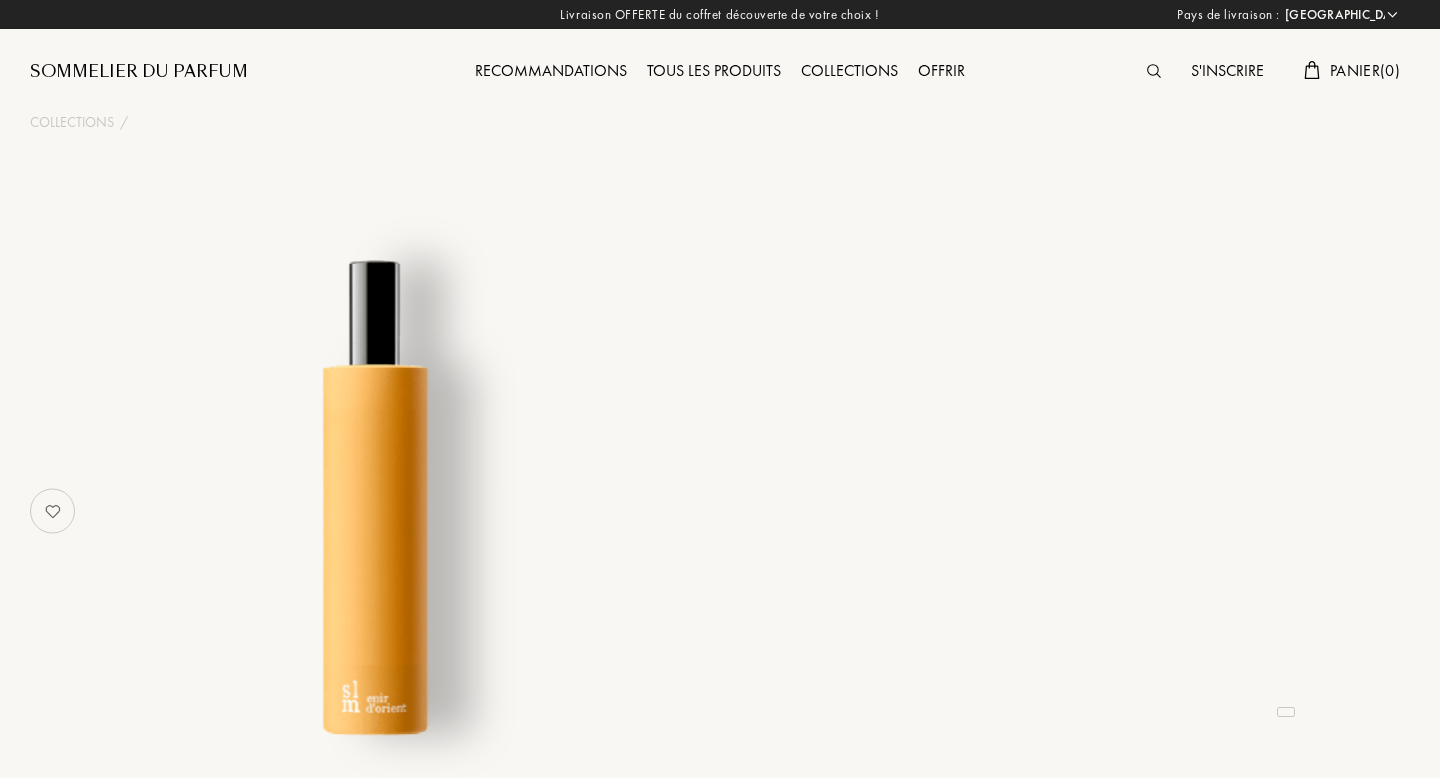 select on "FR" 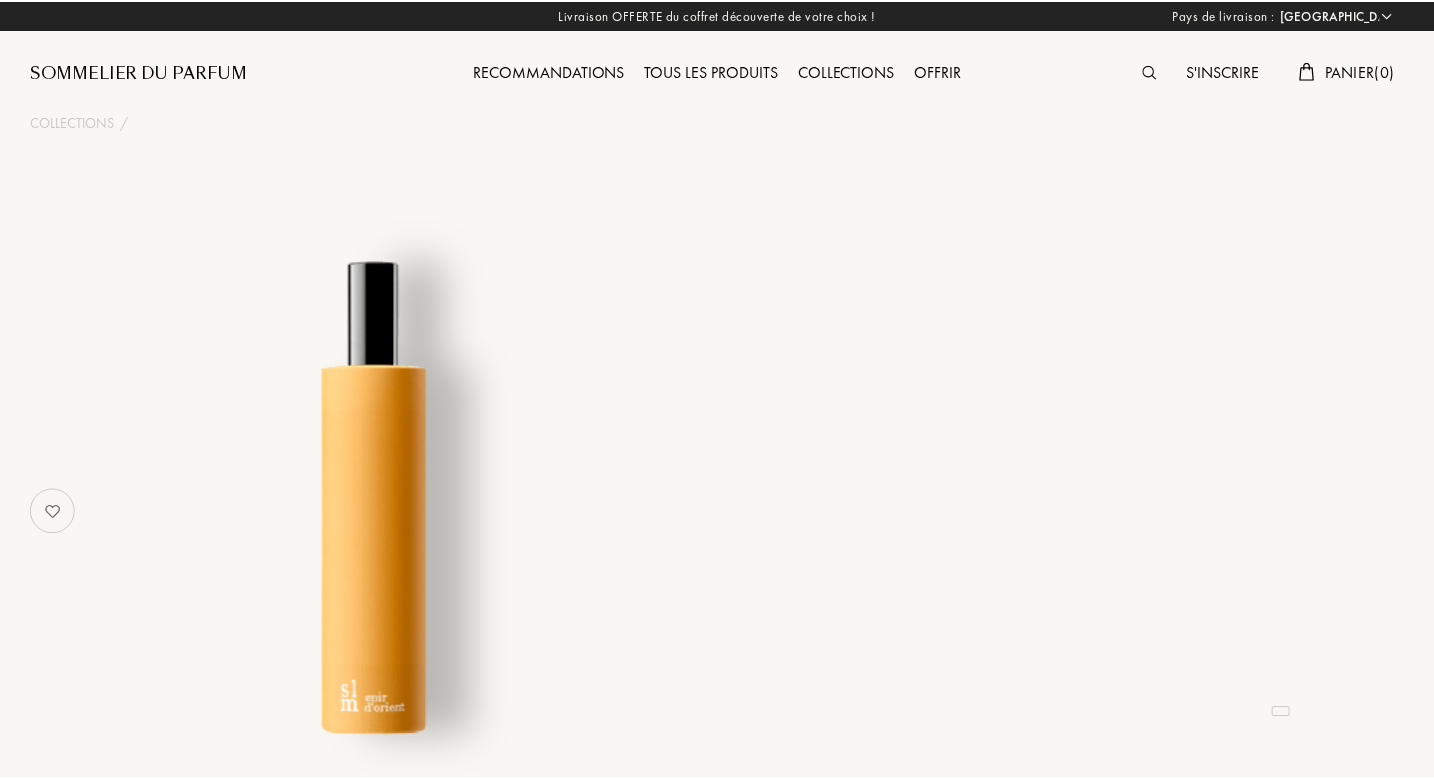 scroll, scrollTop: 0, scrollLeft: 0, axis: both 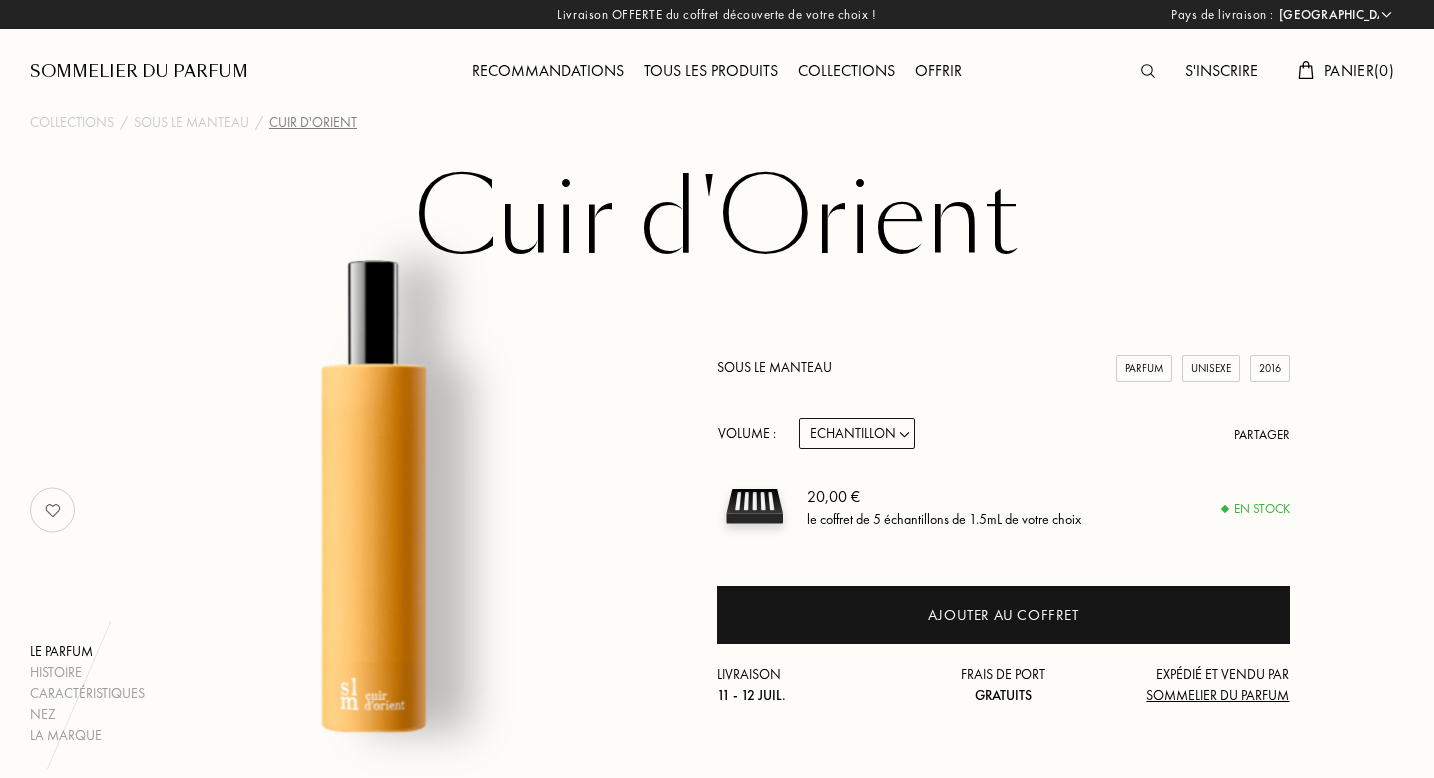 click on "Echantillon 14mL 50mL 100mL" at bounding box center [857, 433] 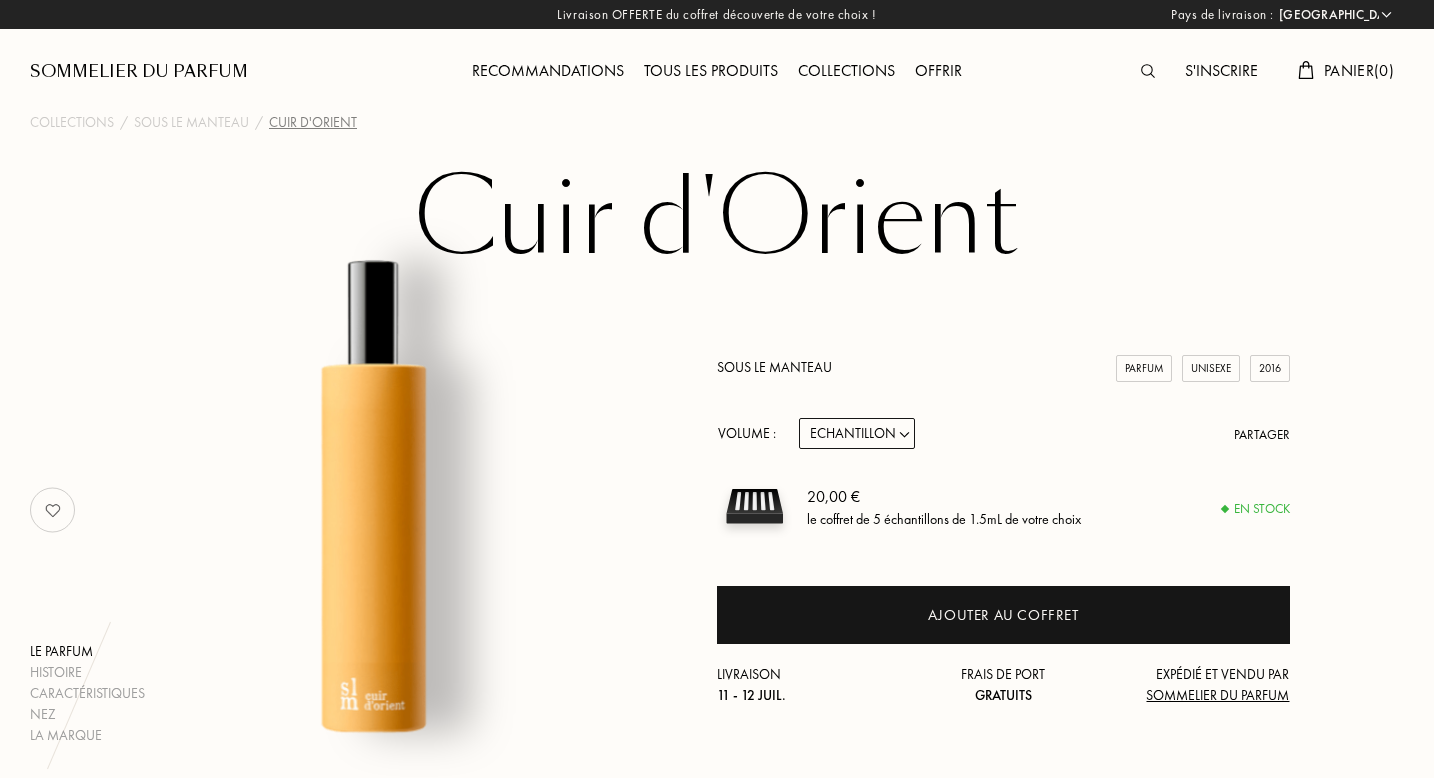 select on "2" 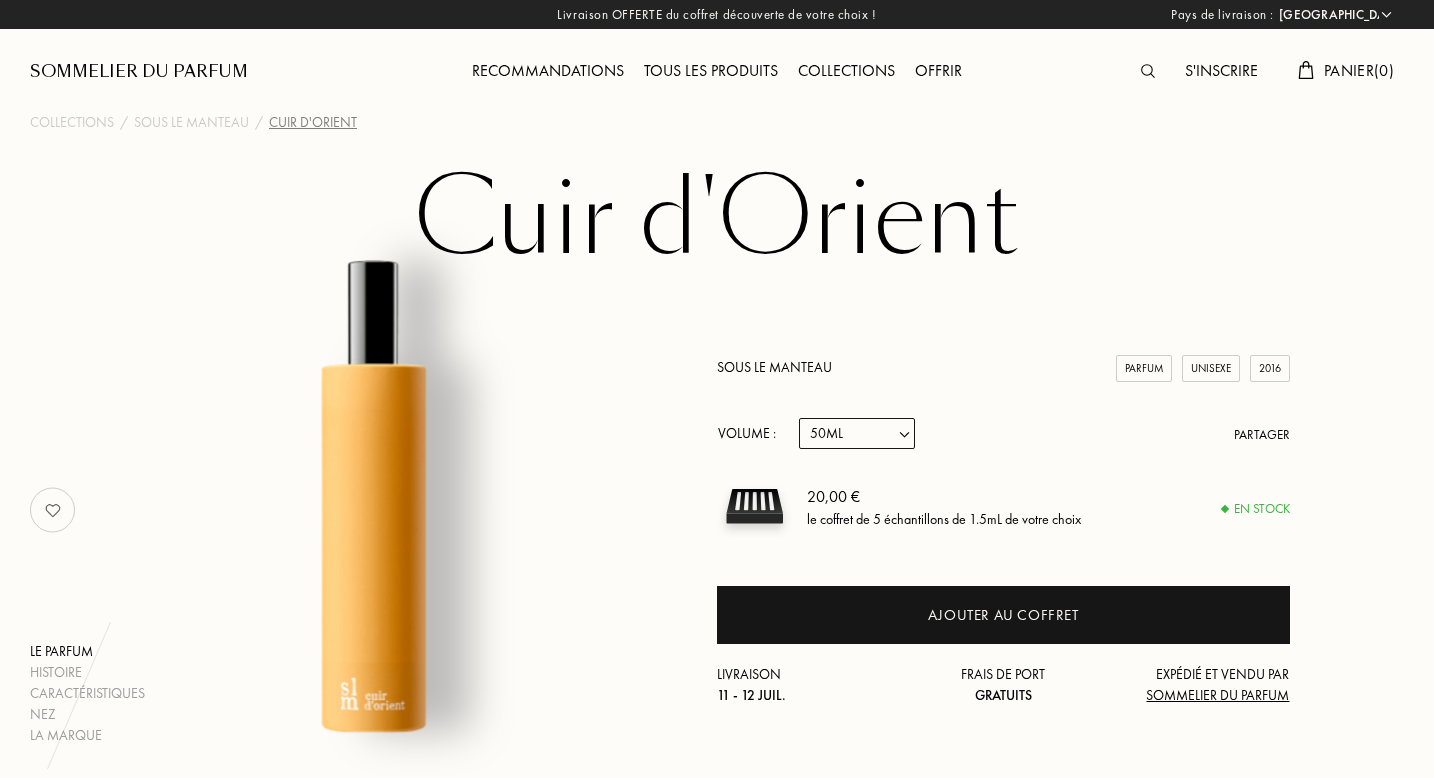 click on "Echantillon 14mL 50mL 100mL" at bounding box center [857, 433] 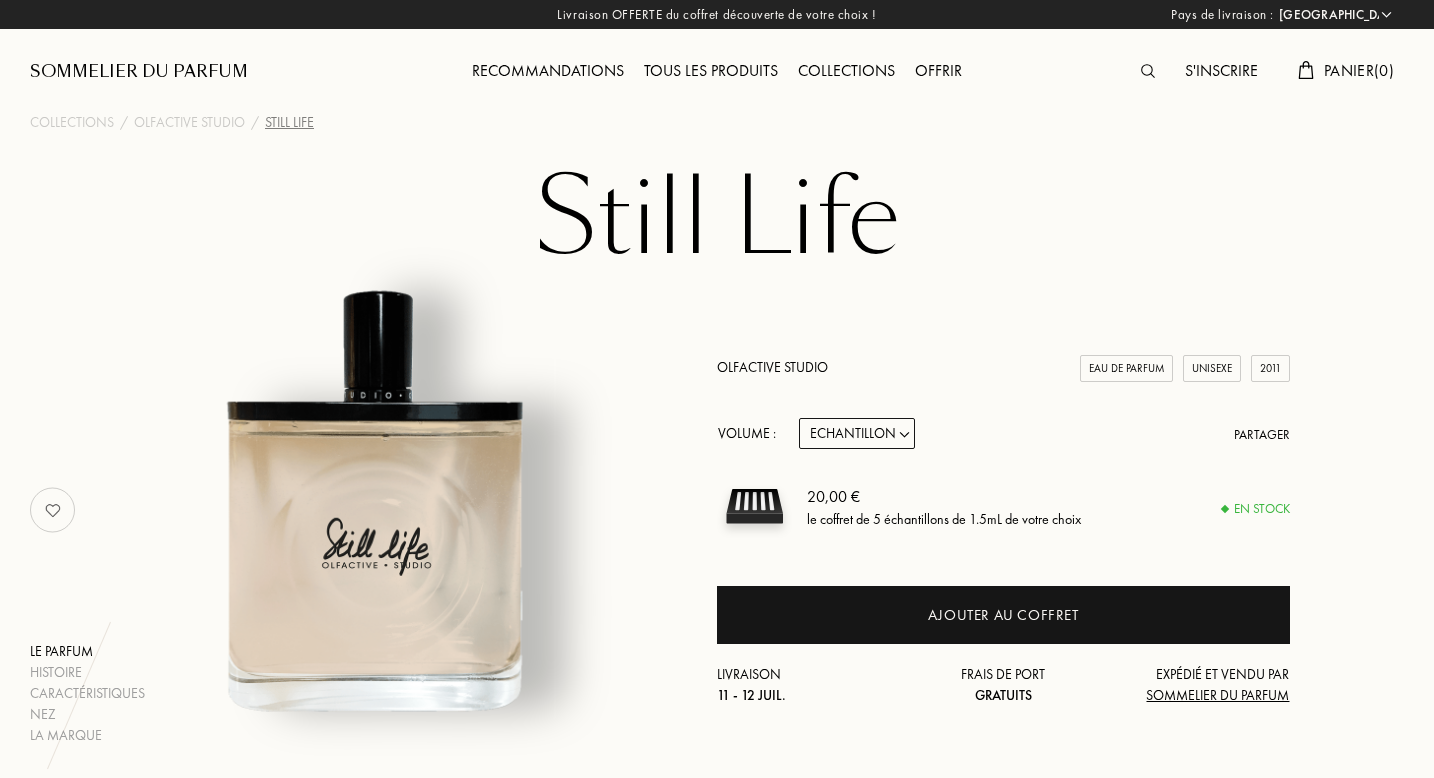 select on "FR" 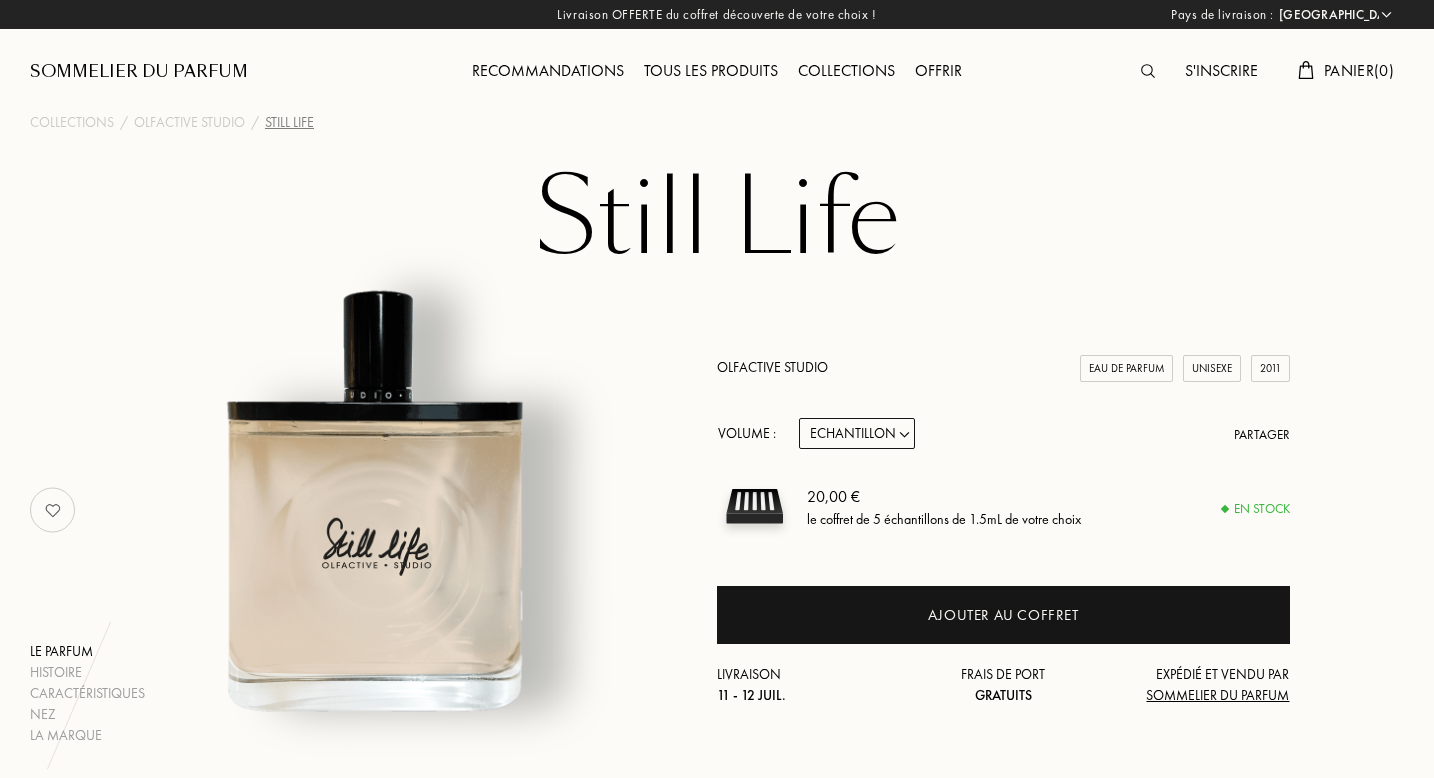 click on "Echantillon 15mL 50mL 100mL" at bounding box center (857, 433) 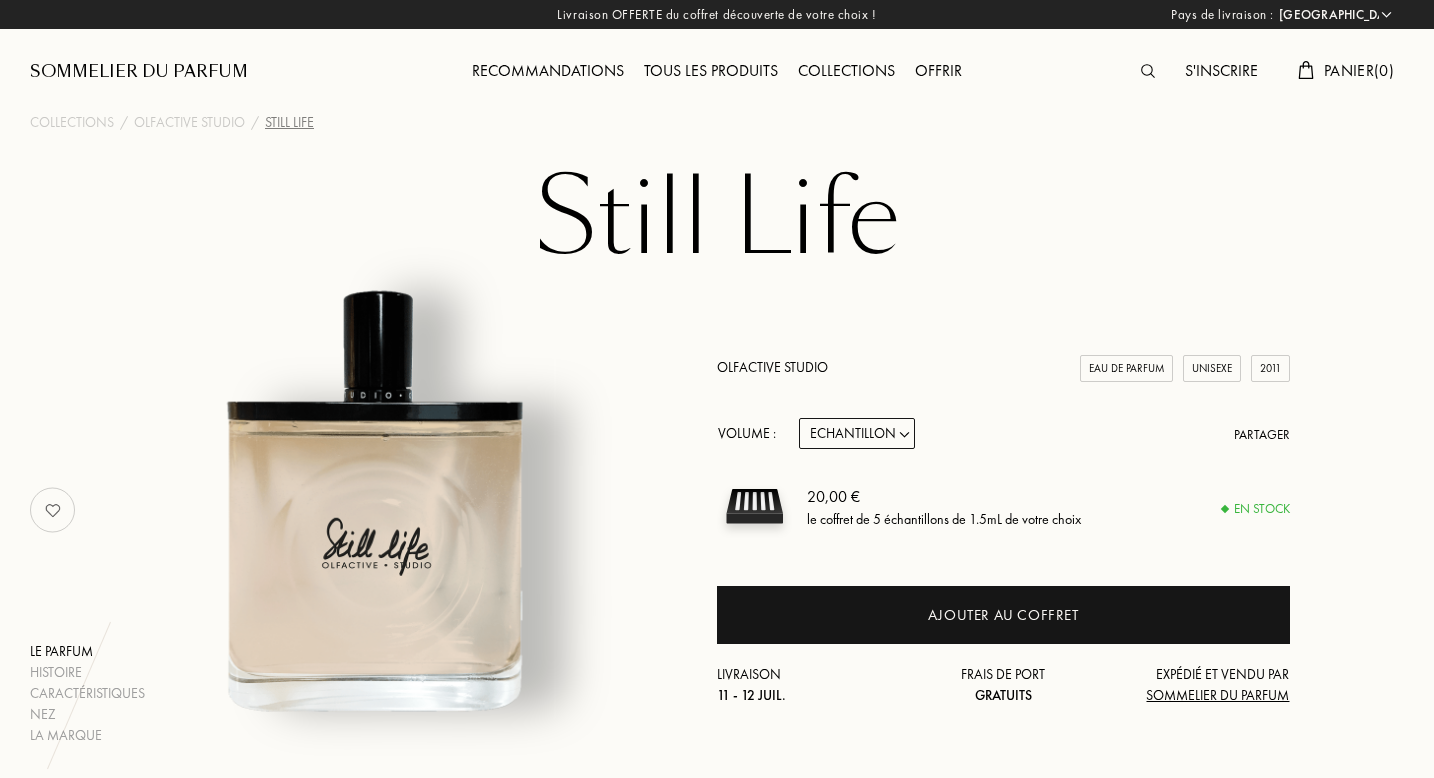select on "2" 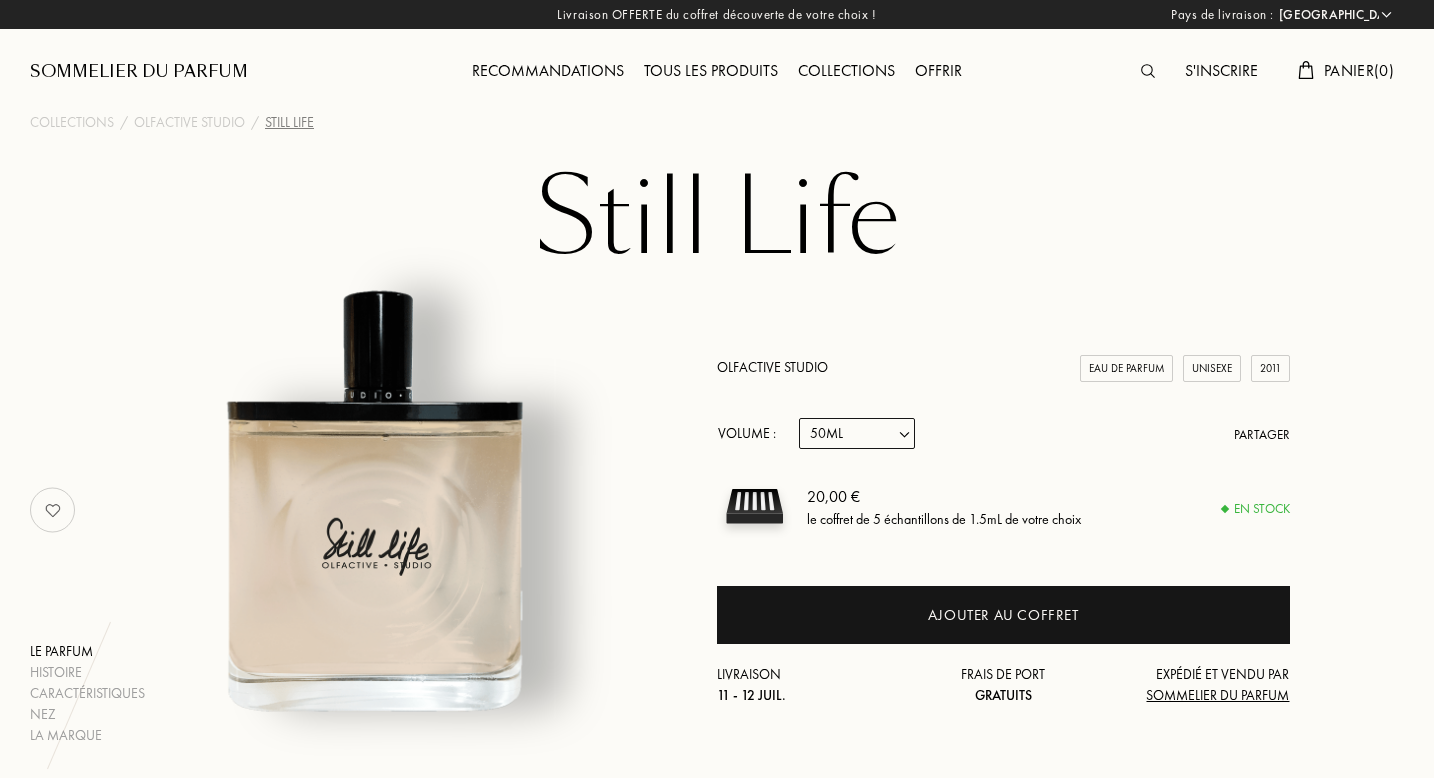click on "Echantillon 15mL 50mL 100mL" at bounding box center [857, 433] 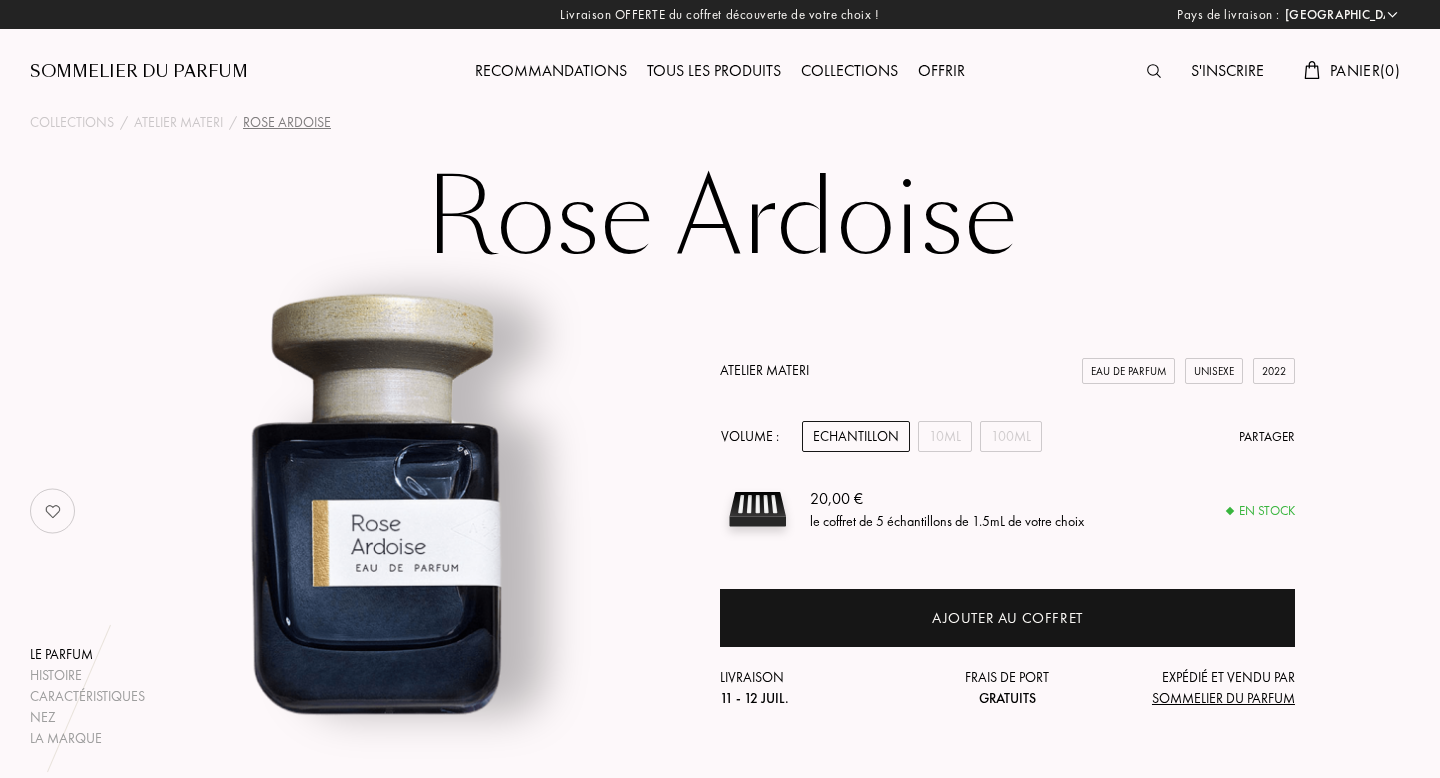 select on "FR" 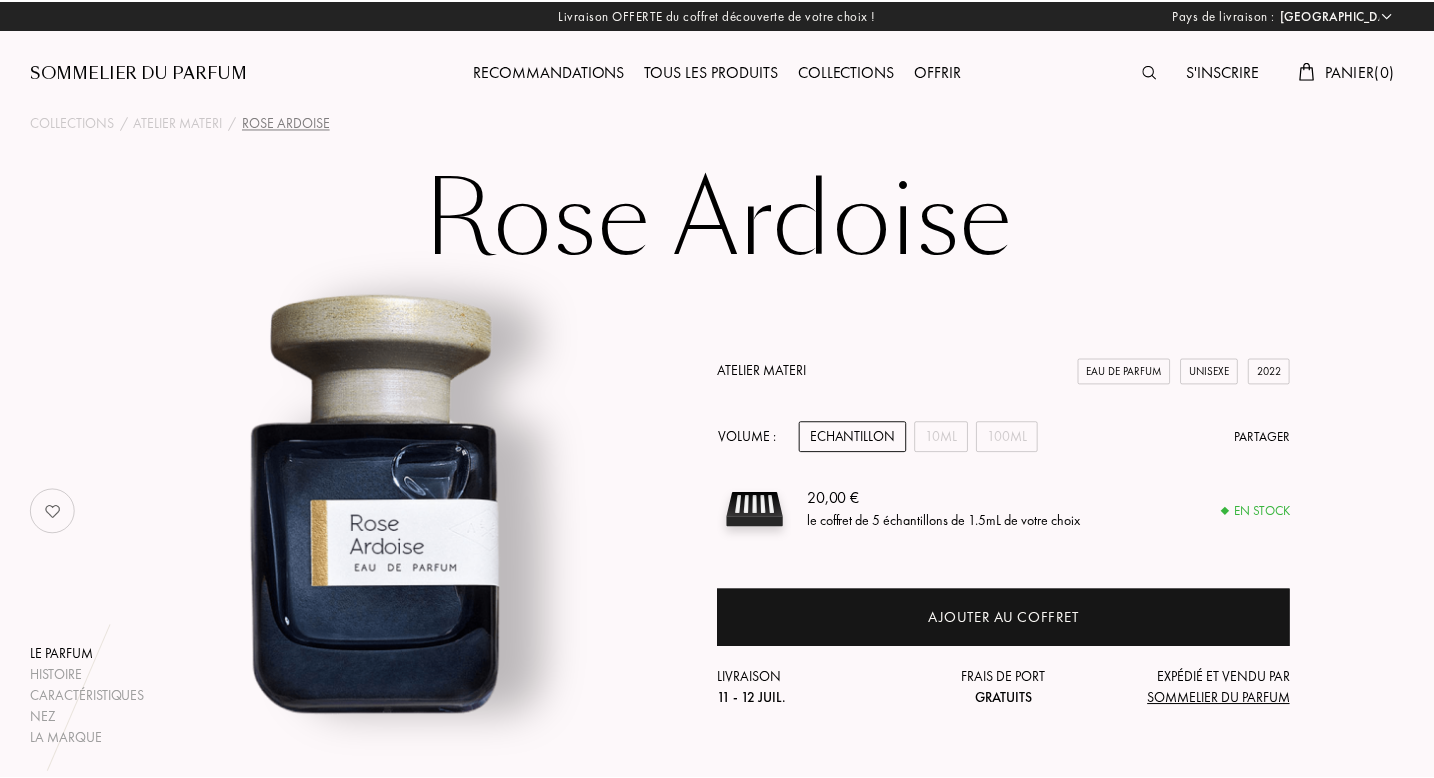 scroll, scrollTop: 0, scrollLeft: 0, axis: both 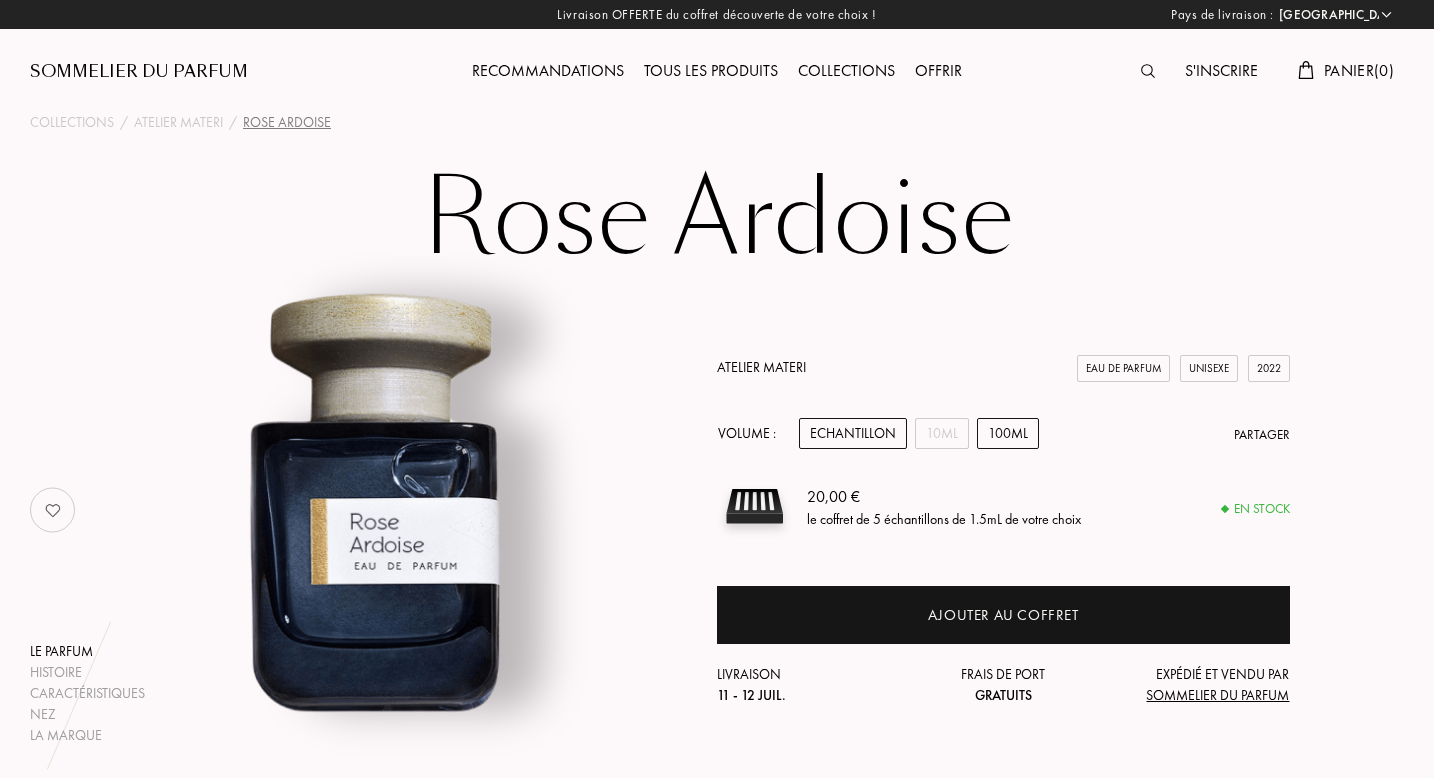 click on "100mL" at bounding box center (1008, 433) 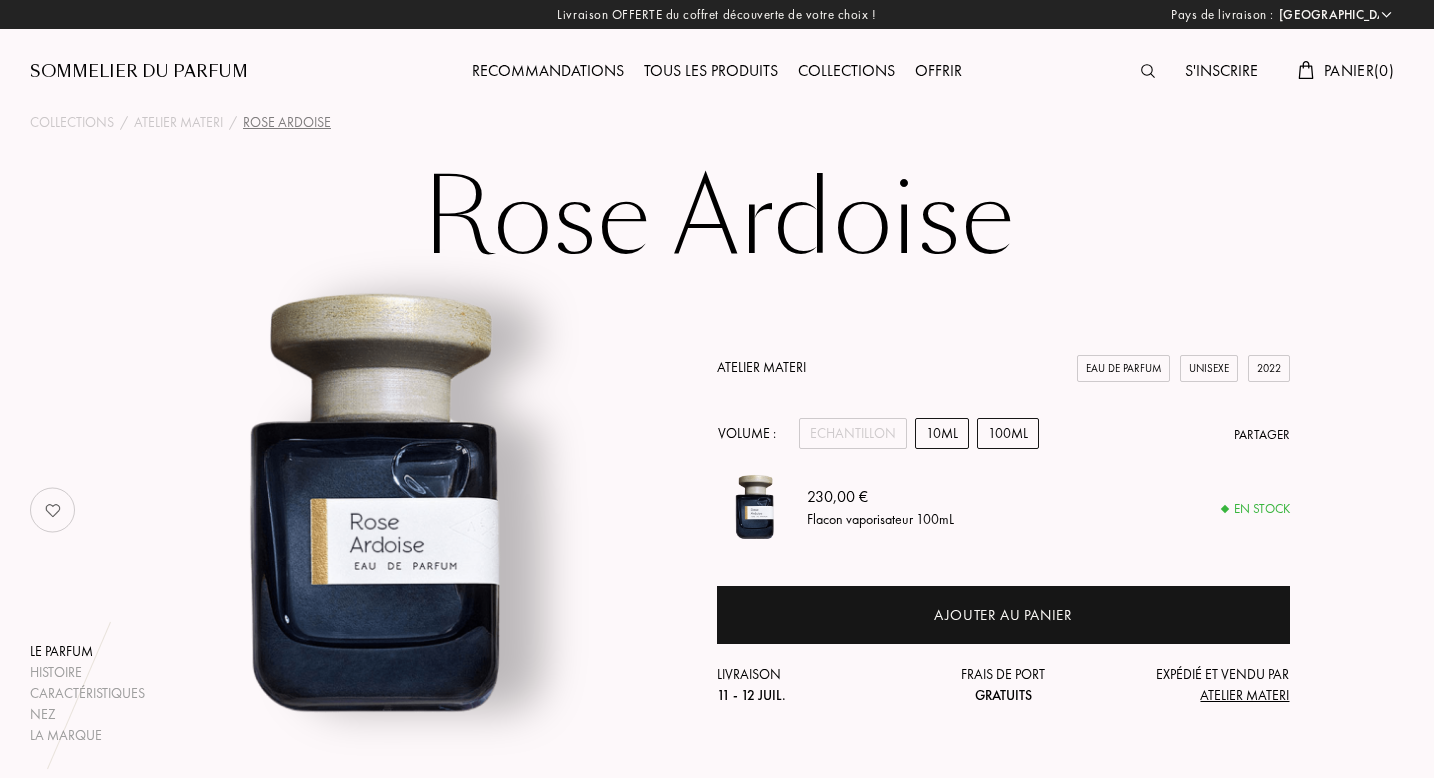 click on "10mL" at bounding box center (942, 433) 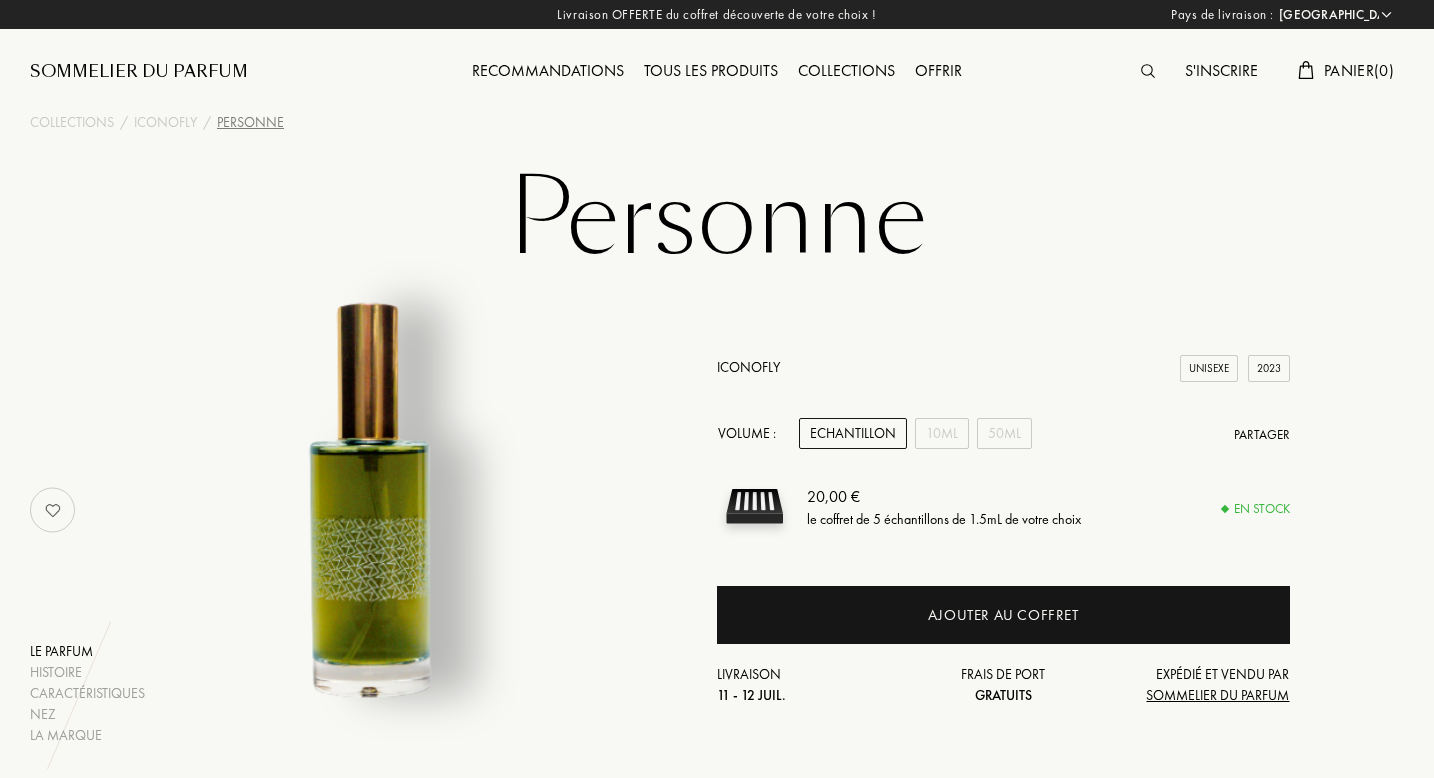 select on "FR" 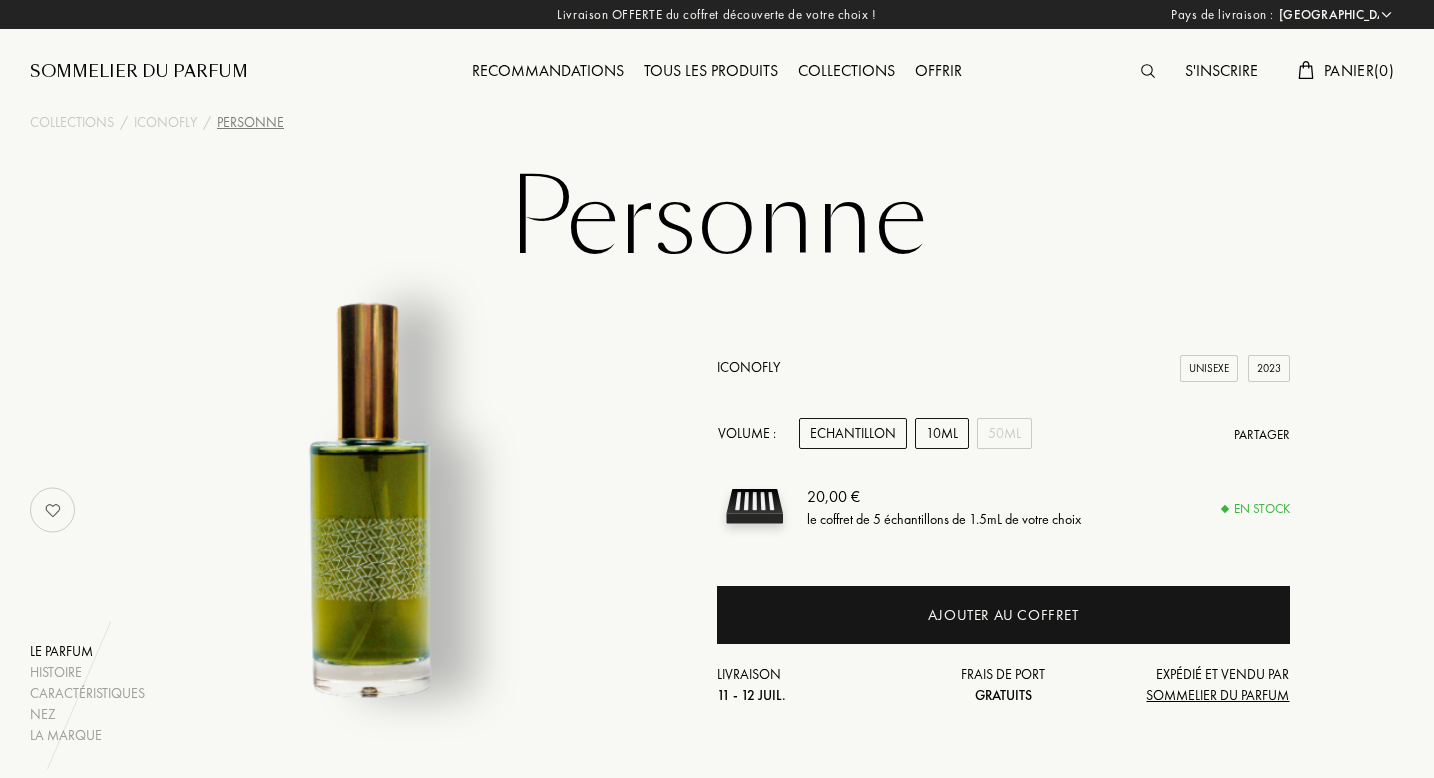 click on "10mL" at bounding box center (942, 433) 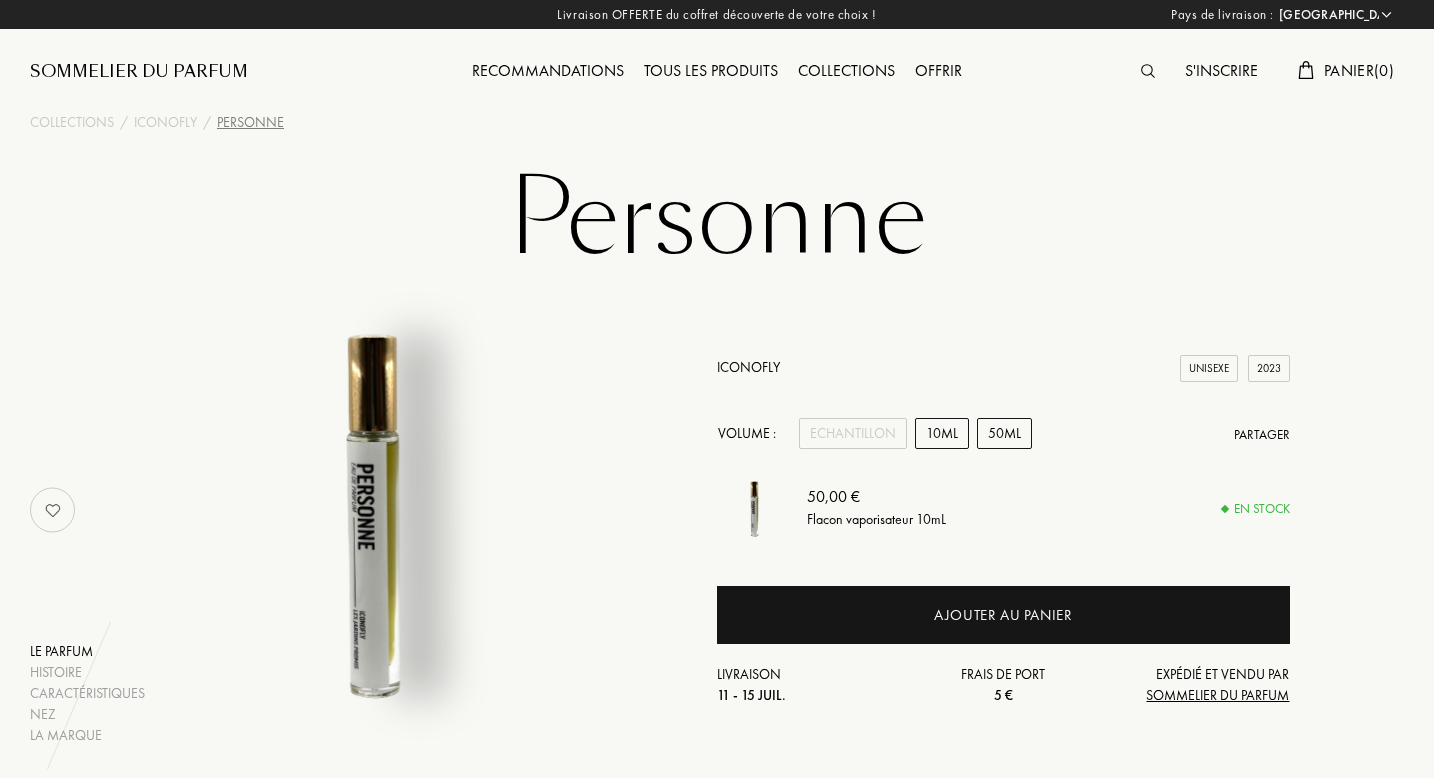 click on "50mL" at bounding box center (1004, 433) 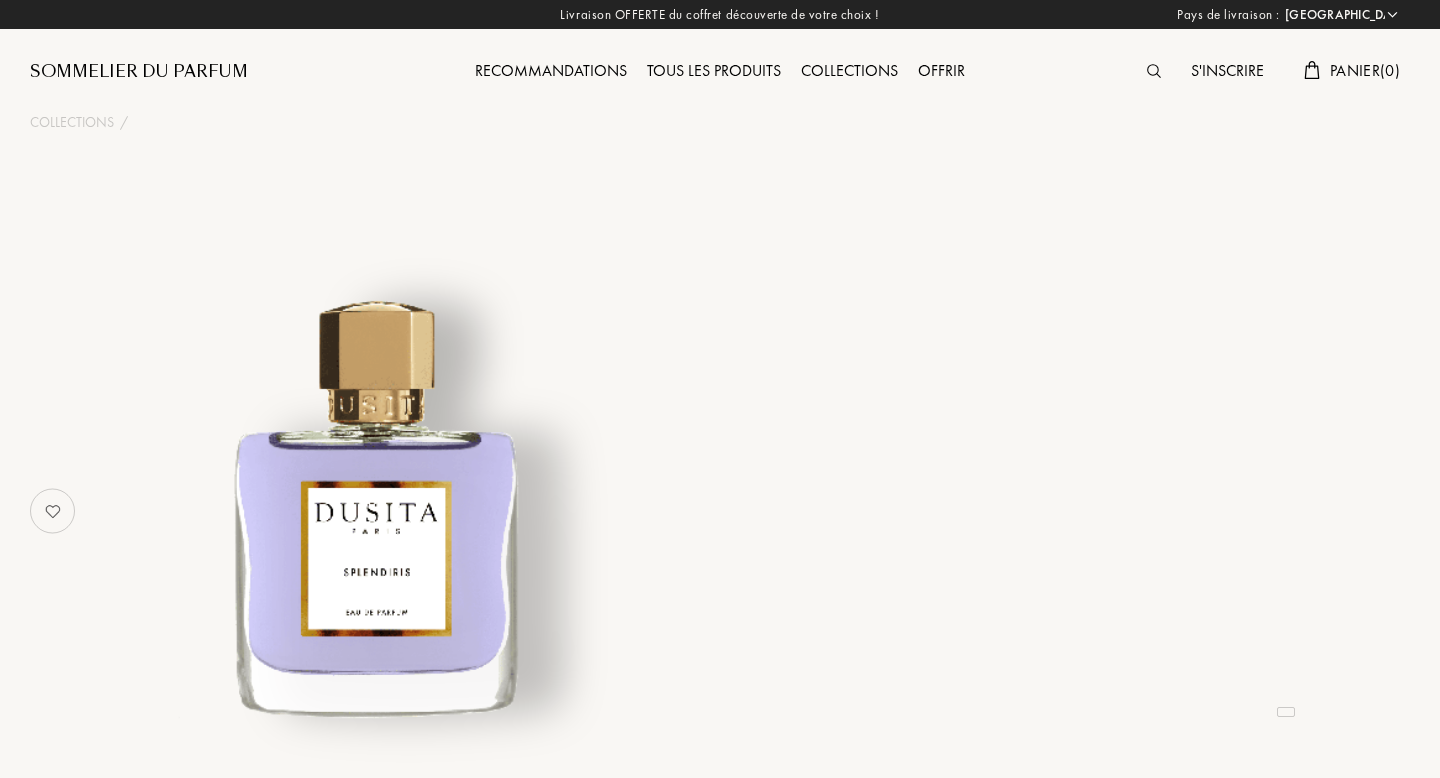select on "FR" 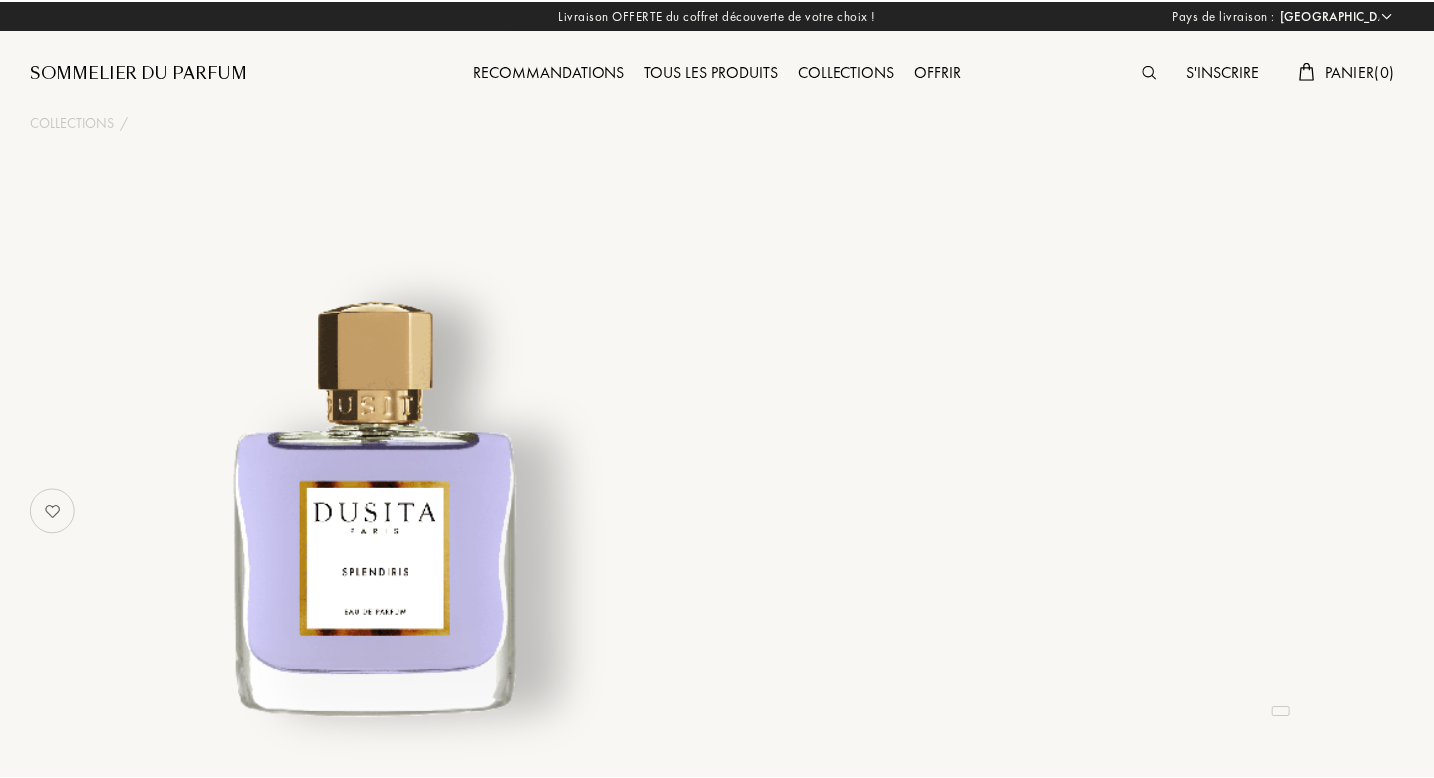 scroll, scrollTop: 0, scrollLeft: 0, axis: both 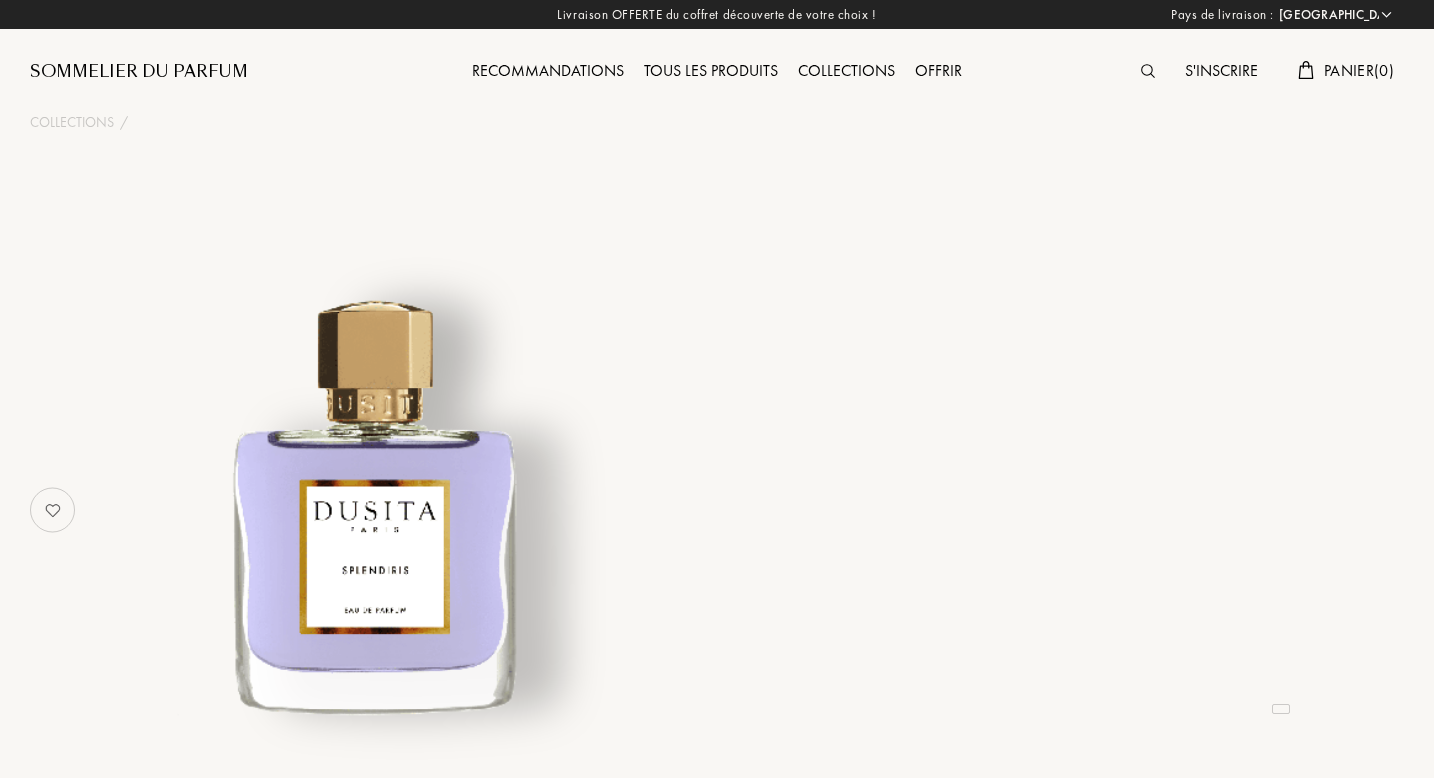 select on "3" 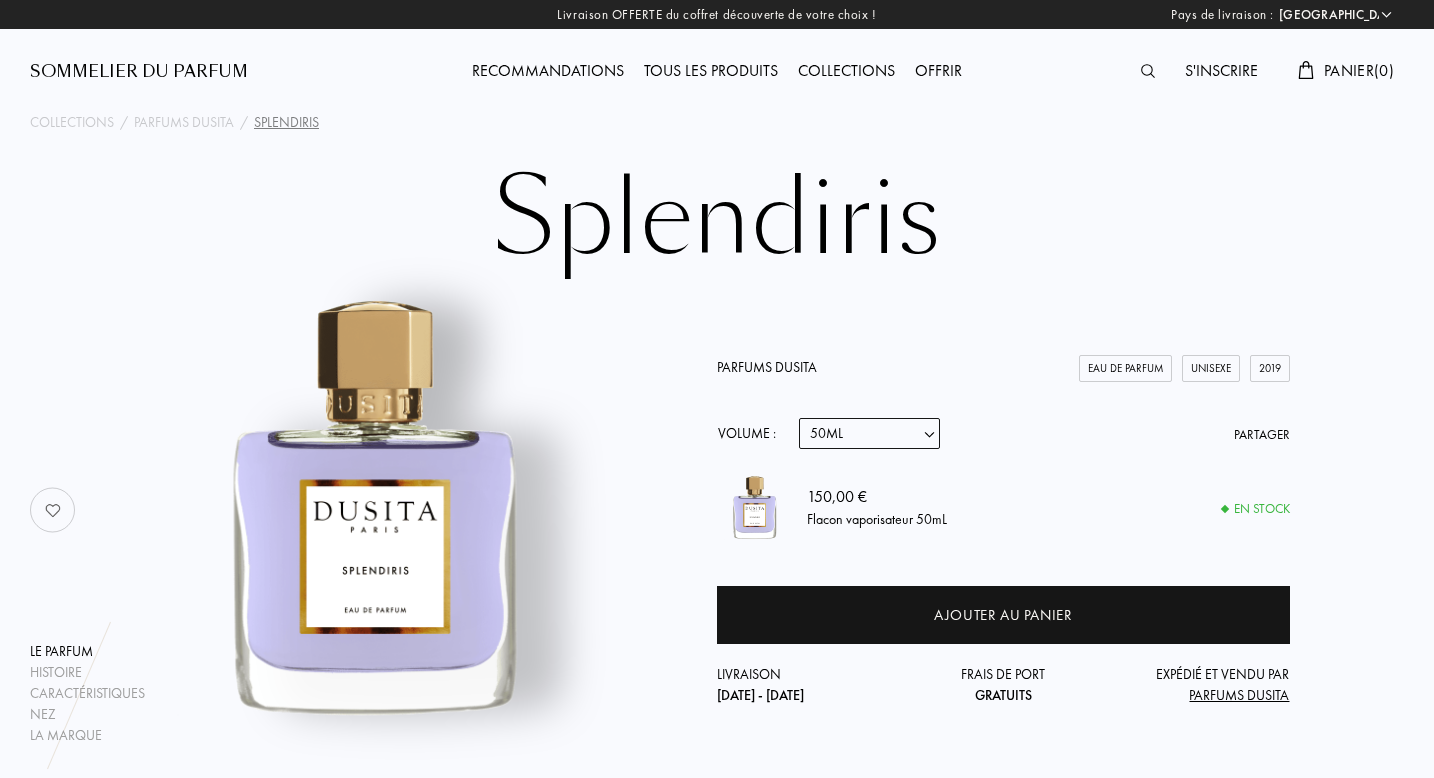 scroll, scrollTop: 81, scrollLeft: 0, axis: vertical 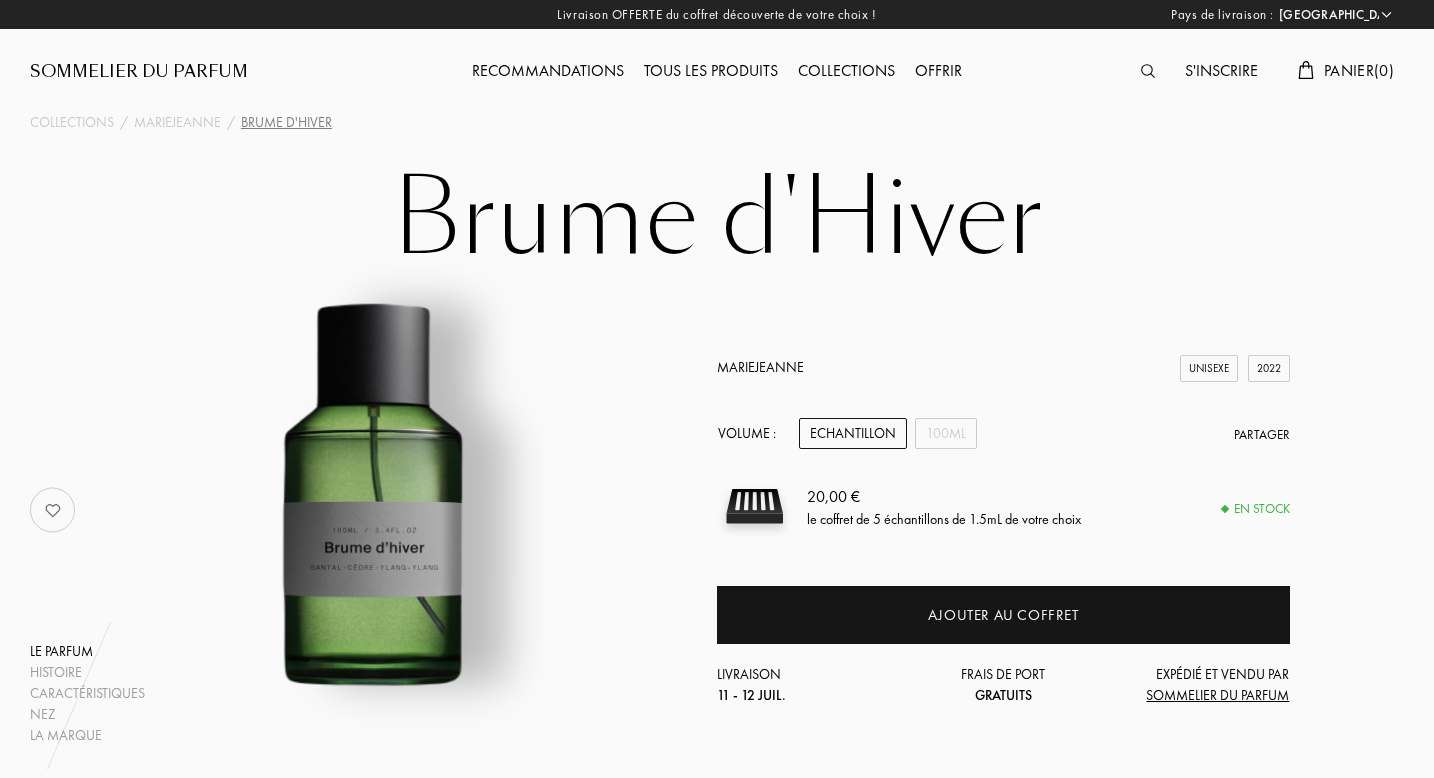 select on "FR" 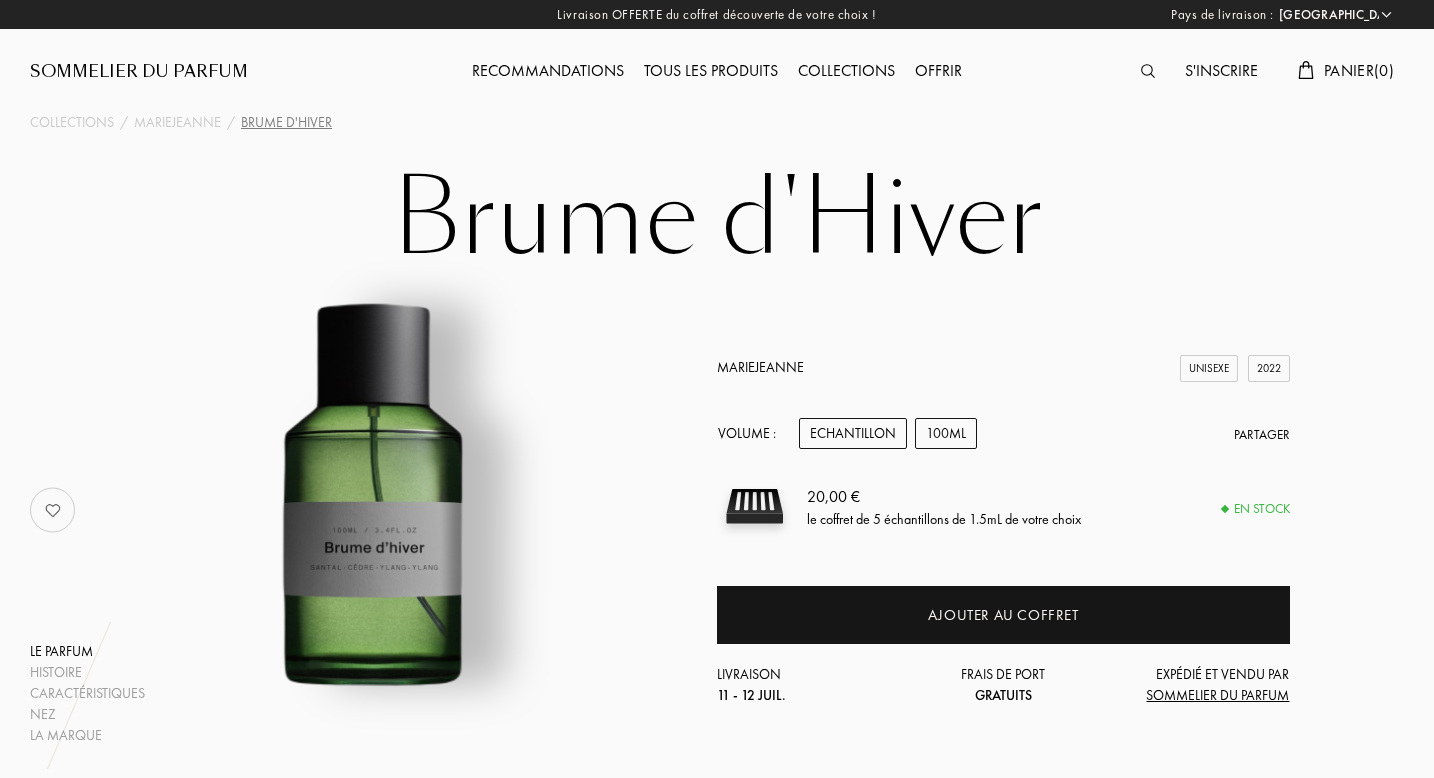 click on "100mL" at bounding box center [946, 433] 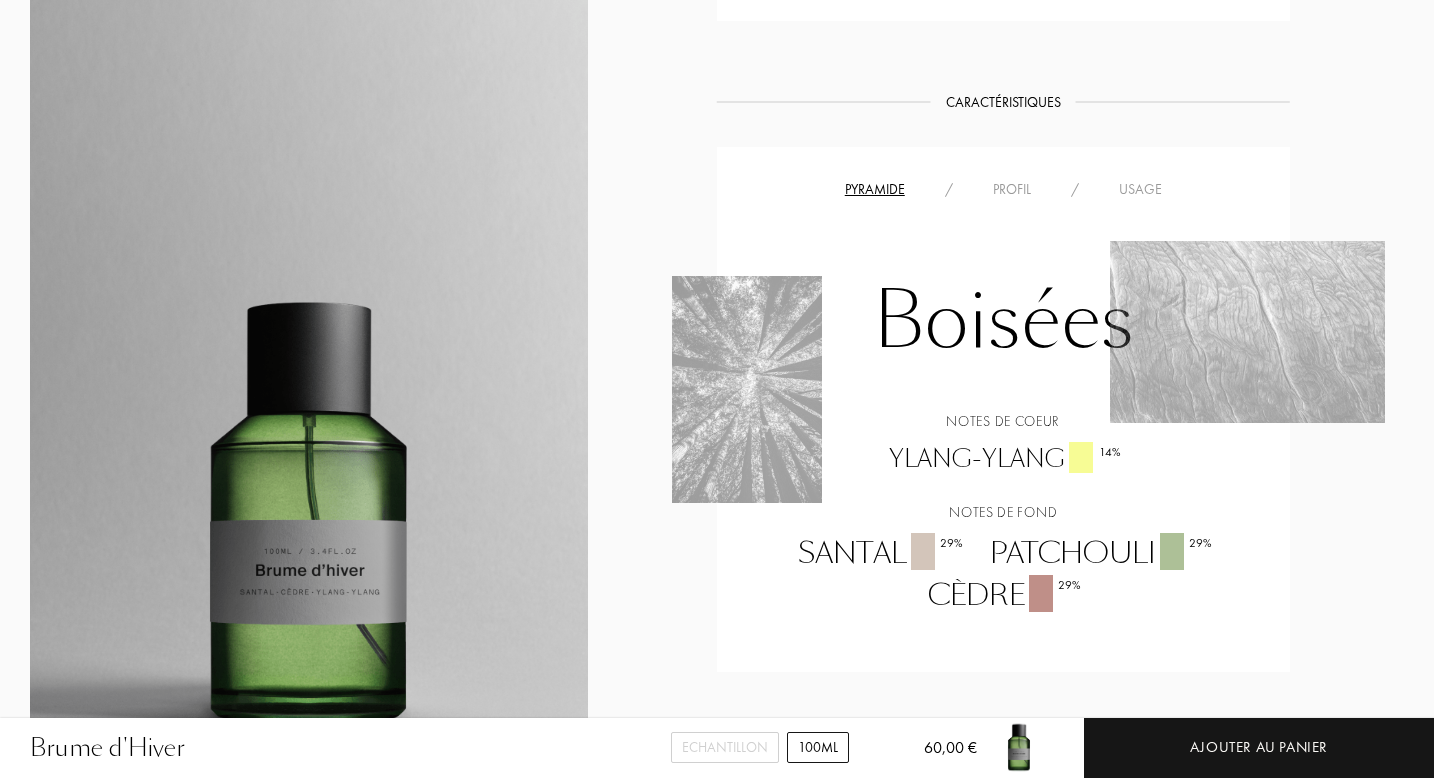 scroll, scrollTop: 1125, scrollLeft: 0, axis: vertical 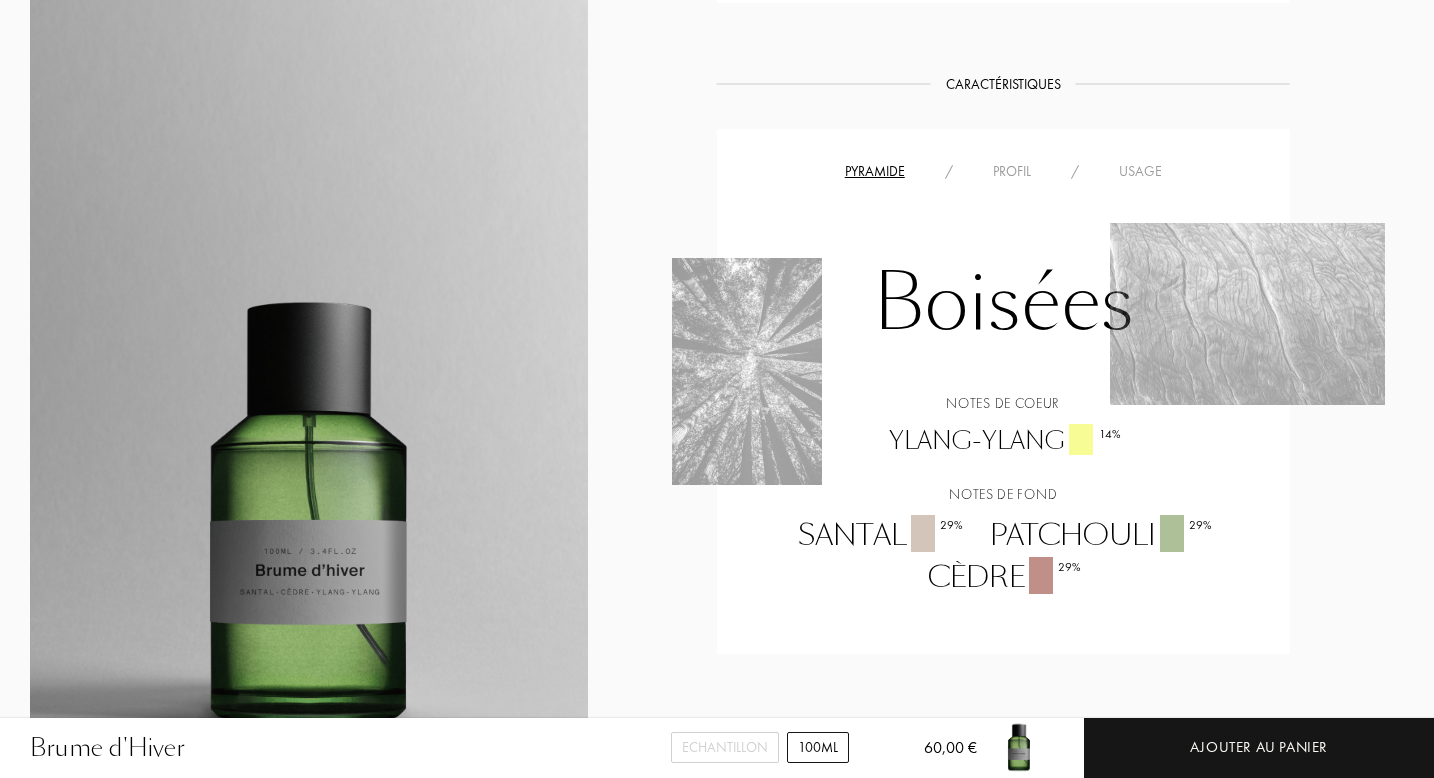 click on "Profil" at bounding box center [1012, 171] 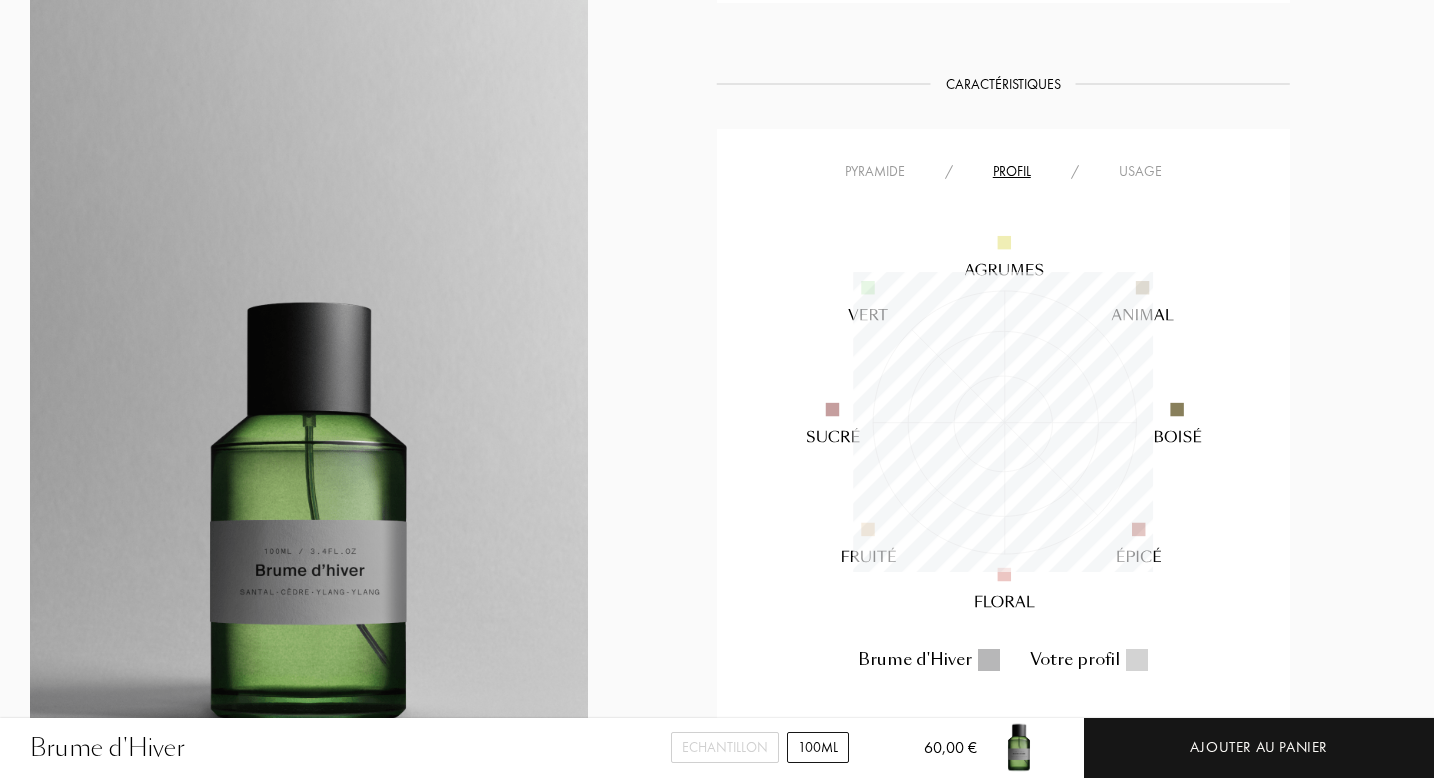 scroll, scrollTop: 999700, scrollLeft: 999700, axis: both 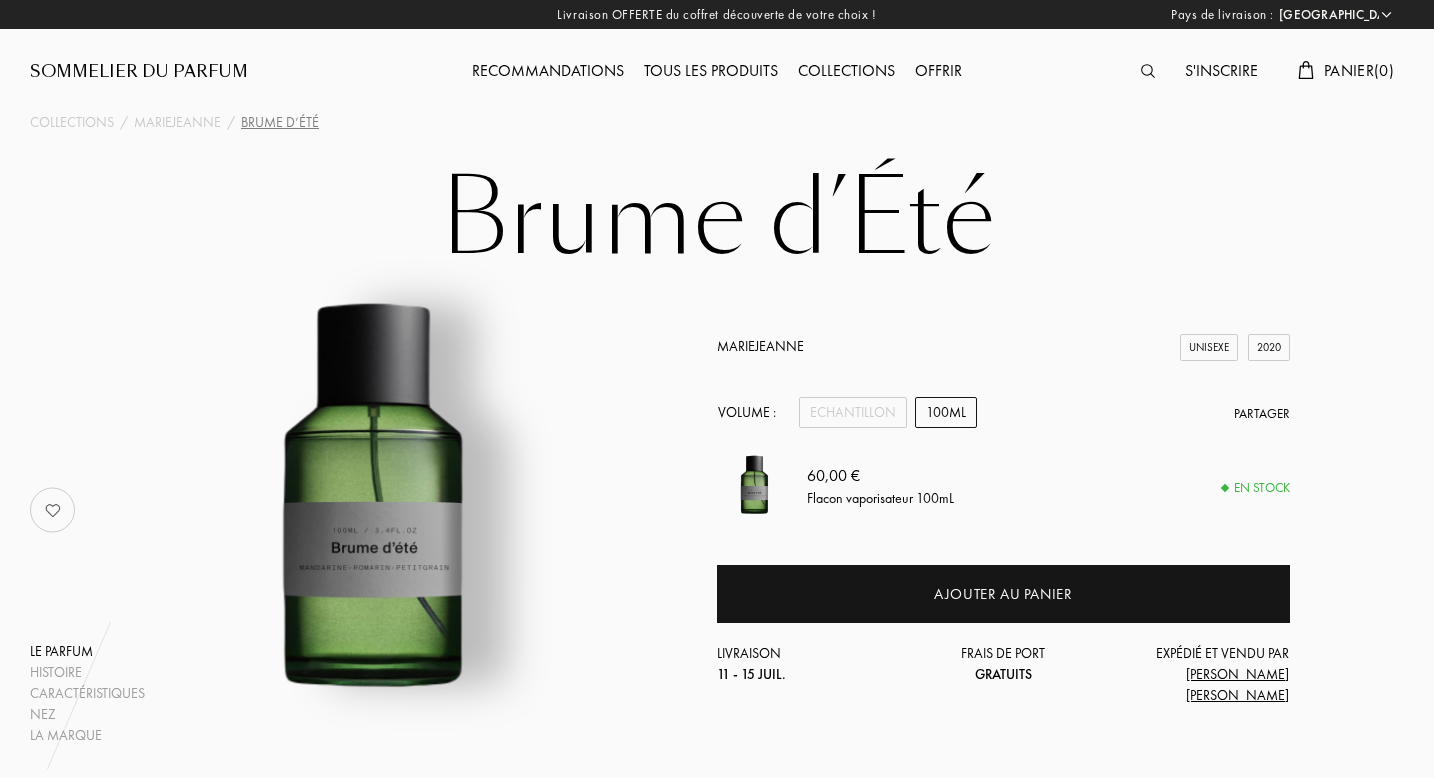 select on "FR" 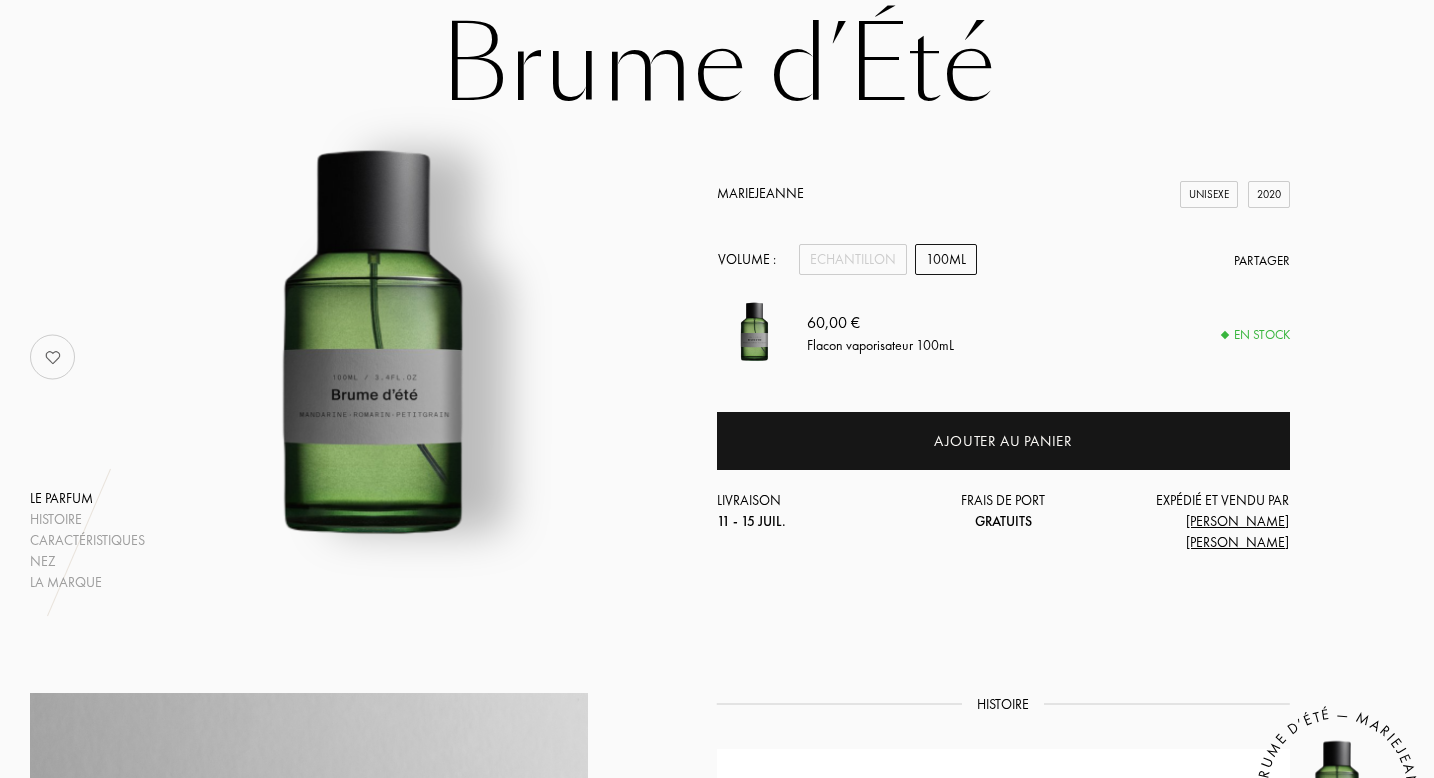scroll, scrollTop: 0, scrollLeft: 0, axis: both 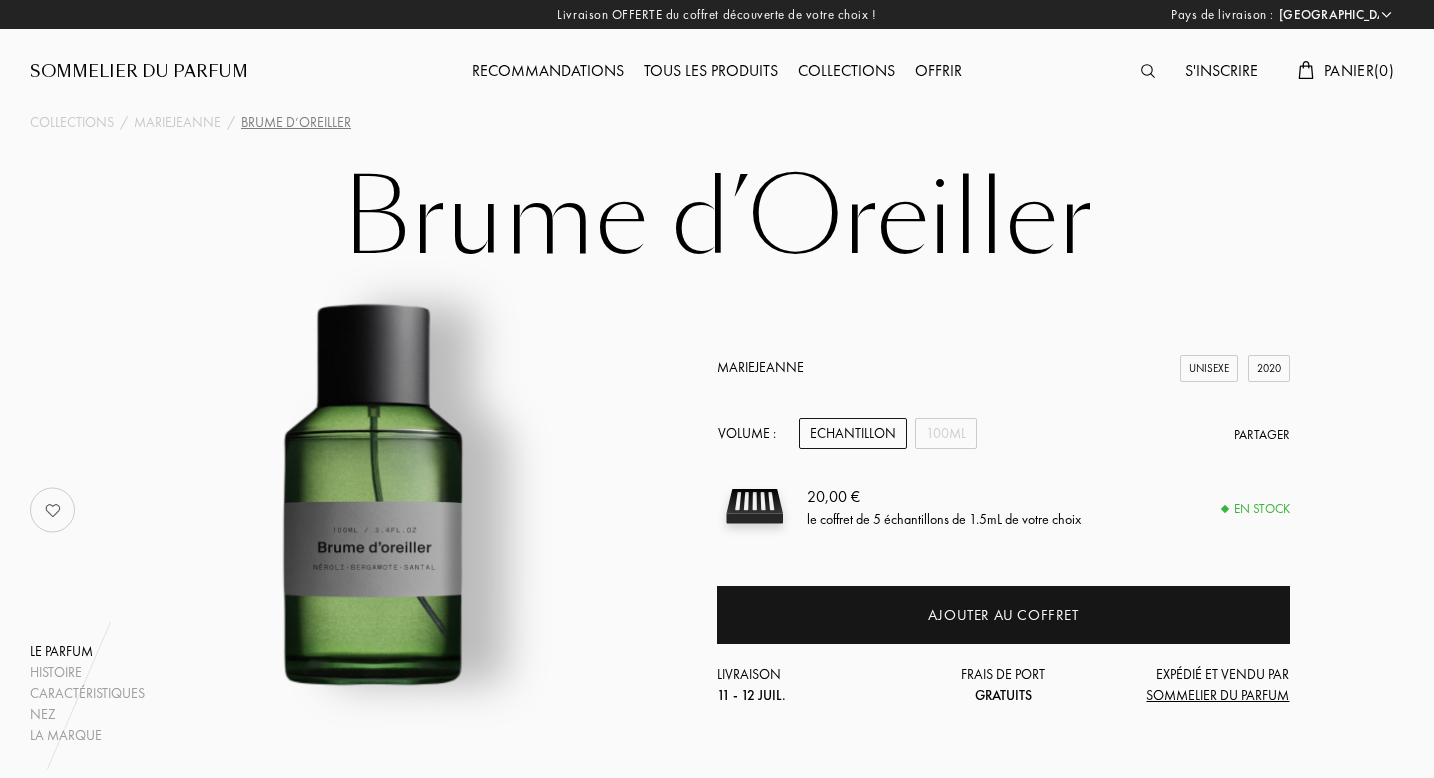select on "FR" 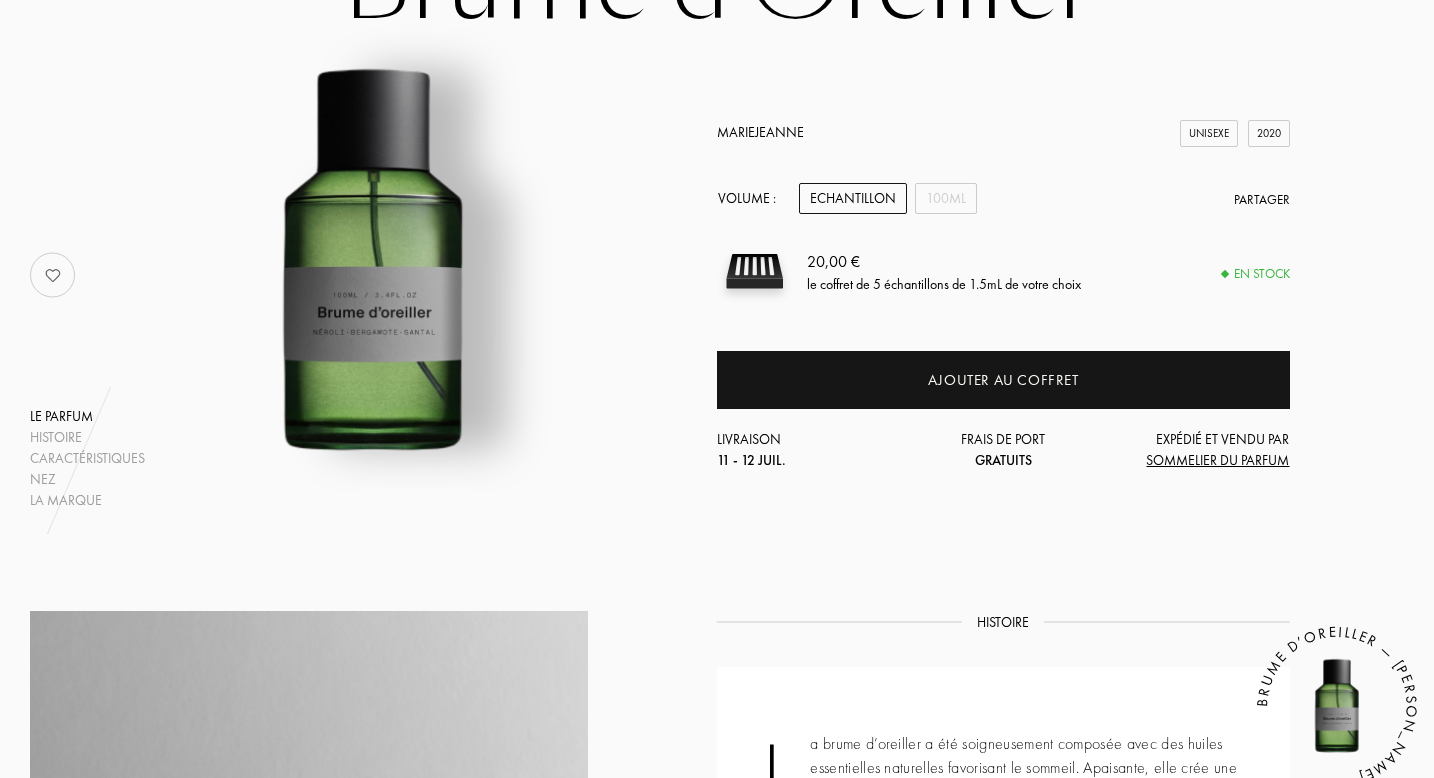 scroll, scrollTop: 0, scrollLeft: 0, axis: both 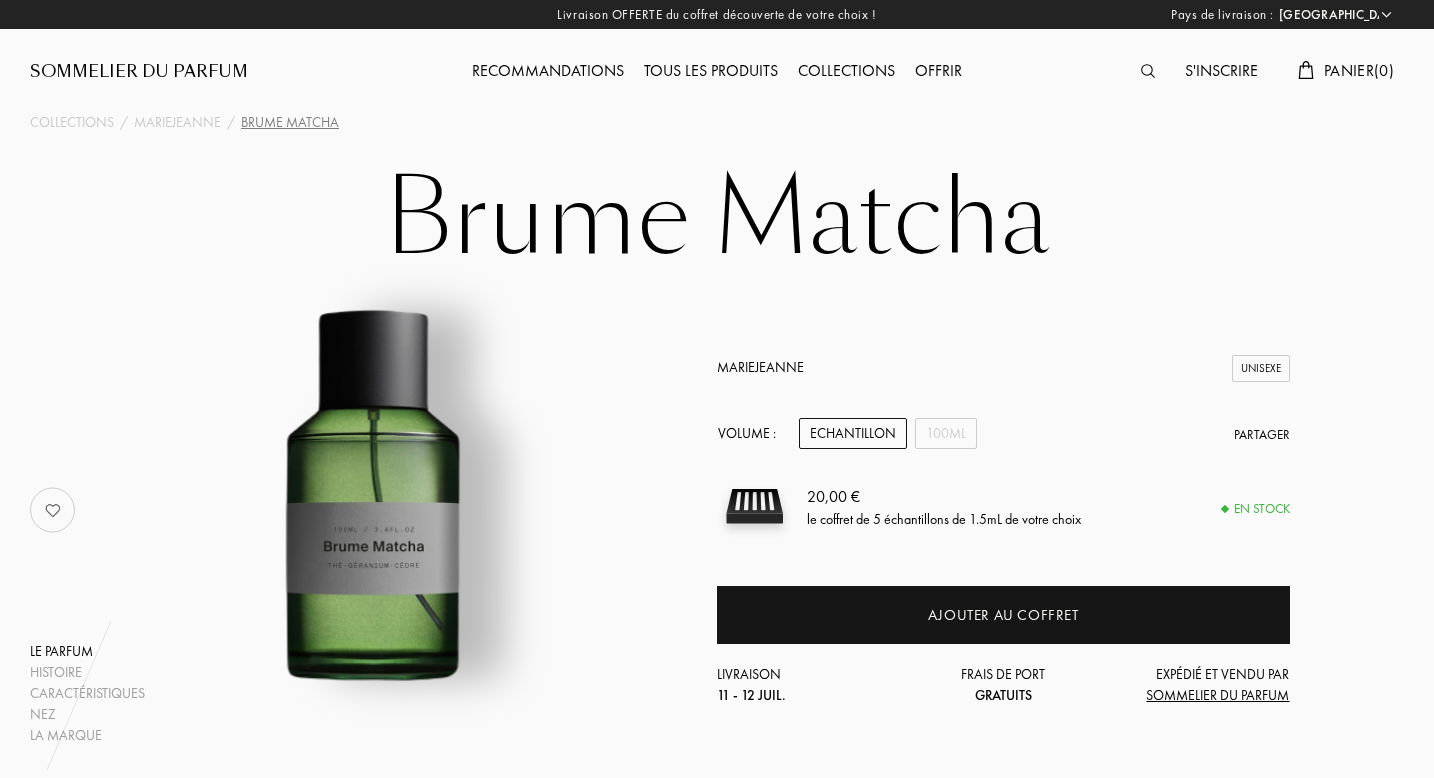 select on "FR" 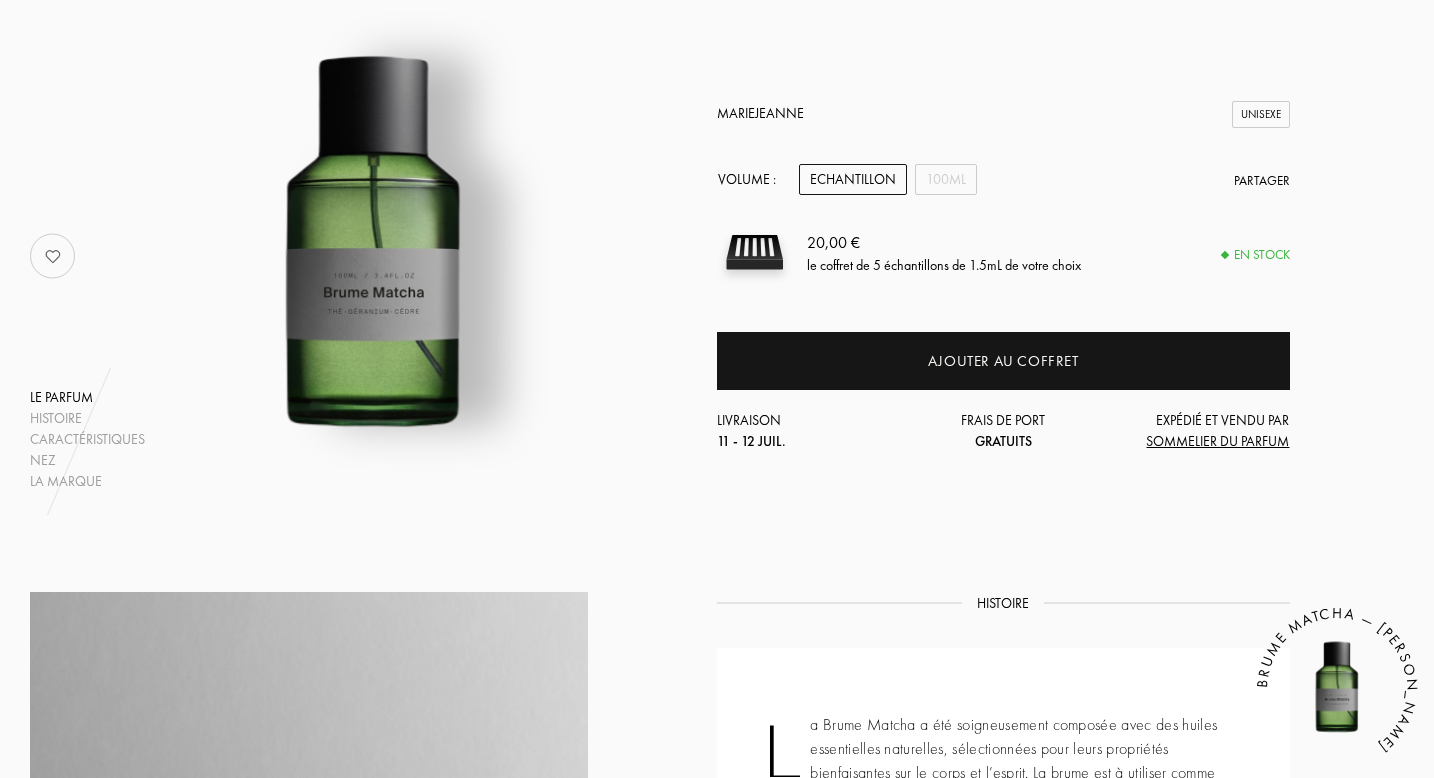 scroll, scrollTop: 253, scrollLeft: 0, axis: vertical 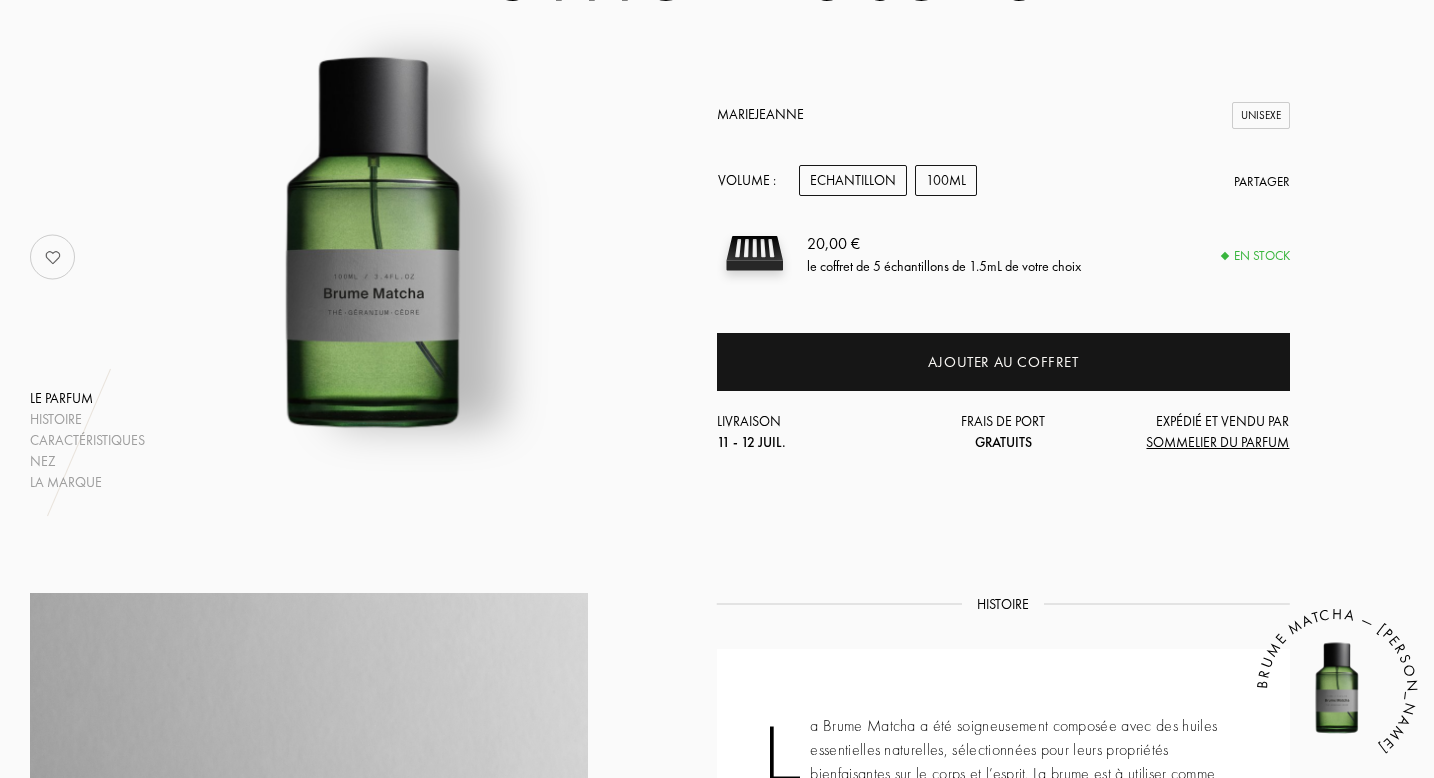 click on "100mL" at bounding box center (946, 180) 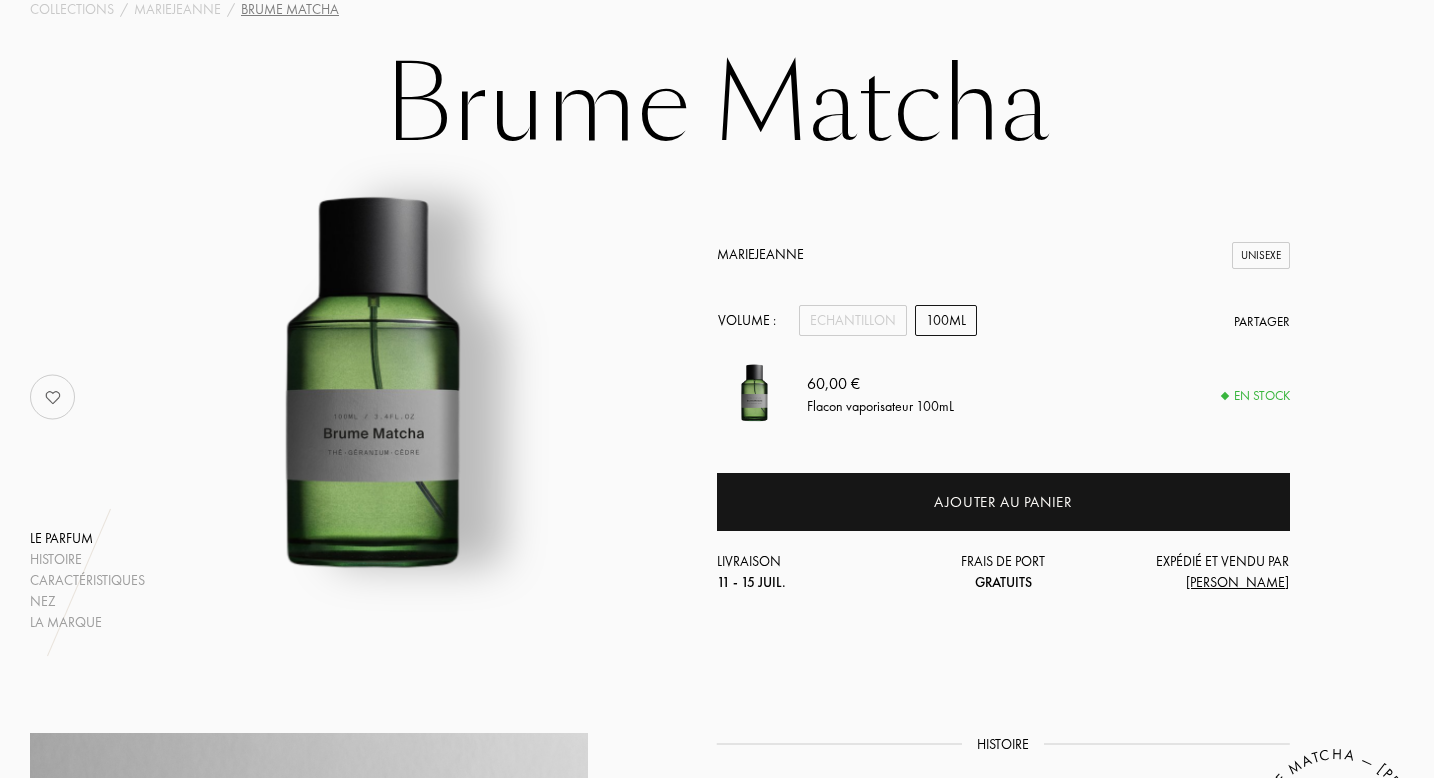 scroll, scrollTop: 115, scrollLeft: 0, axis: vertical 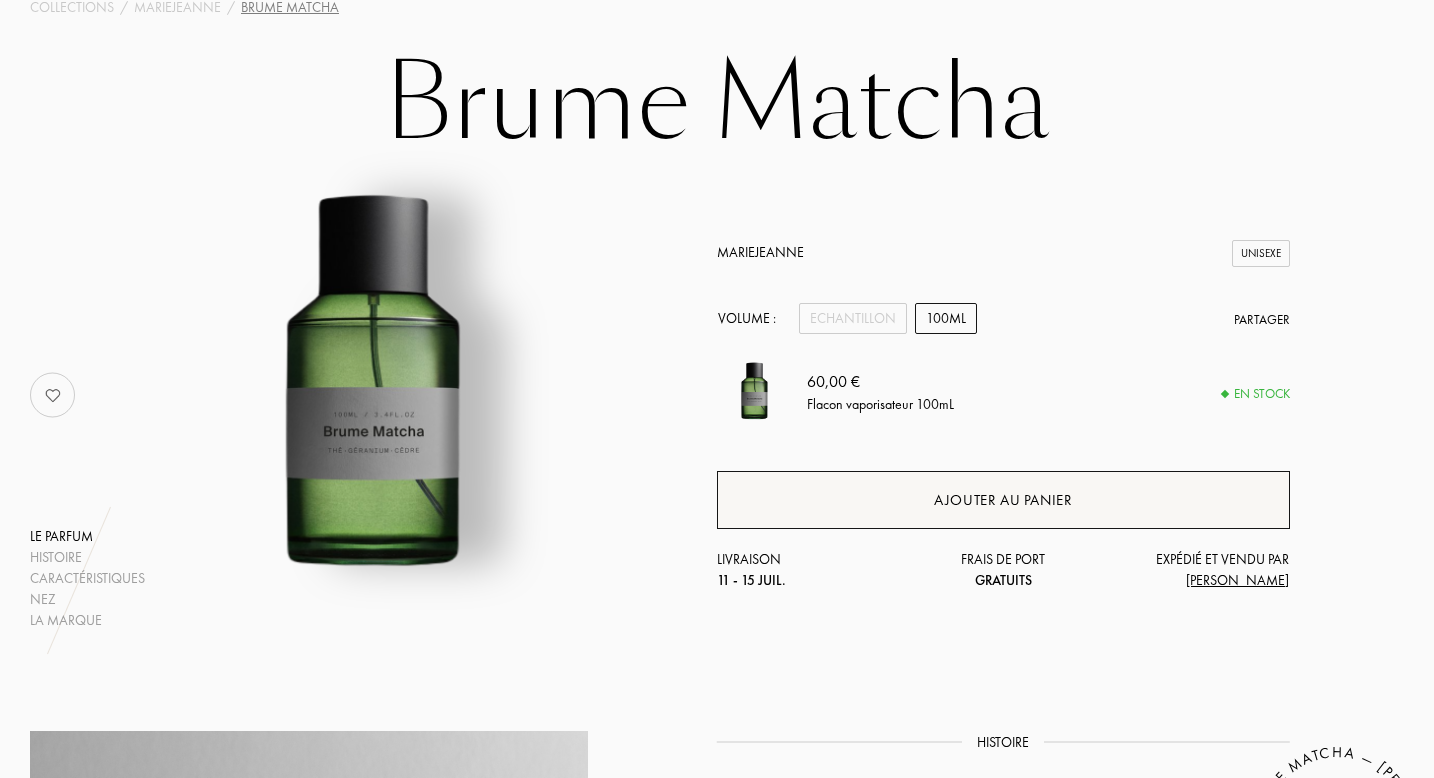 click on "Ajouter au panier" at bounding box center (1003, 500) 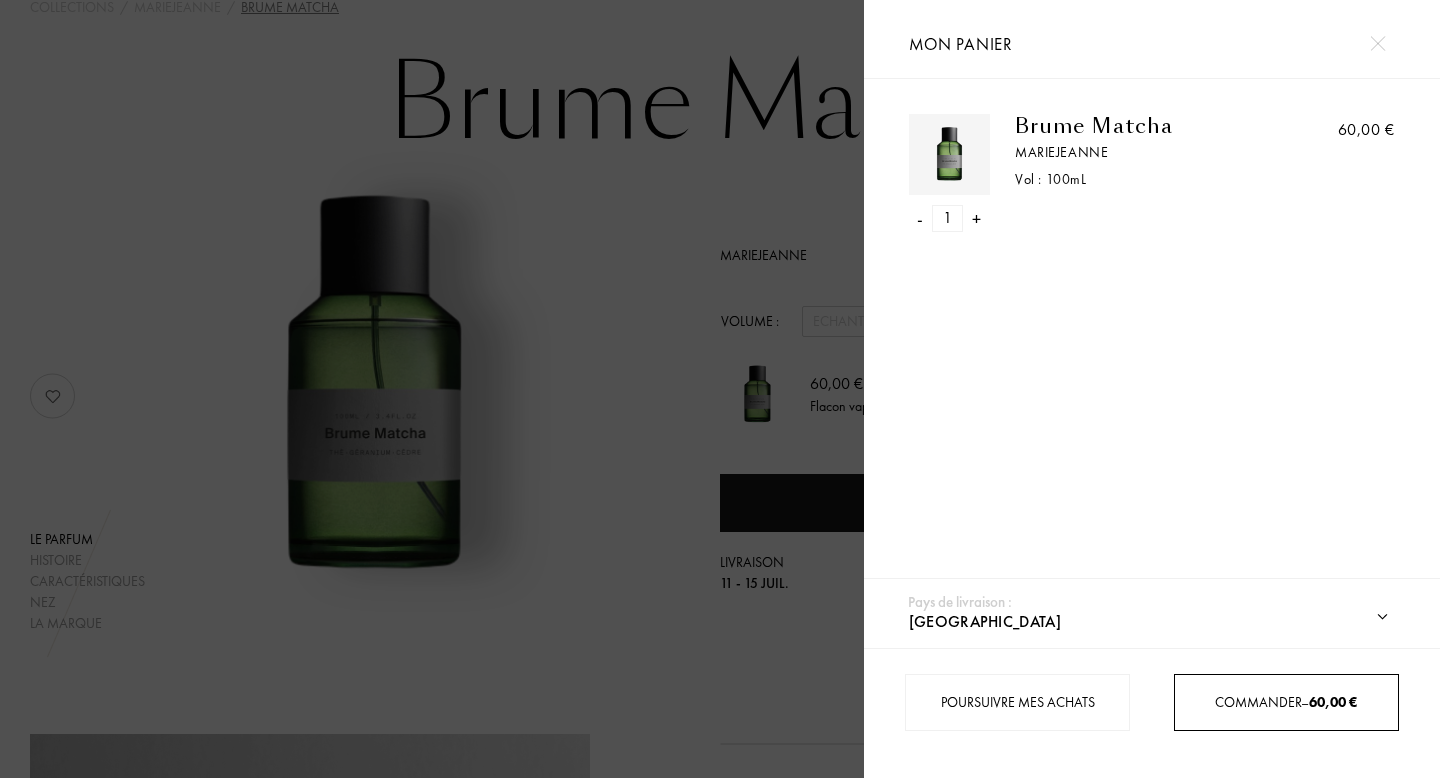 click on "Commander  –  60,00 €" at bounding box center [1285, 702] 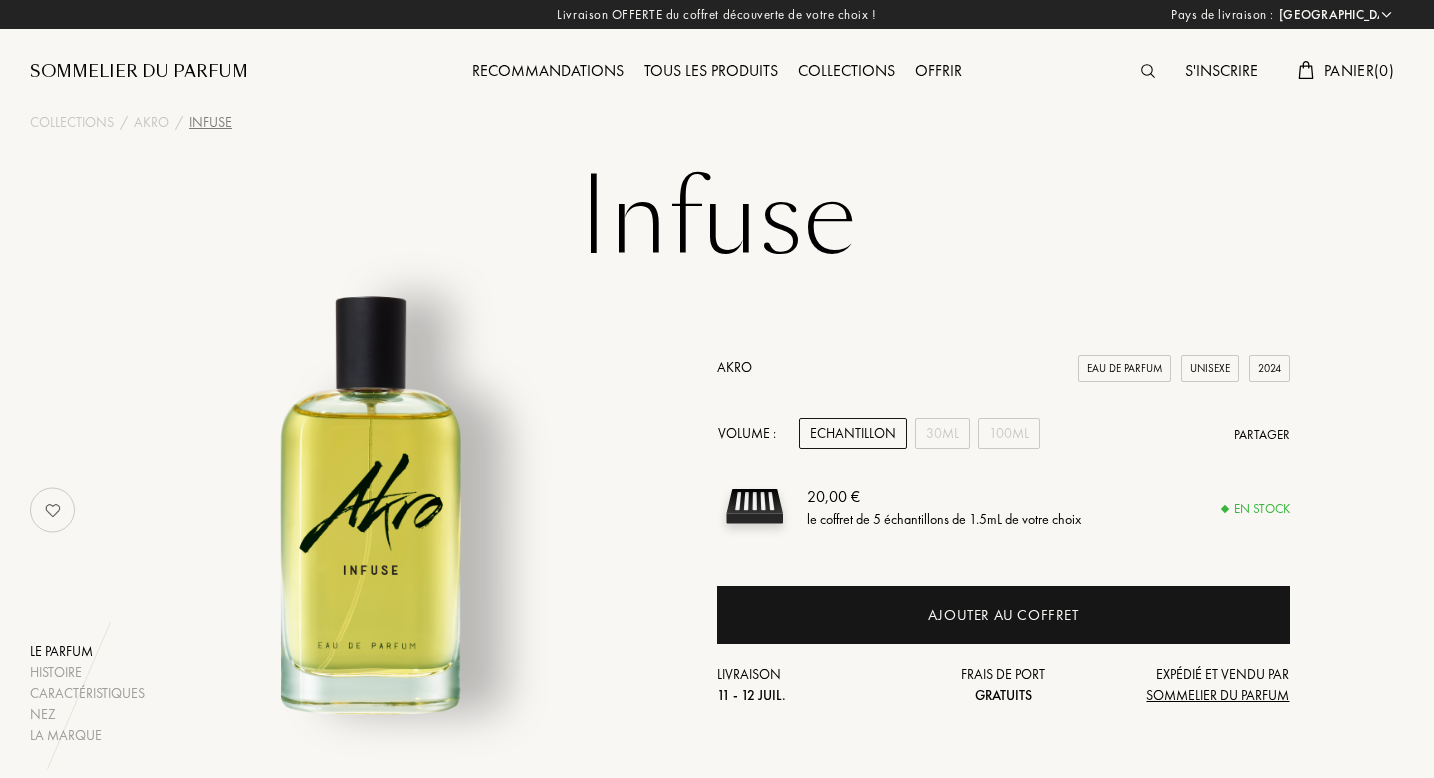 select on "FR" 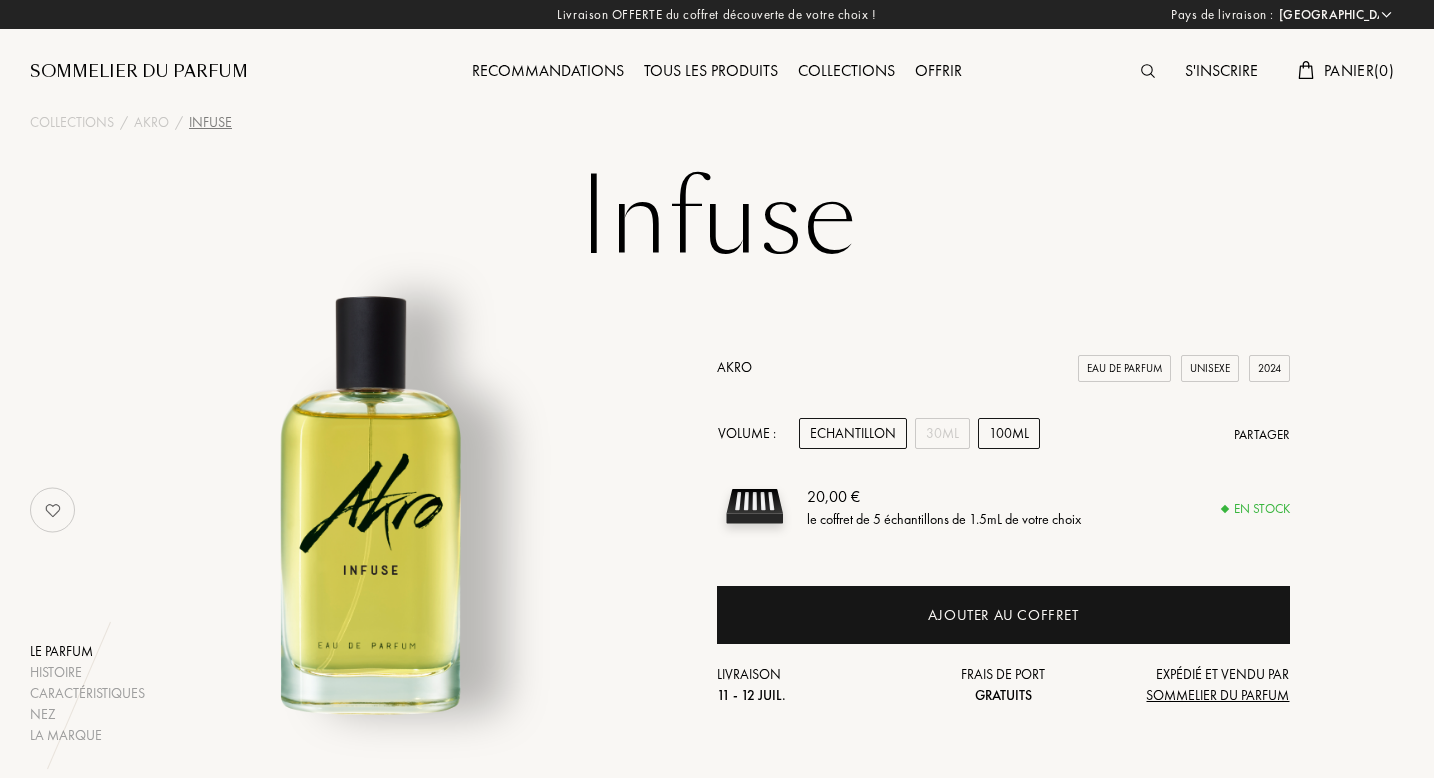click on "100mL" at bounding box center [1009, 433] 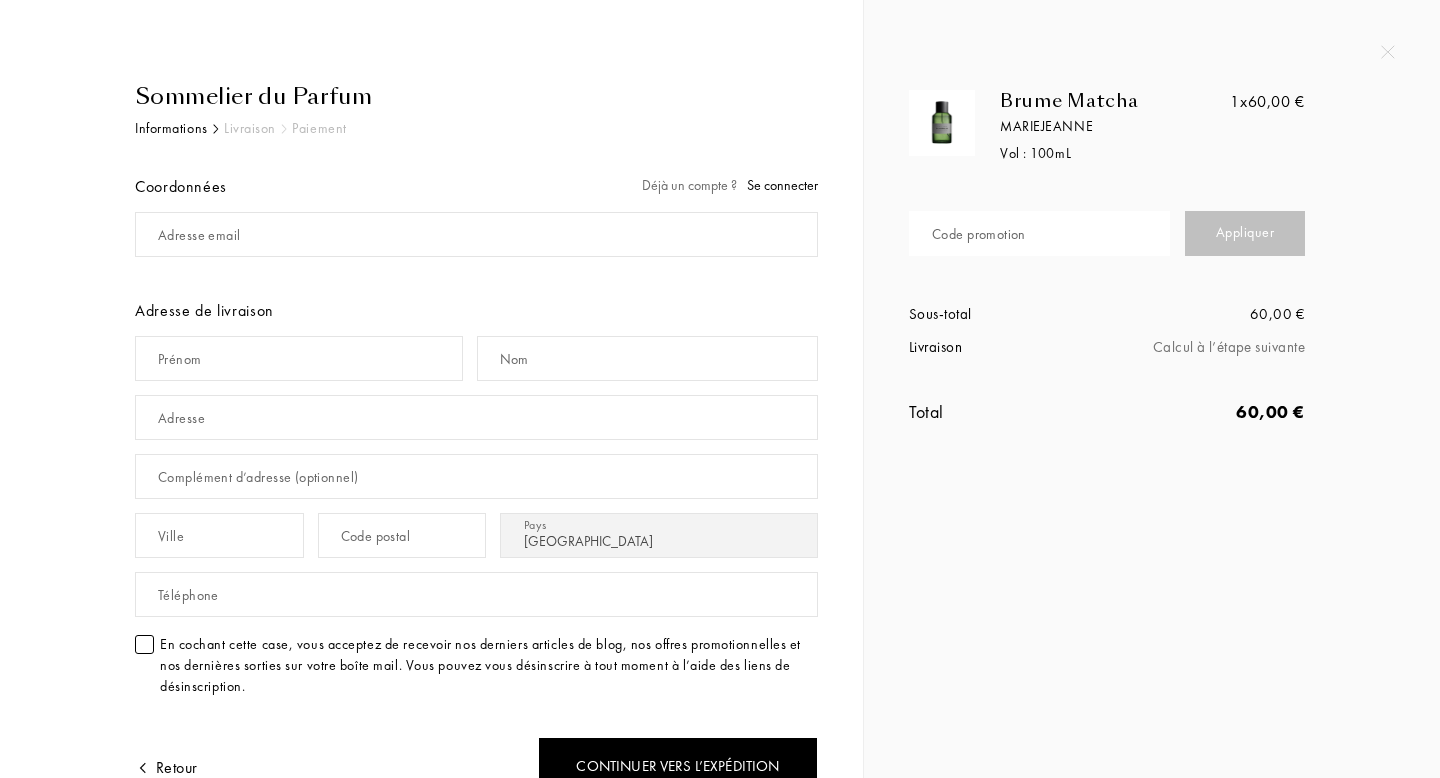 select on "FR" 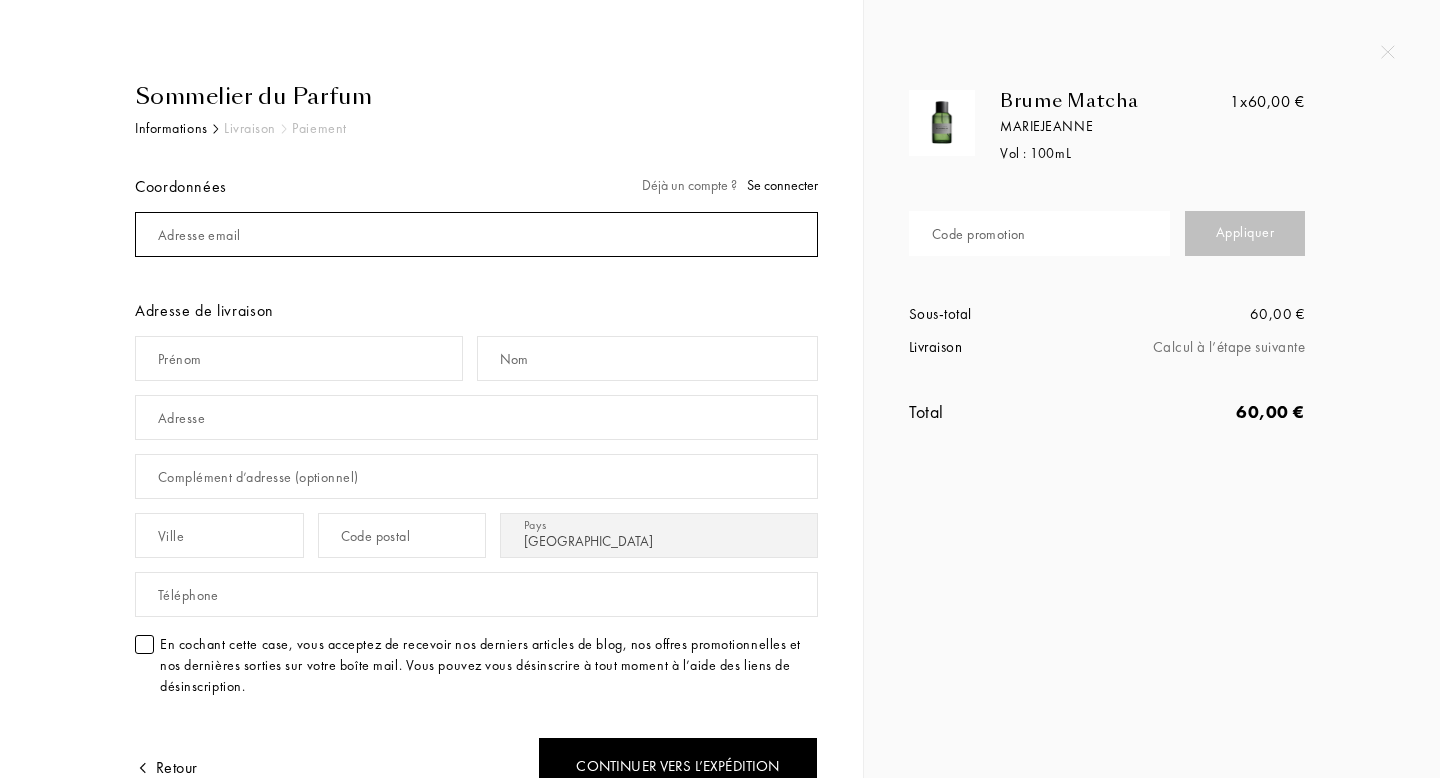 click at bounding box center (476, 234) 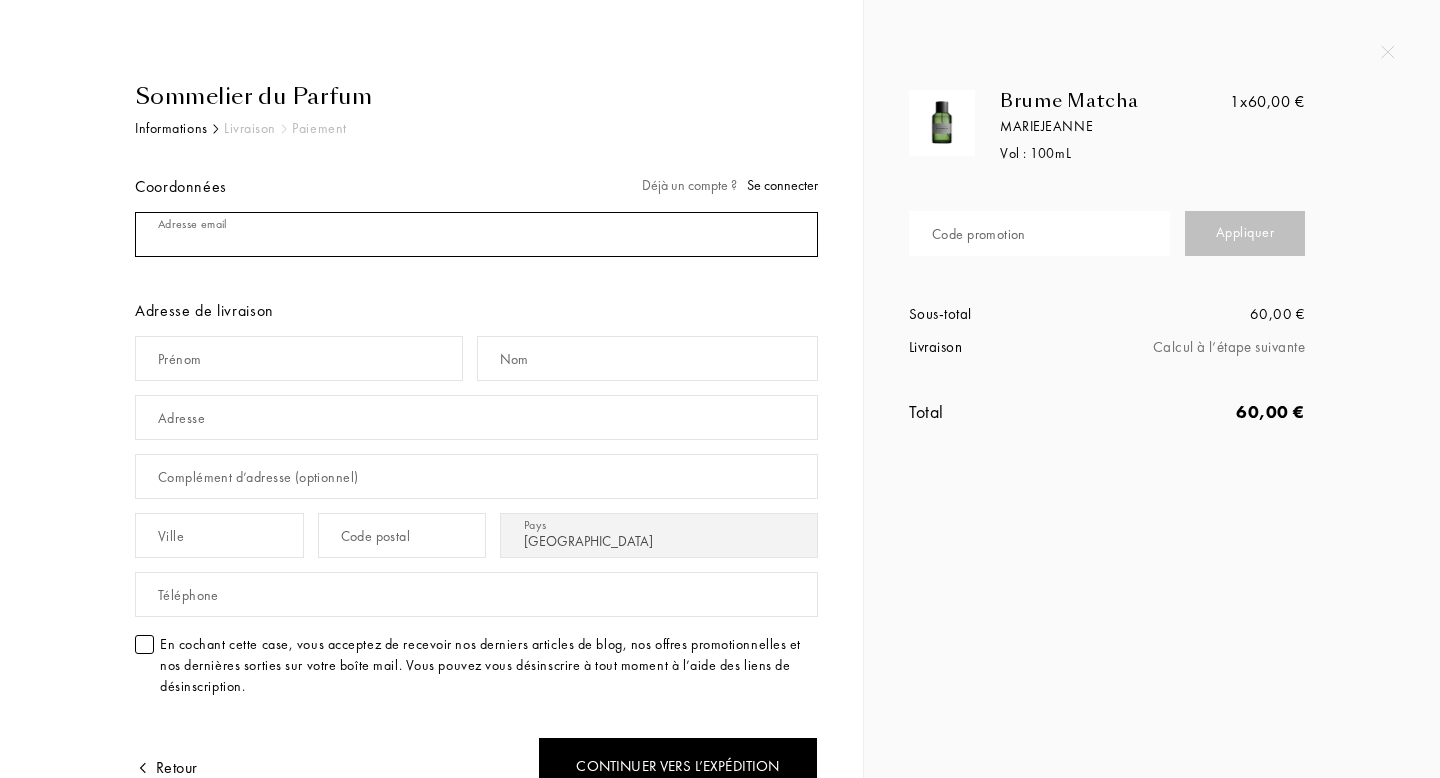type on "[EMAIL_ADDRESS][DOMAIN_NAME]" 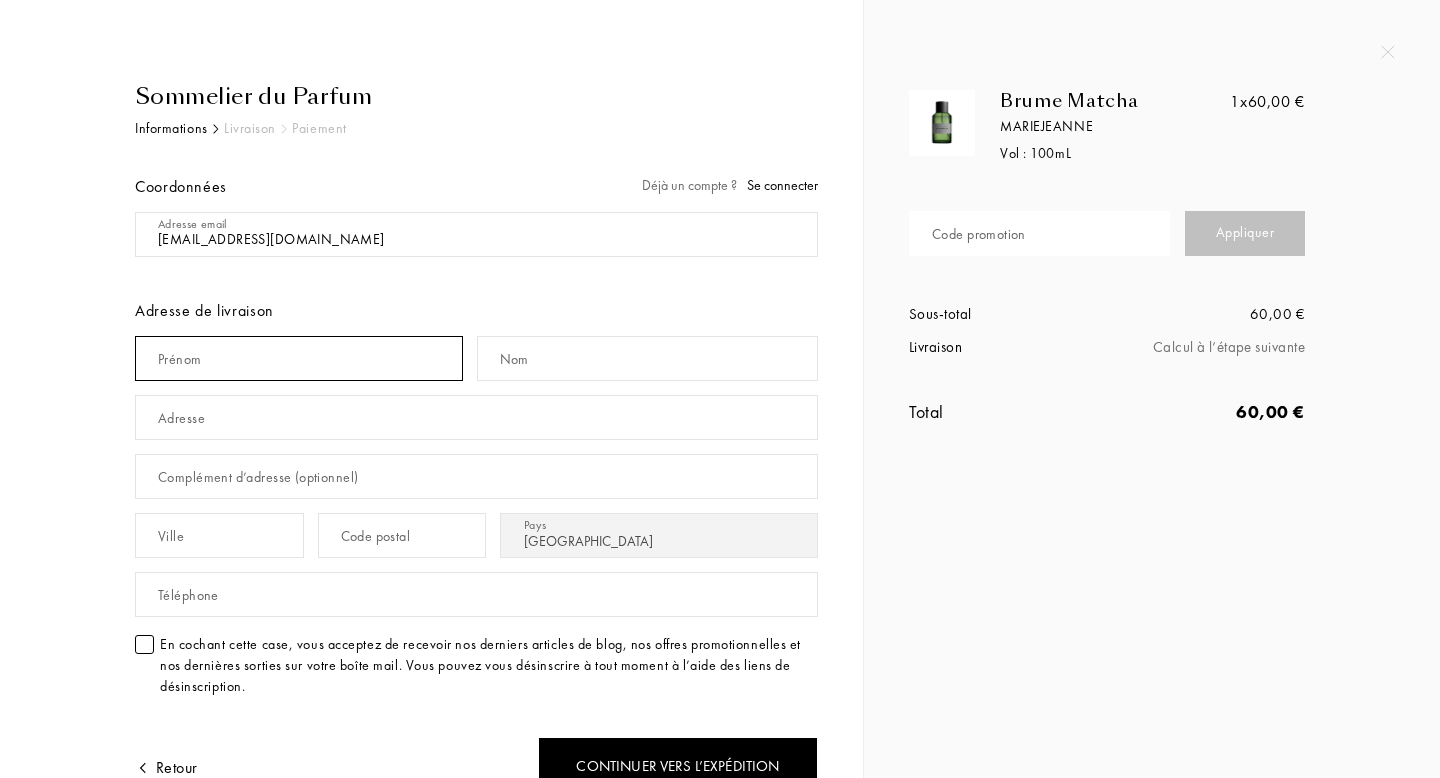 type on "Marini" 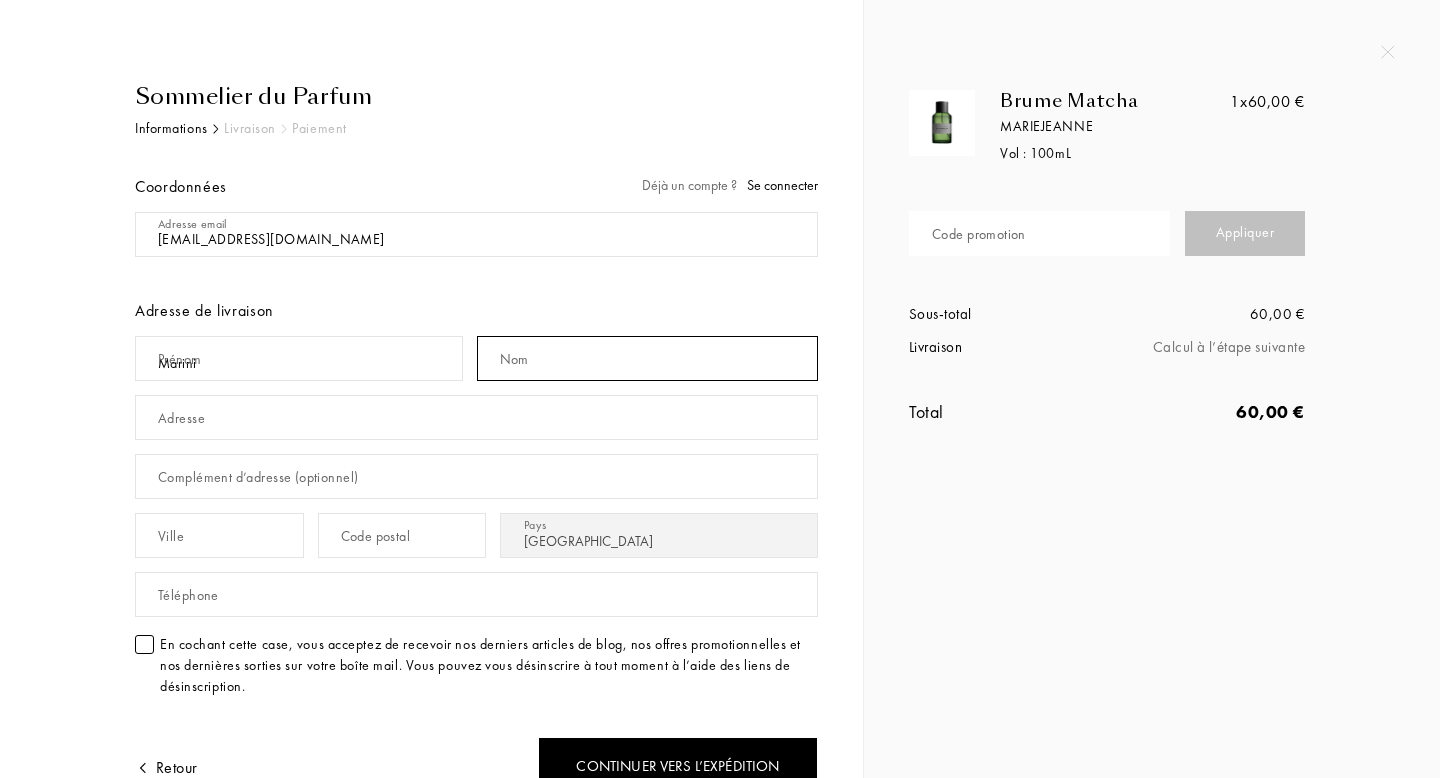type on "[PERSON_NAME]" 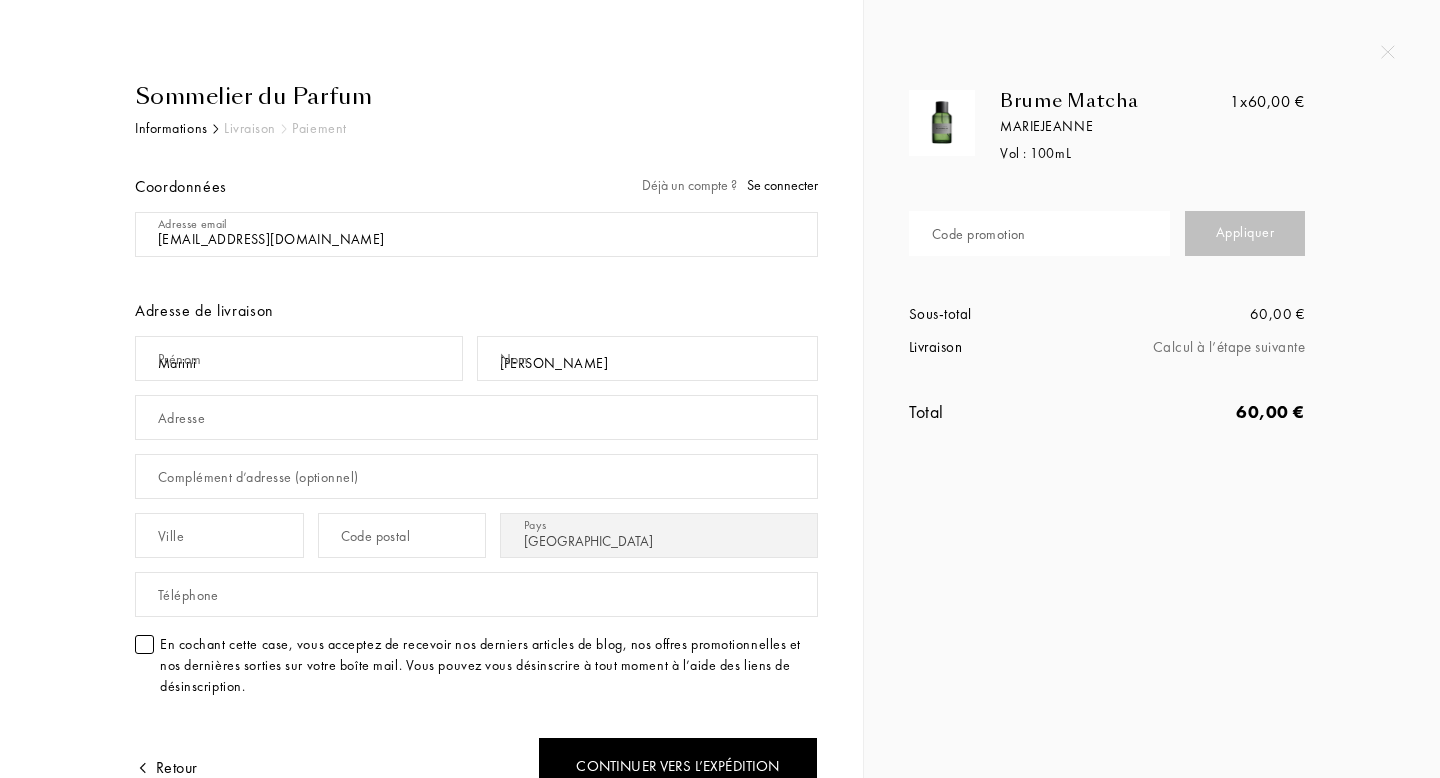 type on "[STREET_ADDRESS]" 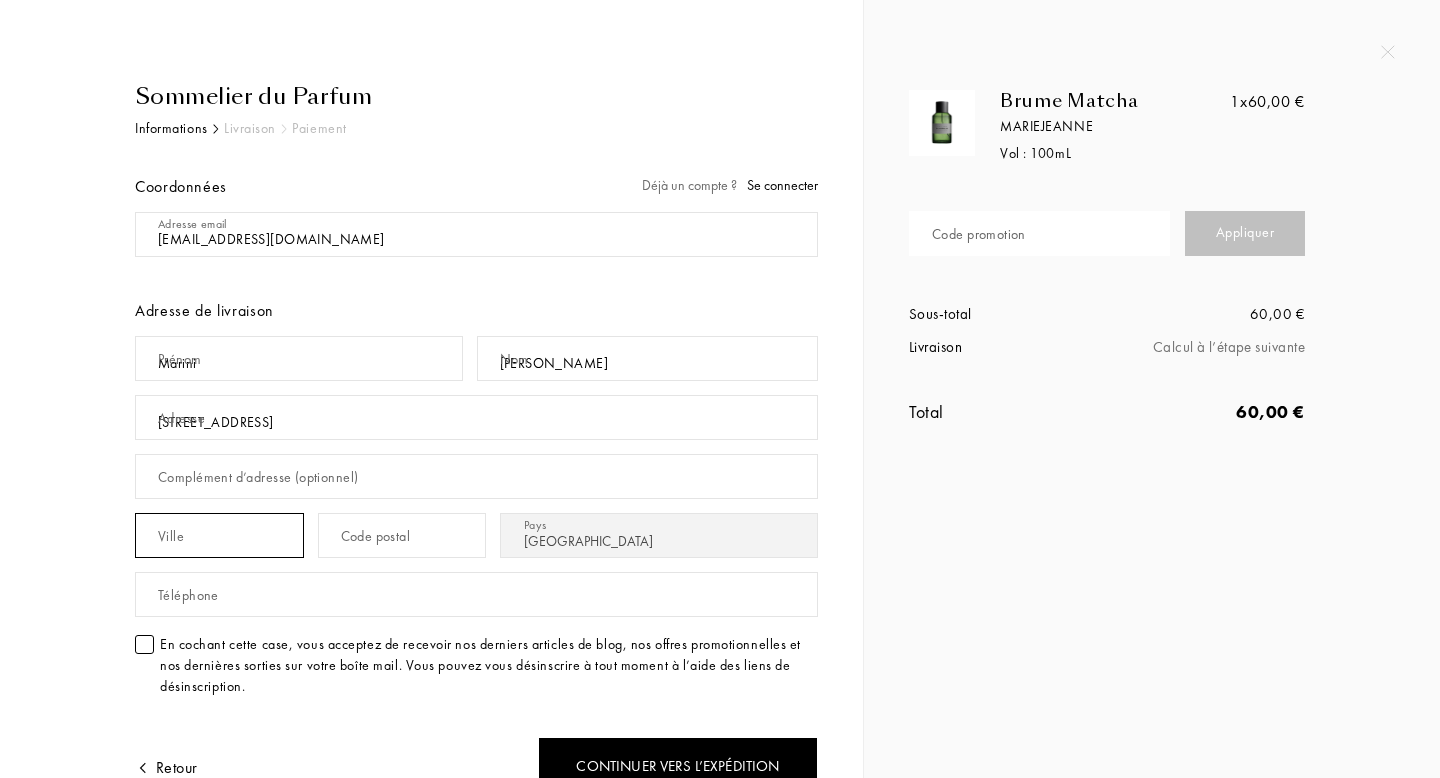 type on "92400, [GEOGRAPHIC_DATA]" 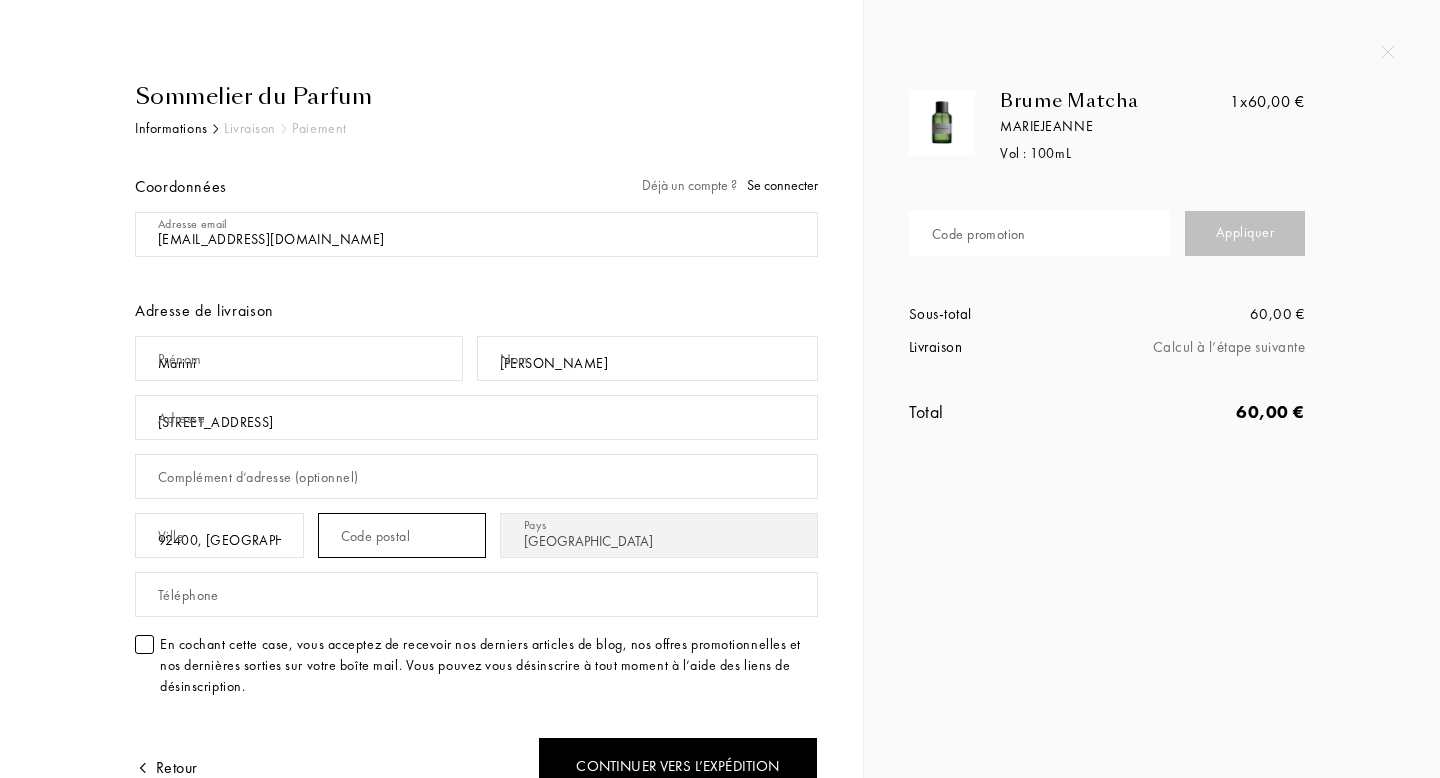 type on "92400" 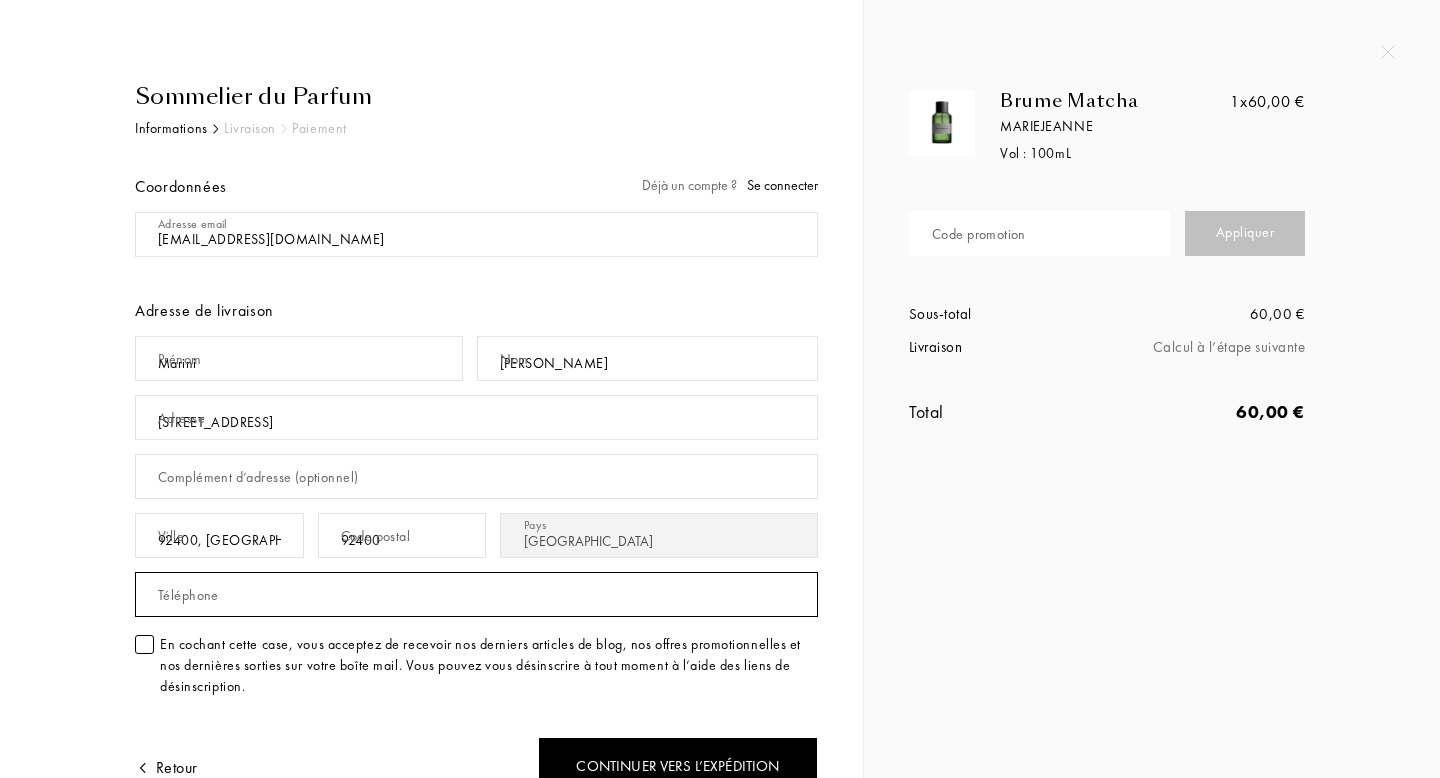 type on "0769251003" 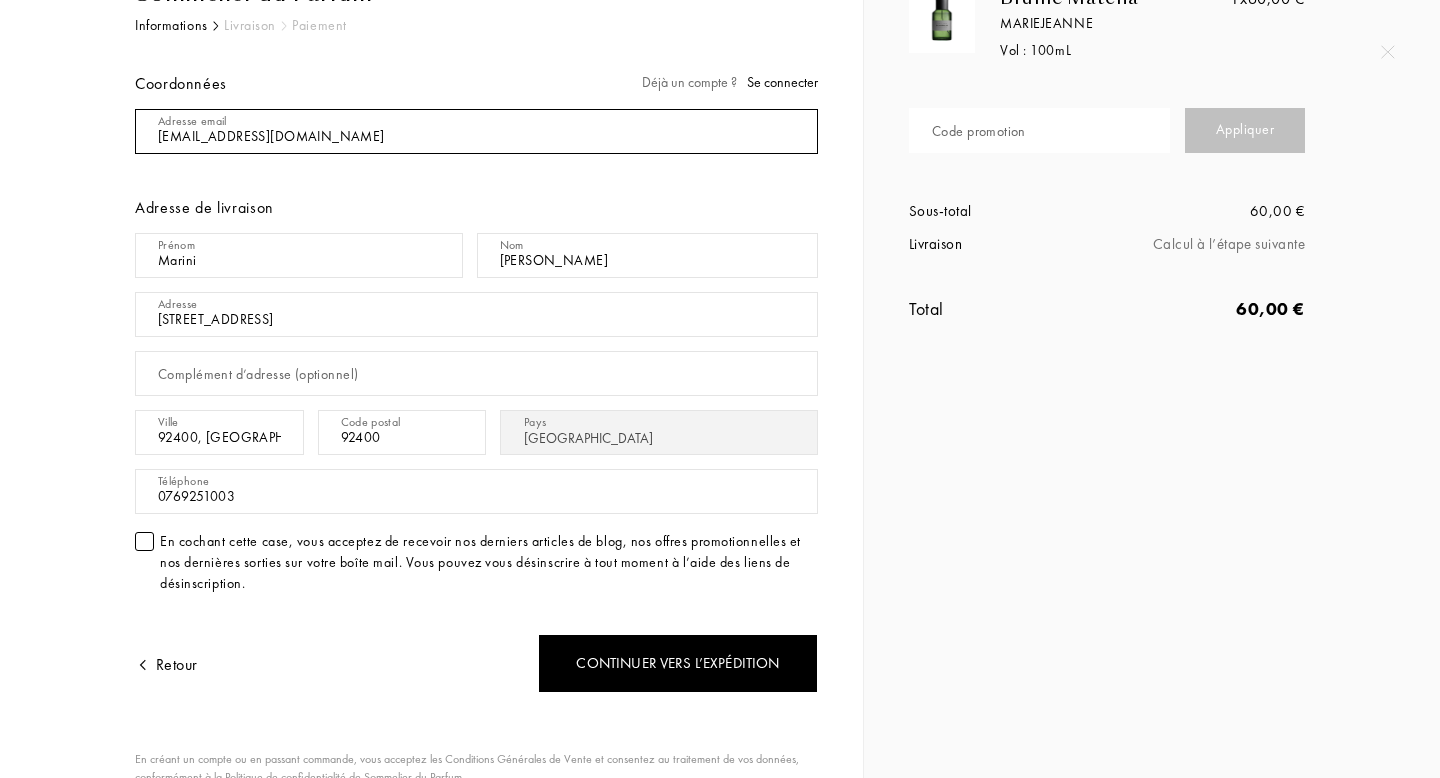 scroll, scrollTop: 0, scrollLeft: 0, axis: both 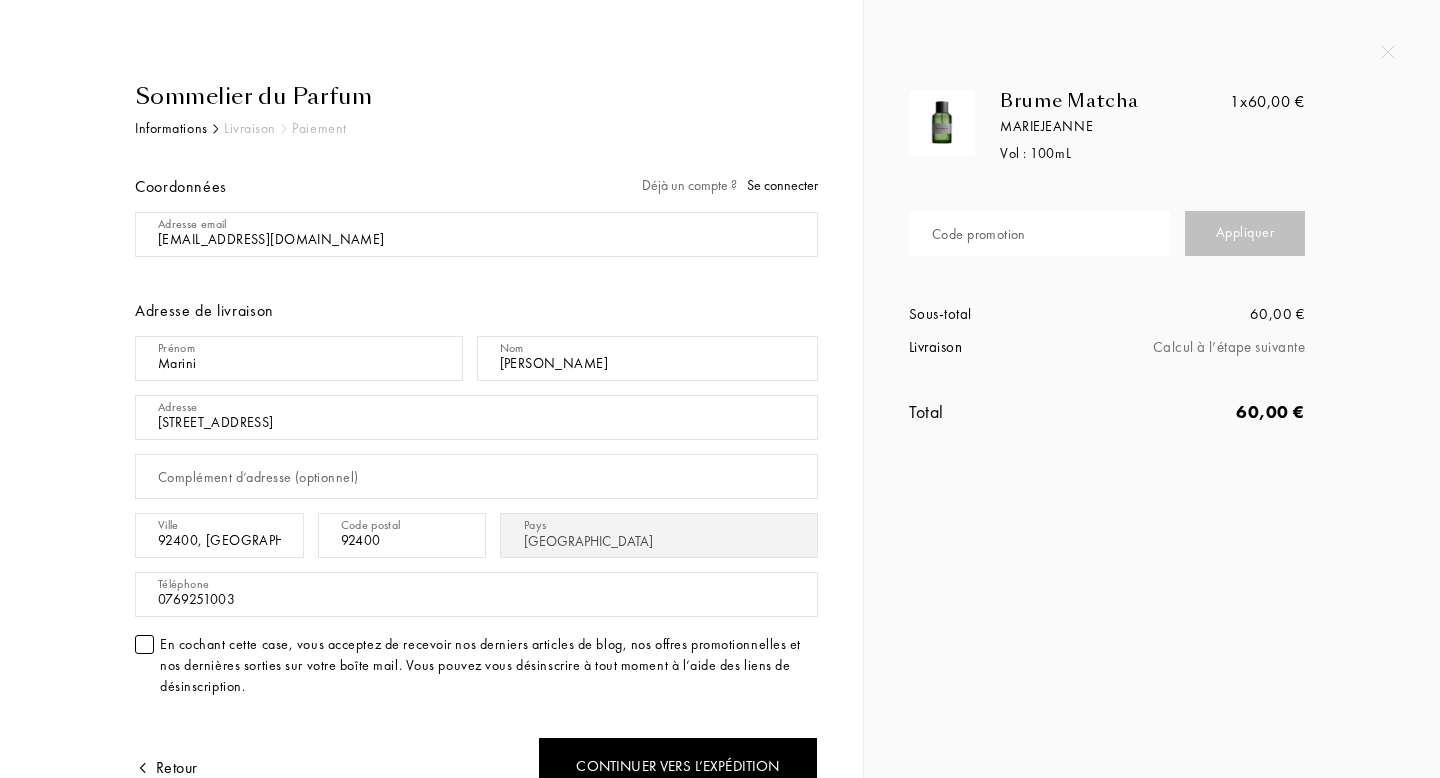 click on "Code promotion" at bounding box center (979, 234) 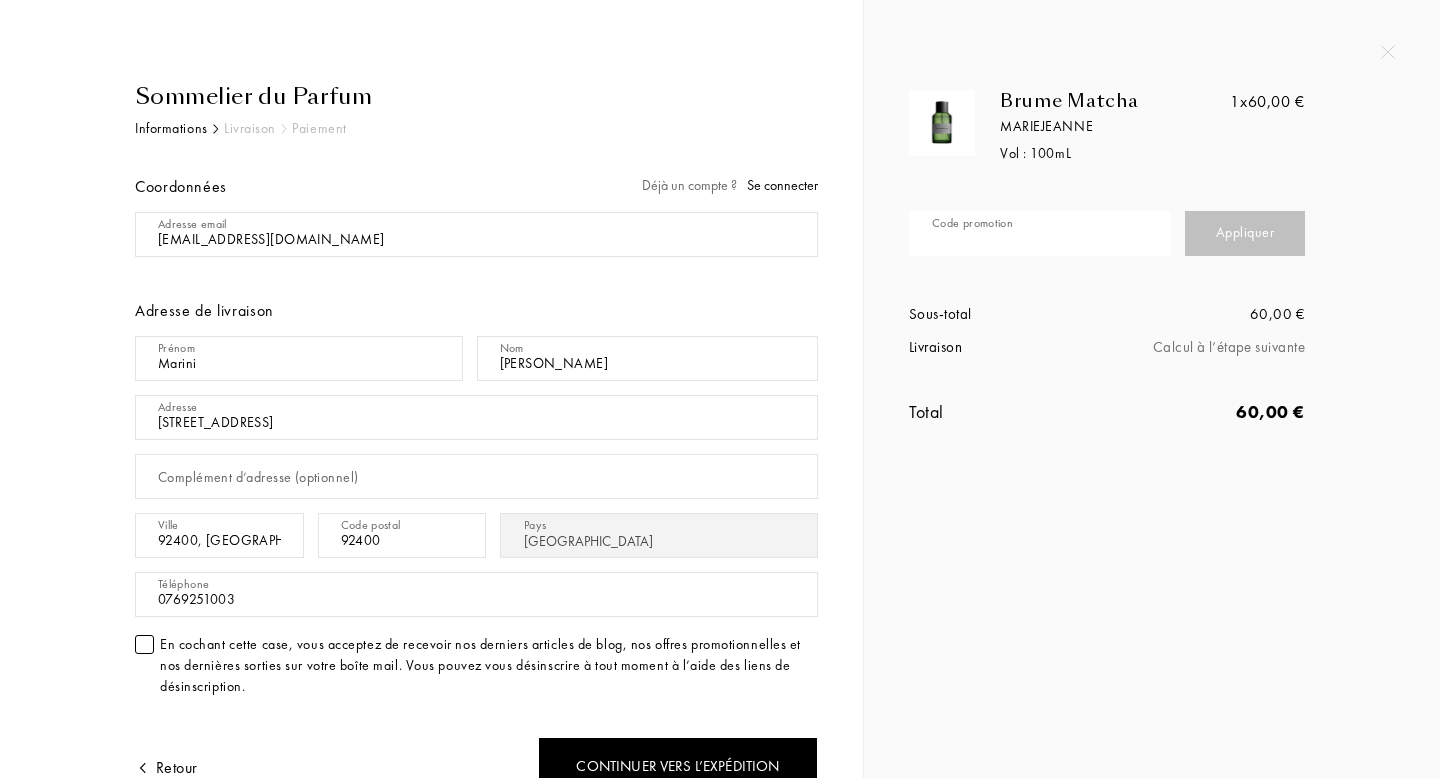 paste on "https://www.fragrantica.fr/parfum/Marie-Jeanne/Brume-d-Hiver-72475.html" 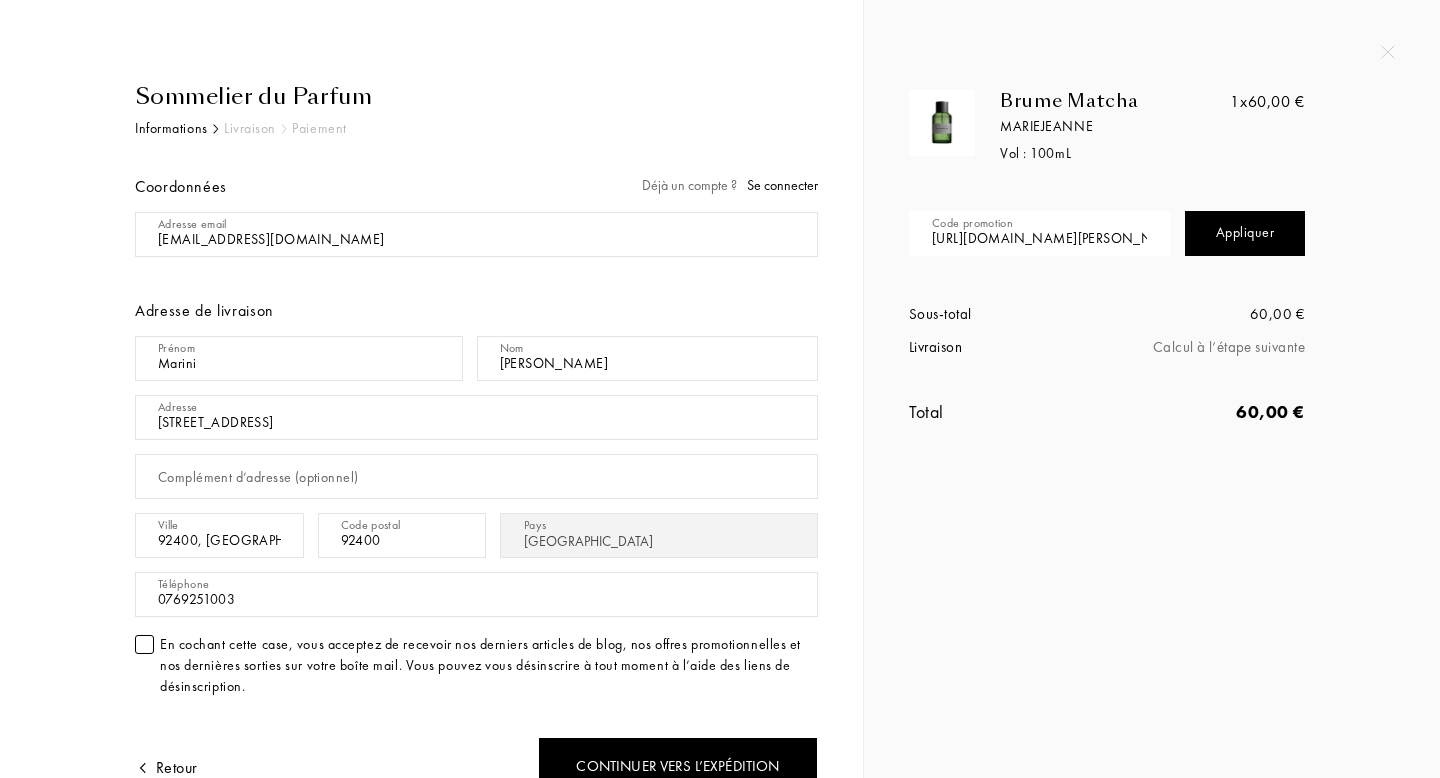 scroll, scrollTop: 0, scrollLeft: 252, axis: horizontal 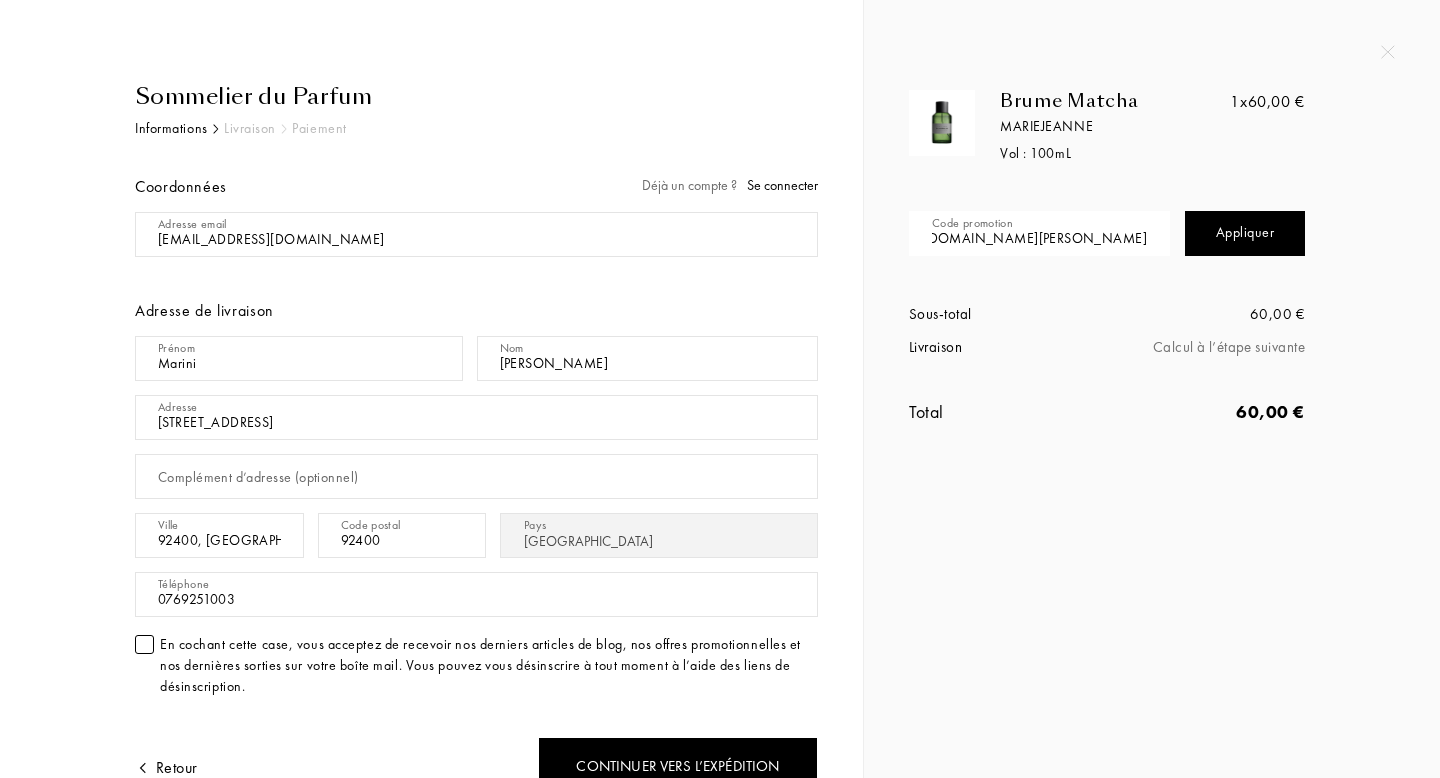 type 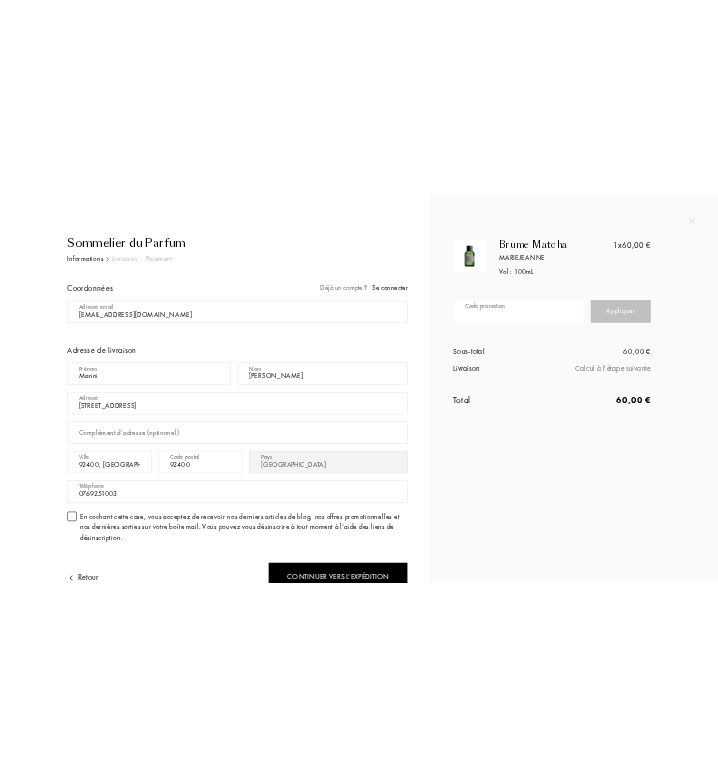 scroll, scrollTop: 0, scrollLeft: 0, axis: both 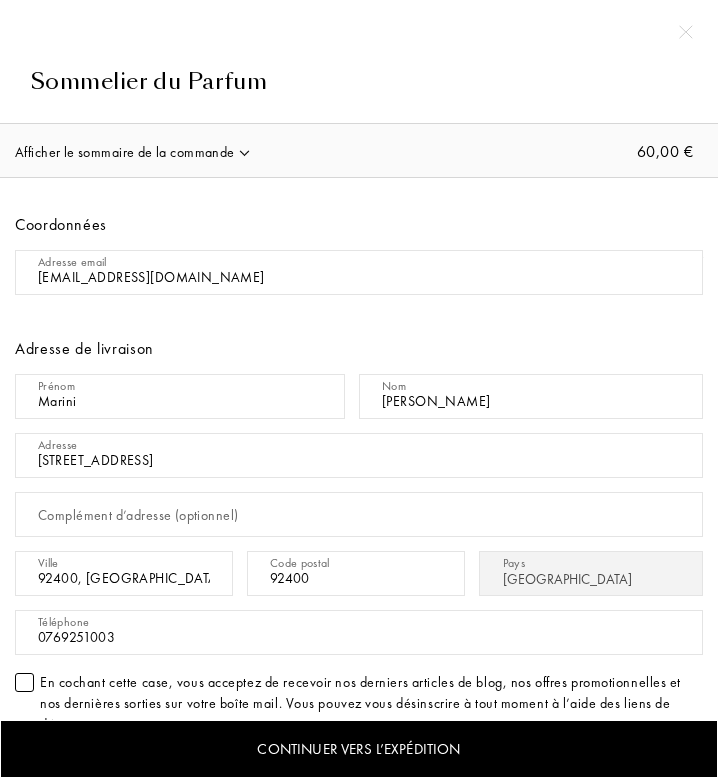 click on "Nom" at bounding box center (394, 386) 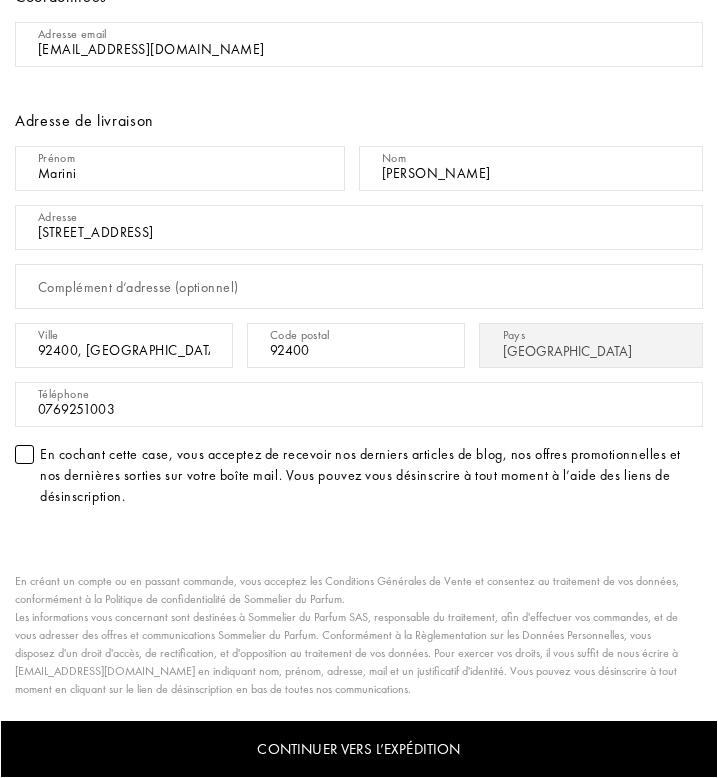 scroll, scrollTop: 0, scrollLeft: 0, axis: both 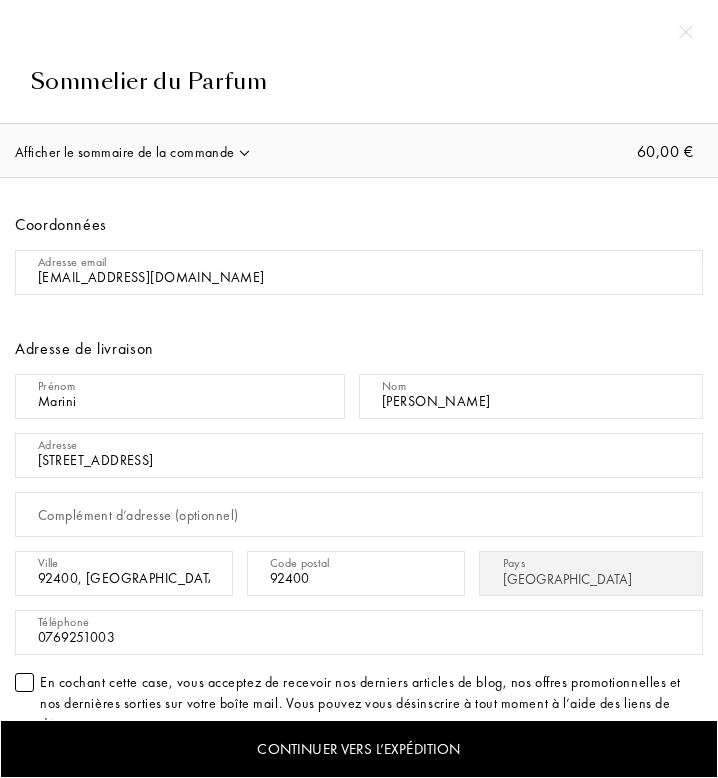 click at bounding box center (244, 152) 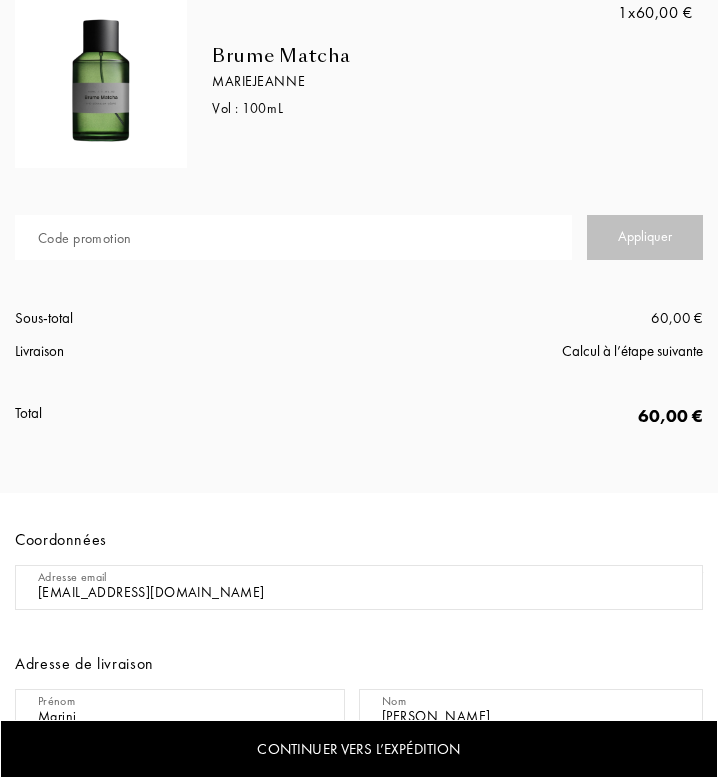 scroll, scrollTop: 246, scrollLeft: 0, axis: vertical 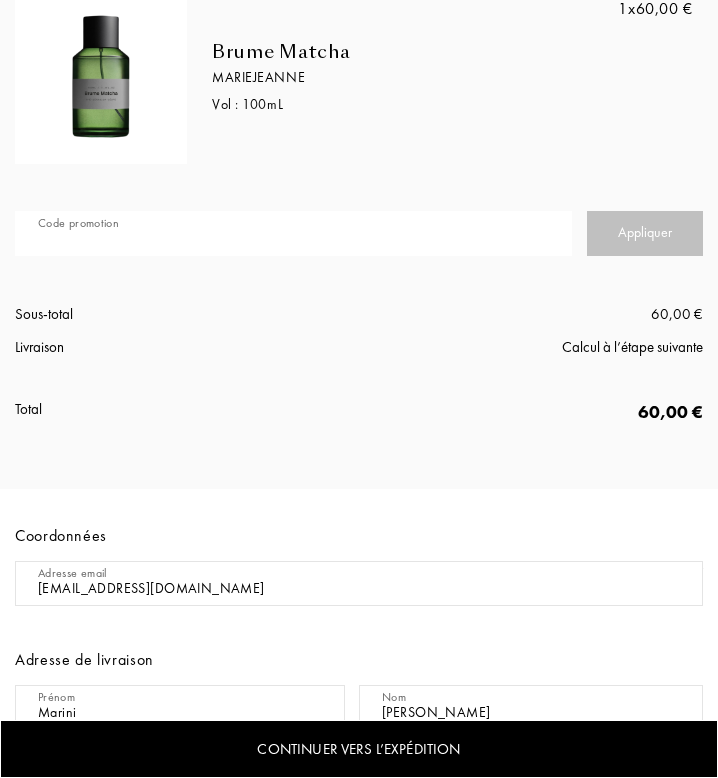 click at bounding box center (293, 233) 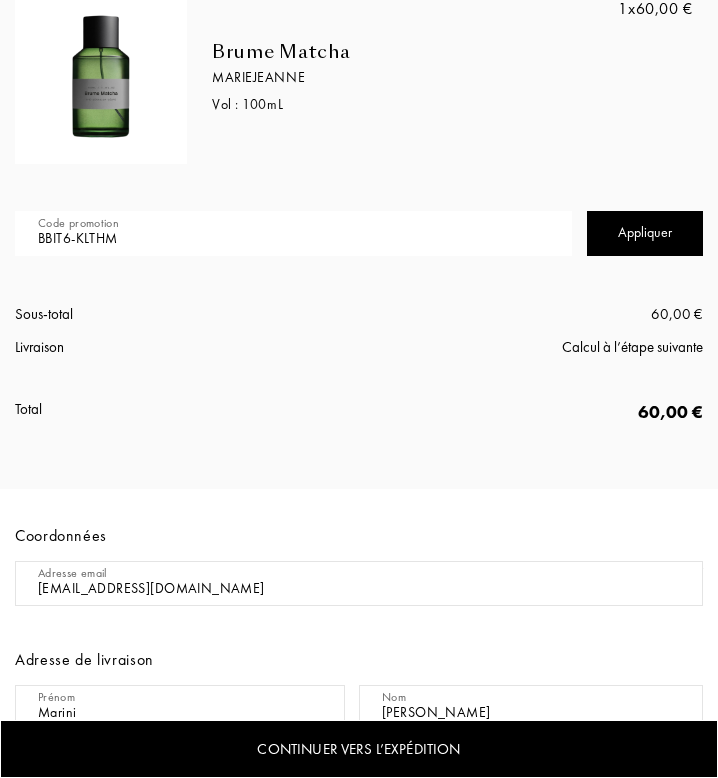 type on "BBIT6-KLTHM" 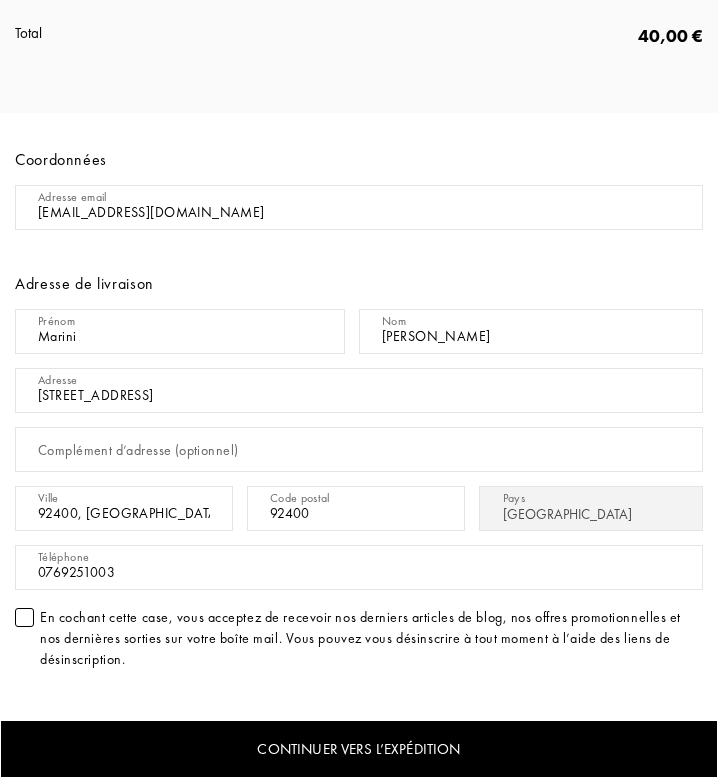 scroll, scrollTop: 656, scrollLeft: 0, axis: vertical 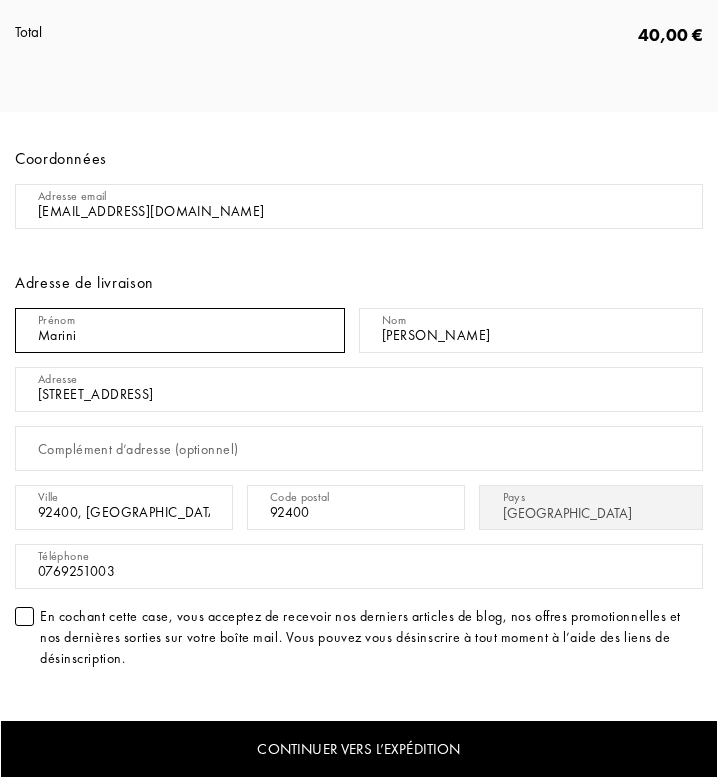 drag, startPoint x: 143, startPoint y: 330, endPoint x: -55, endPoint y: 332, distance: 198.0101 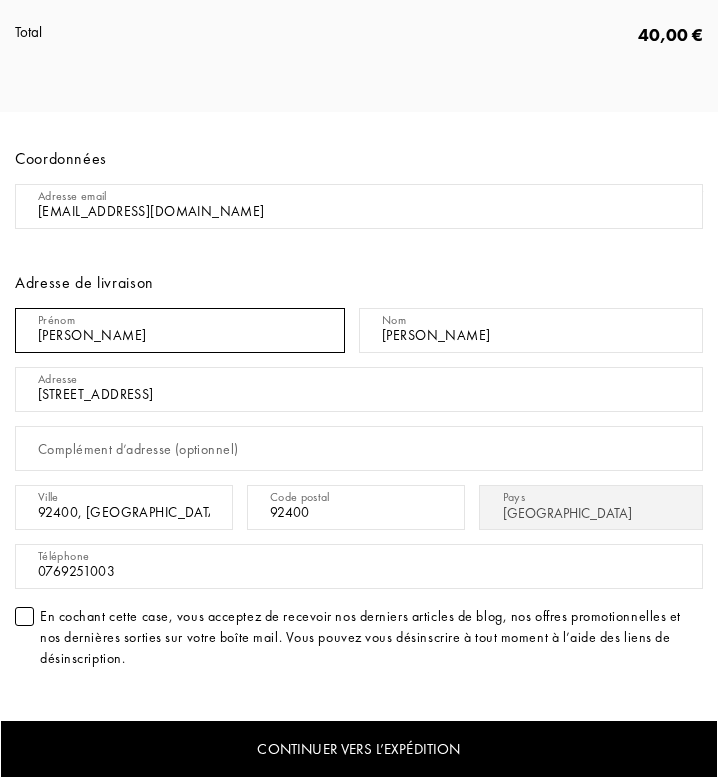 type on "Valentina" 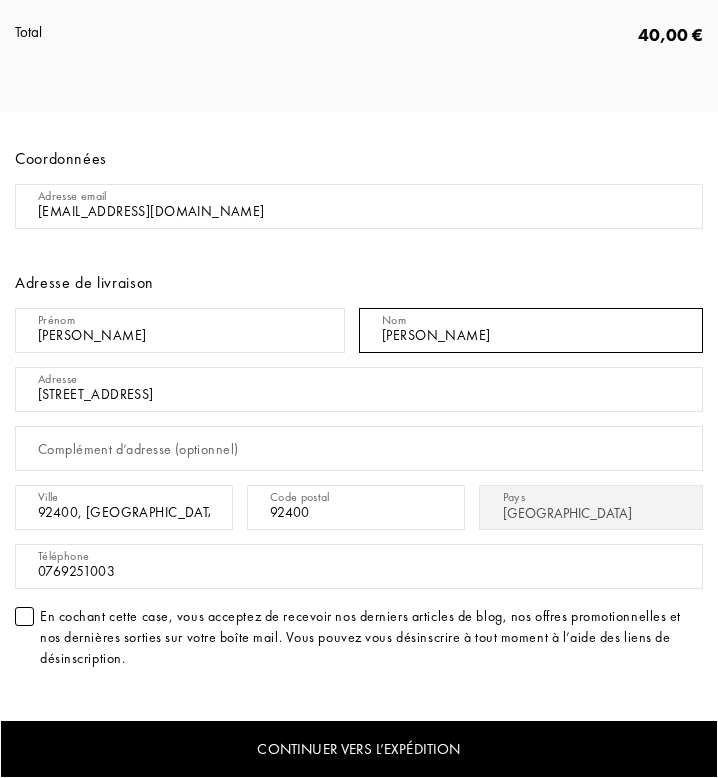 drag, startPoint x: 441, startPoint y: 334, endPoint x: 254, endPoint y: 312, distance: 188.28967 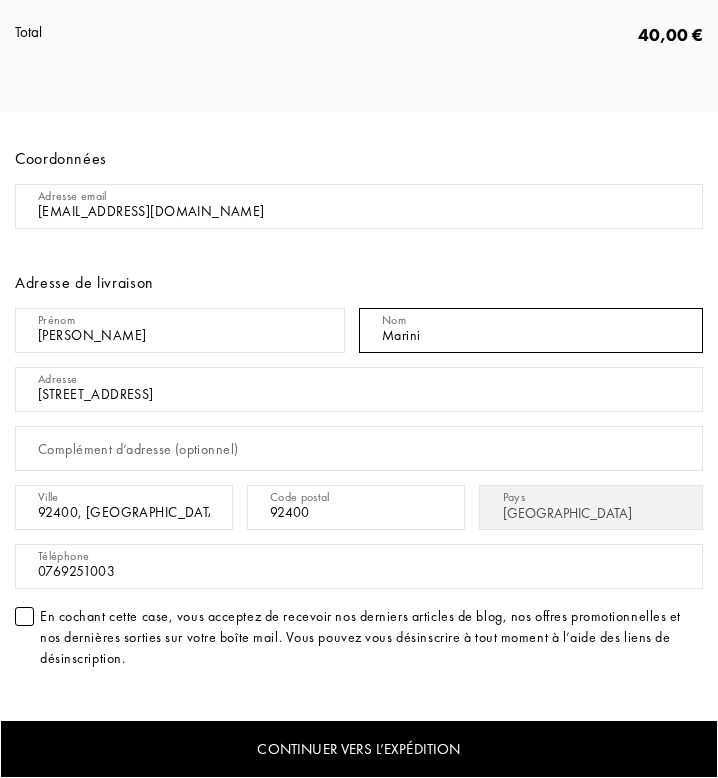 type on "Marini" 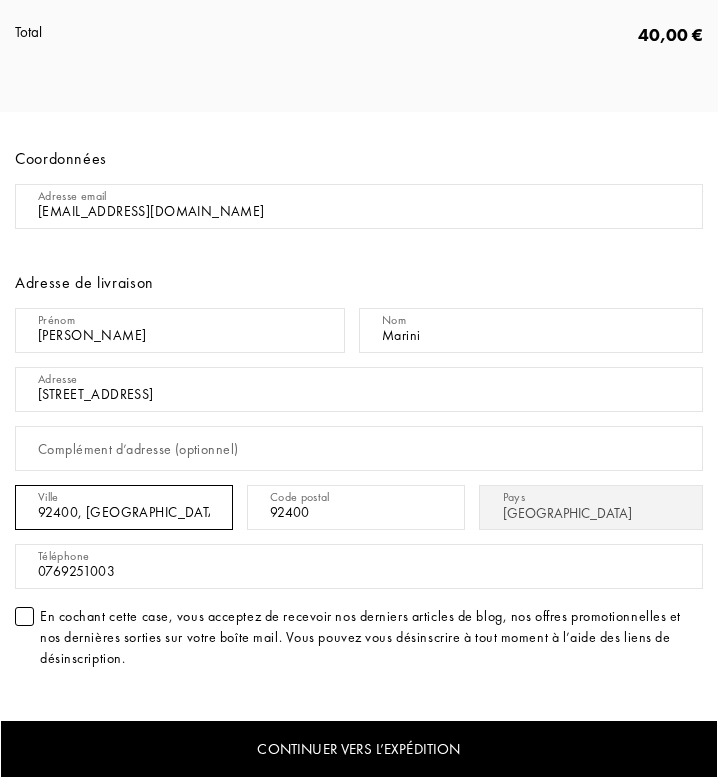drag, startPoint x: 90, startPoint y: 517, endPoint x: -8, endPoint y: 505, distance: 98.731964 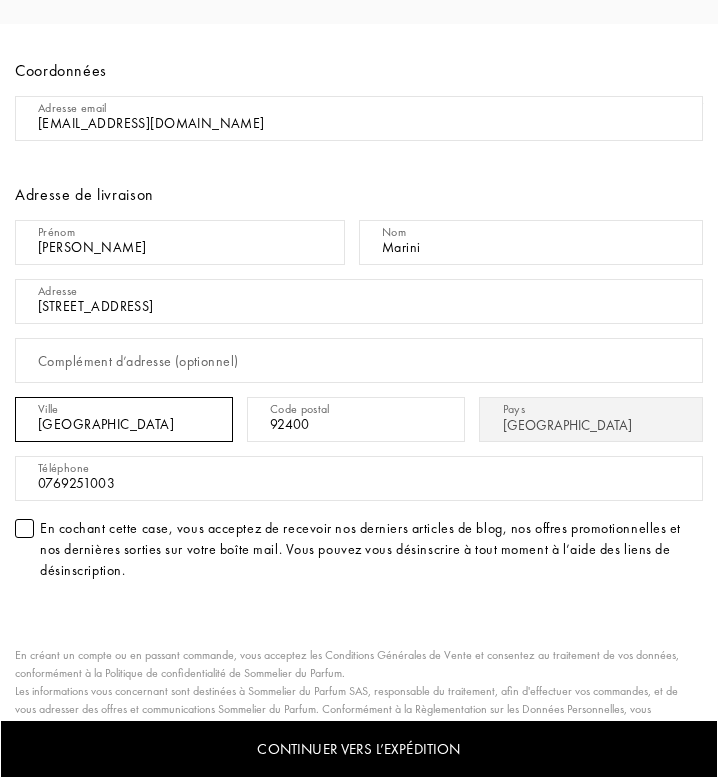 scroll, scrollTop: 818, scrollLeft: 0, axis: vertical 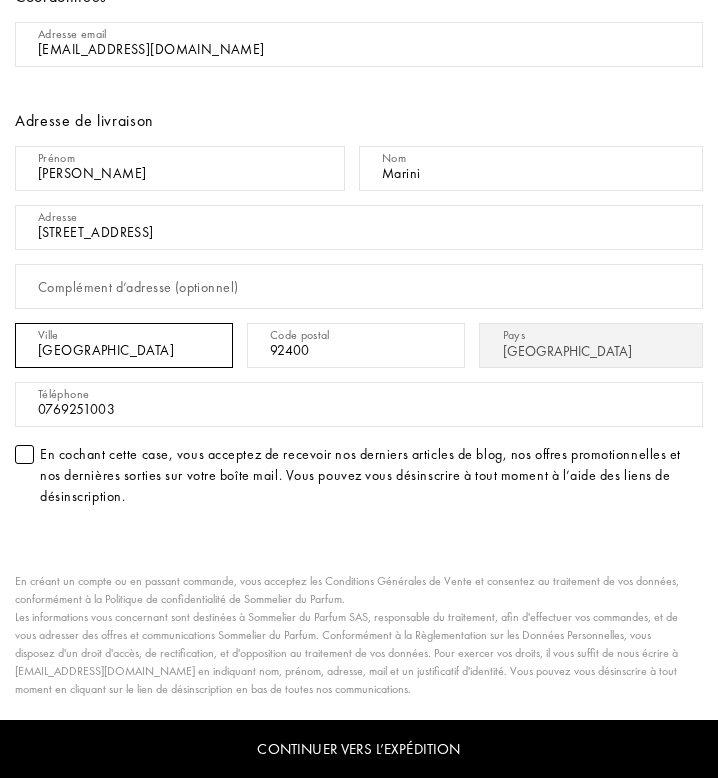 type on "Courbevoie" 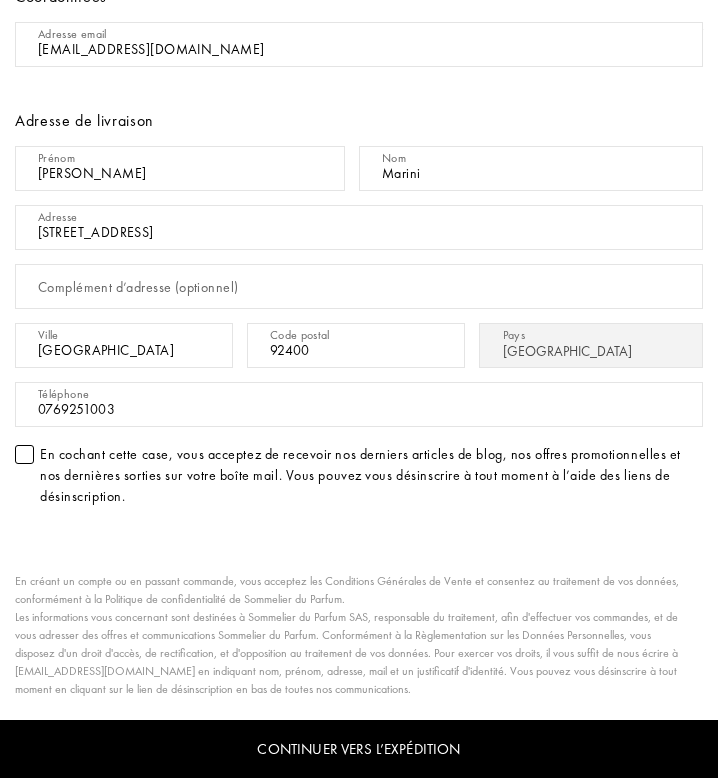 click on "Continuer vers l’expédition" at bounding box center (359, 749) 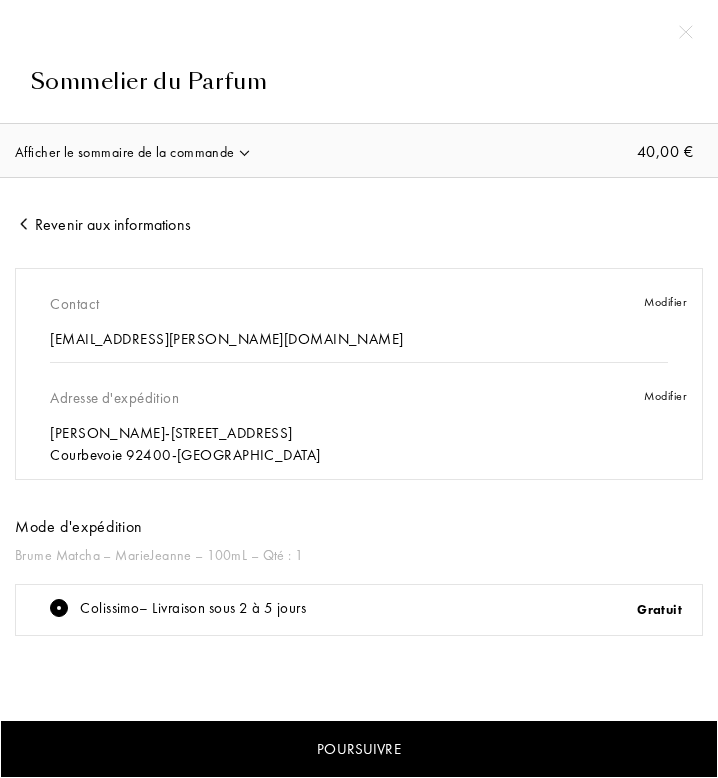 scroll, scrollTop: 0, scrollLeft: 0, axis: both 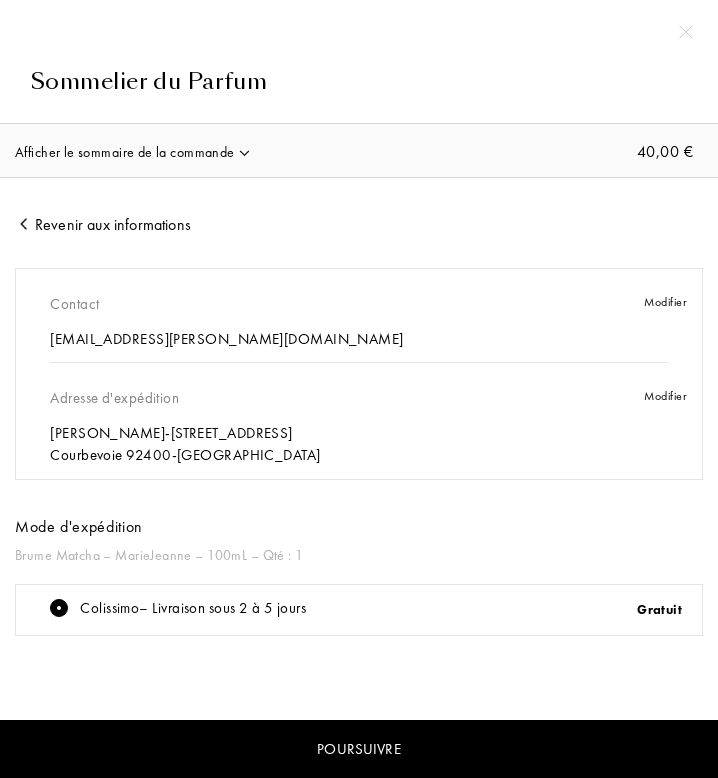 click on "Poursuivre" at bounding box center [359, 749] 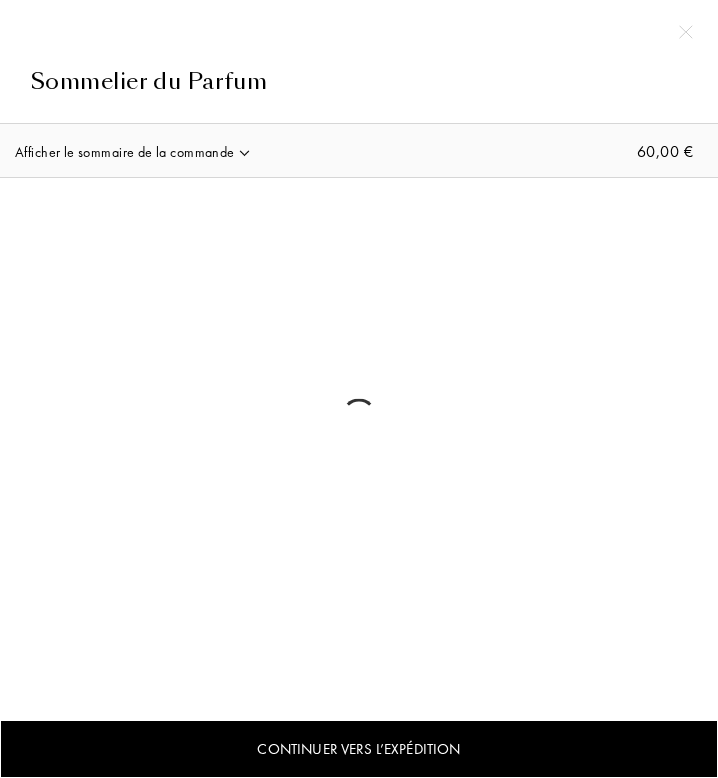 scroll, scrollTop: 0, scrollLeft: 0, axis: both 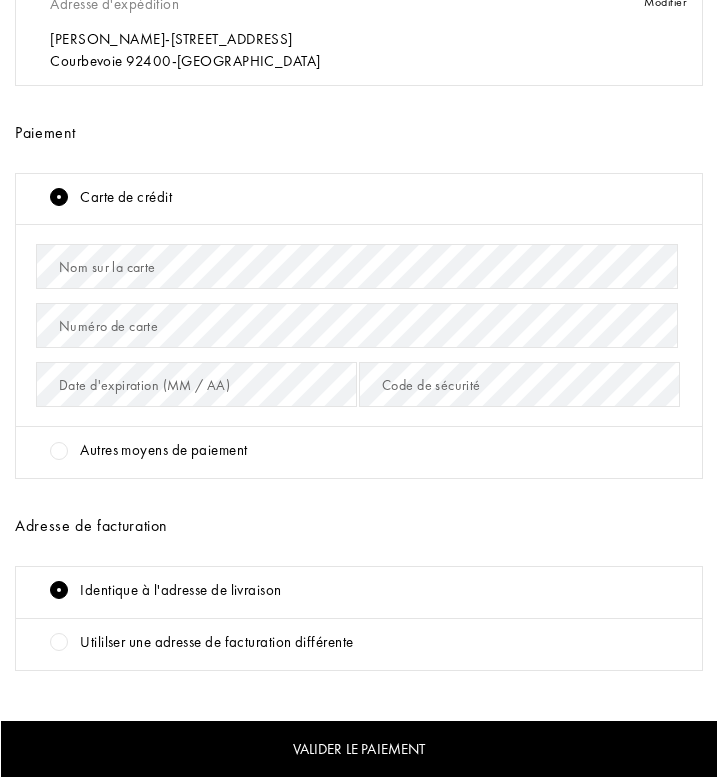click on "Nom sur la carte" at bounding box center (107, 267) 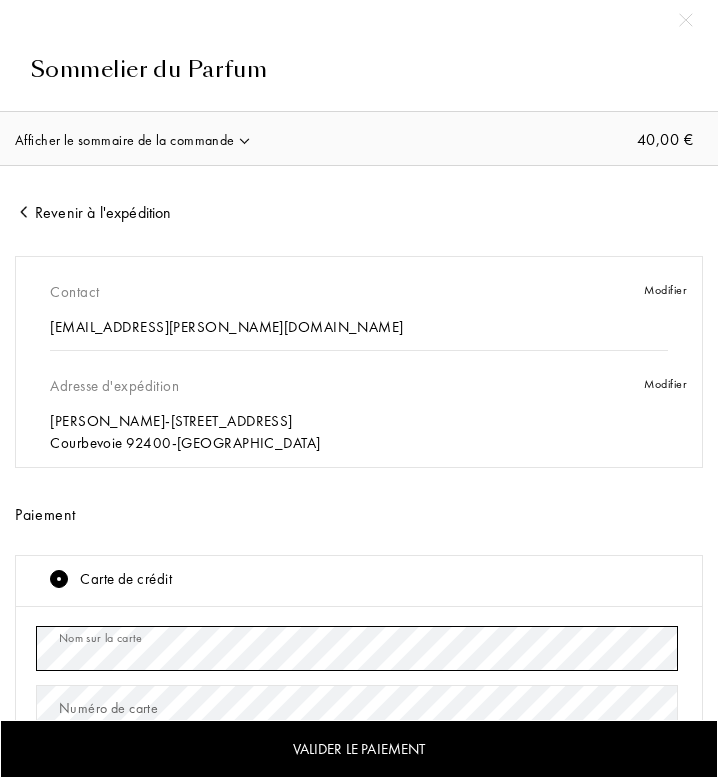 scroll, scrollTop: 0, scrollLeft: 0, axis: both 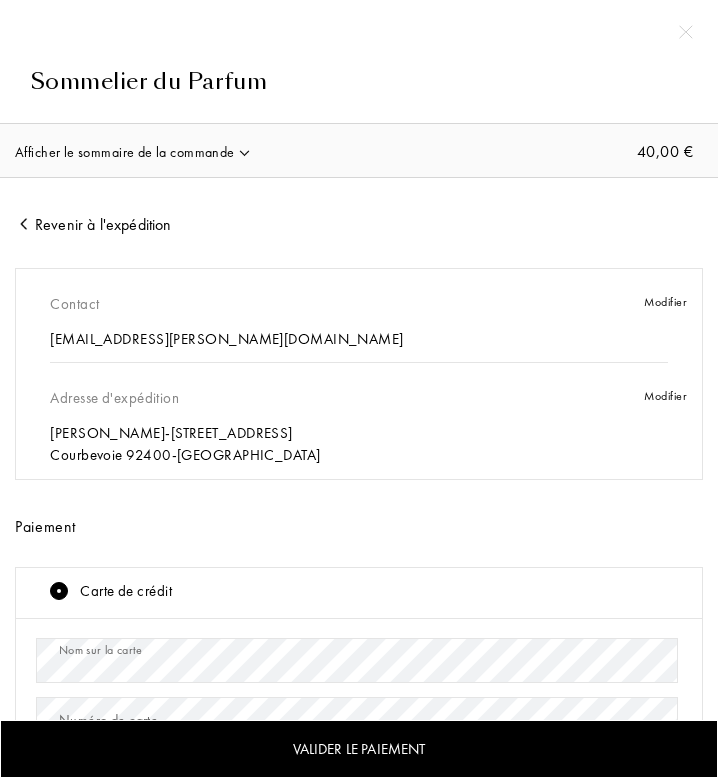 click on "Afficher le sommaire de la commande" at bounding box center [133, 151] 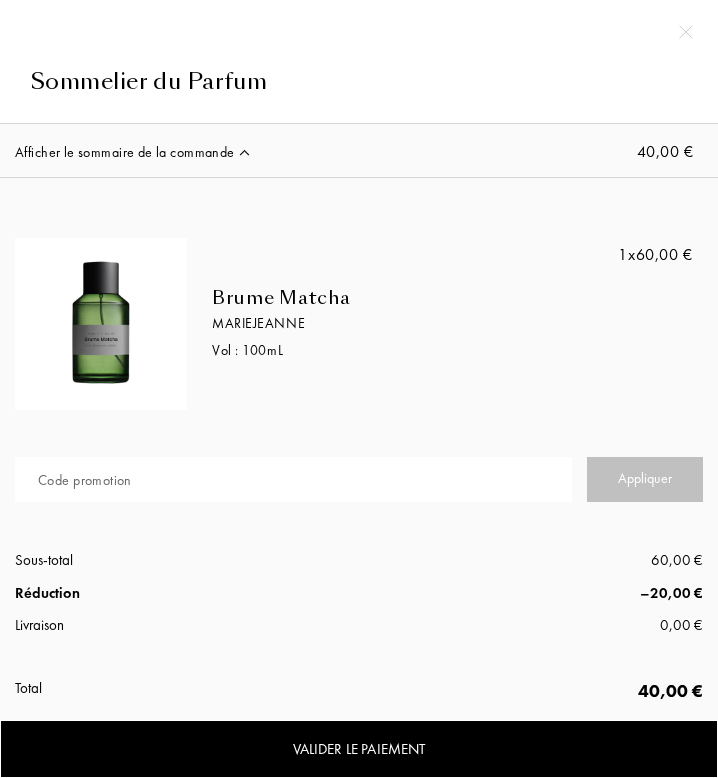 click on "Afficher le sommaire de la commande" at bounding box center [133, 151] 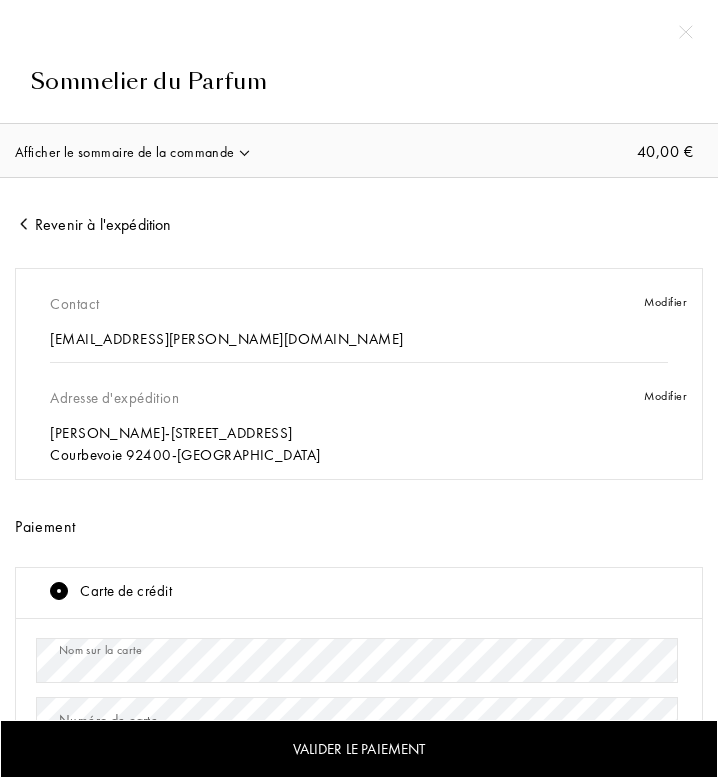 scroll, scrollTop: 394, scrollLeft: 0, axis: vertical 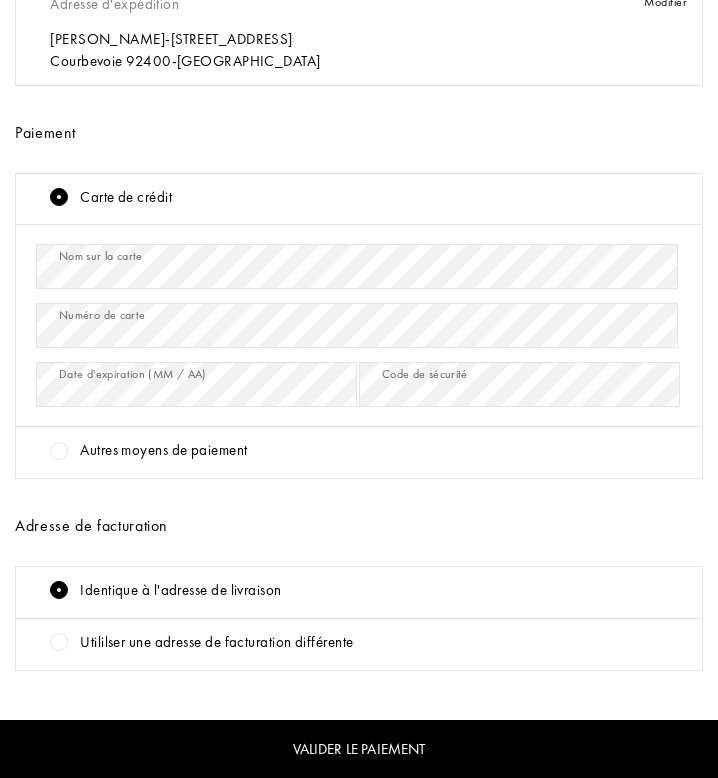 click on "Valider le paiement" at bounding box center [359, 749] 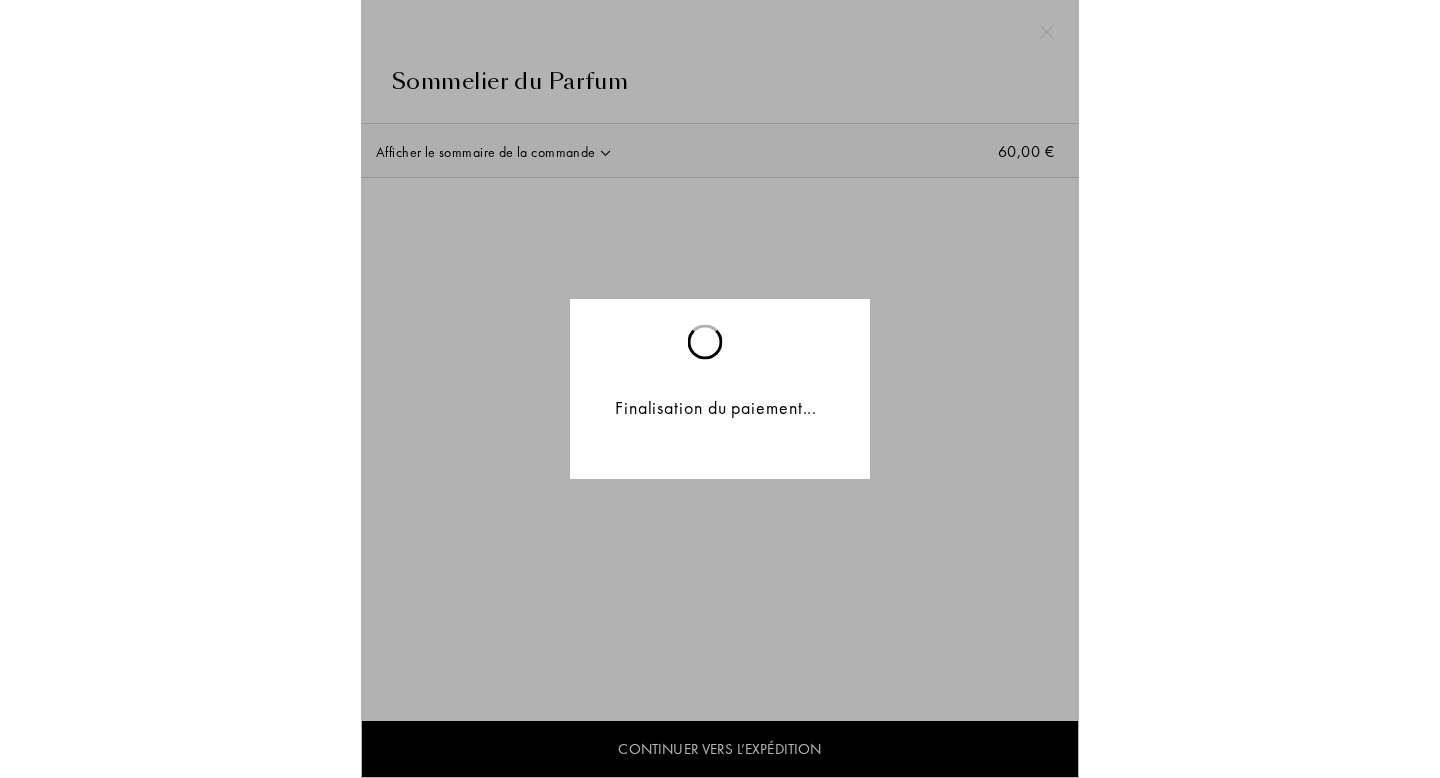 scroll, scrollTop: 0, scrollLeft: 0, axis: both 